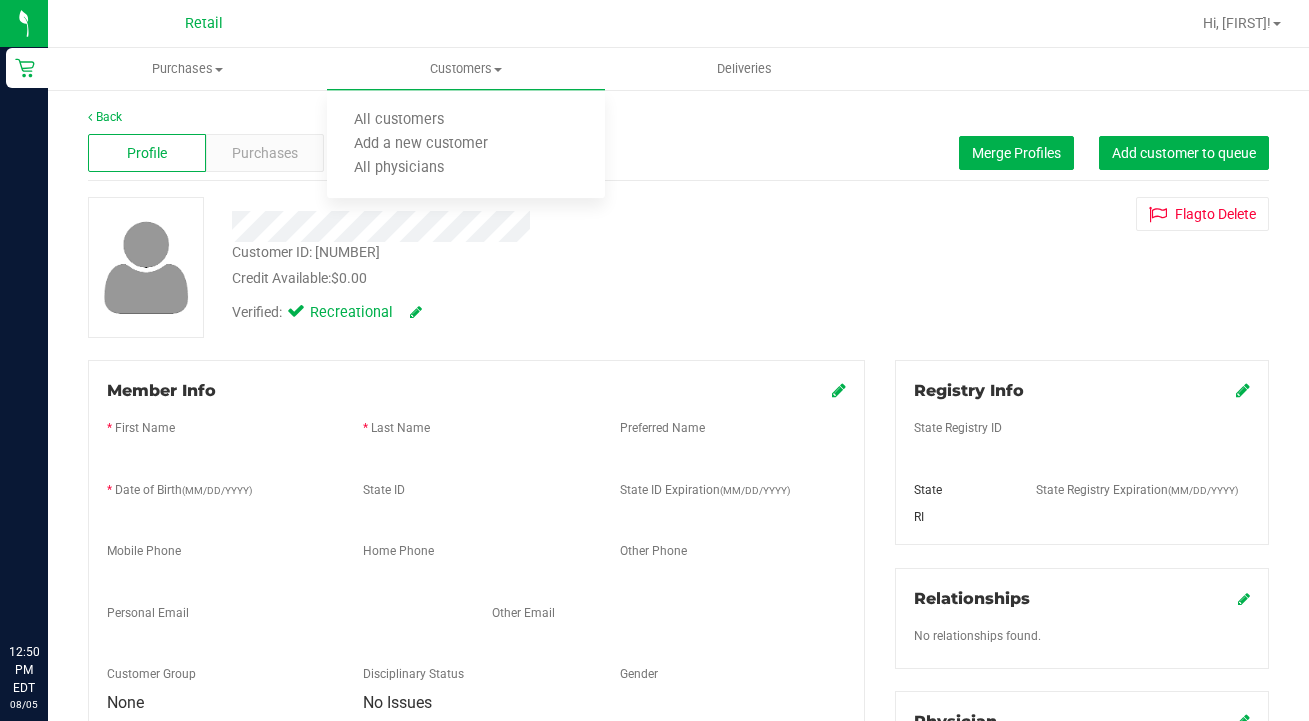 scroll, scrollTop: 0, scrollLeft: 0, axis: both 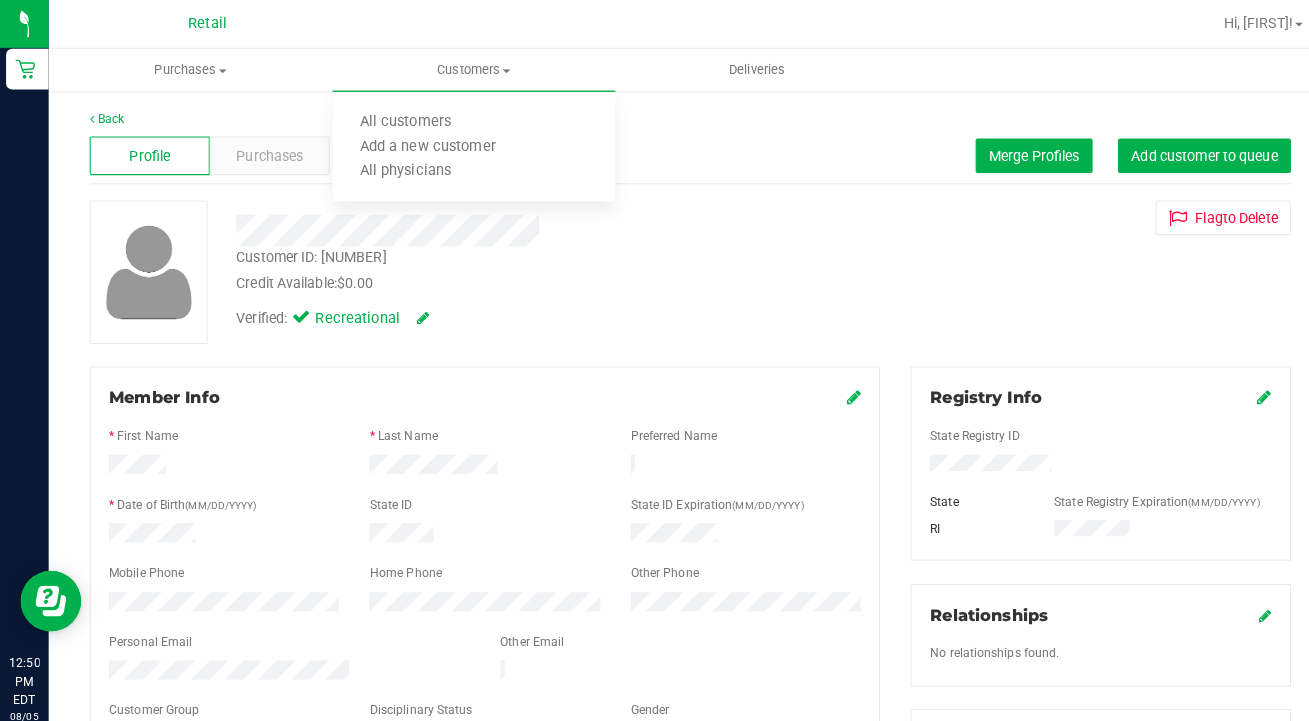 click on "All customers" at bounding box center [466, 121] 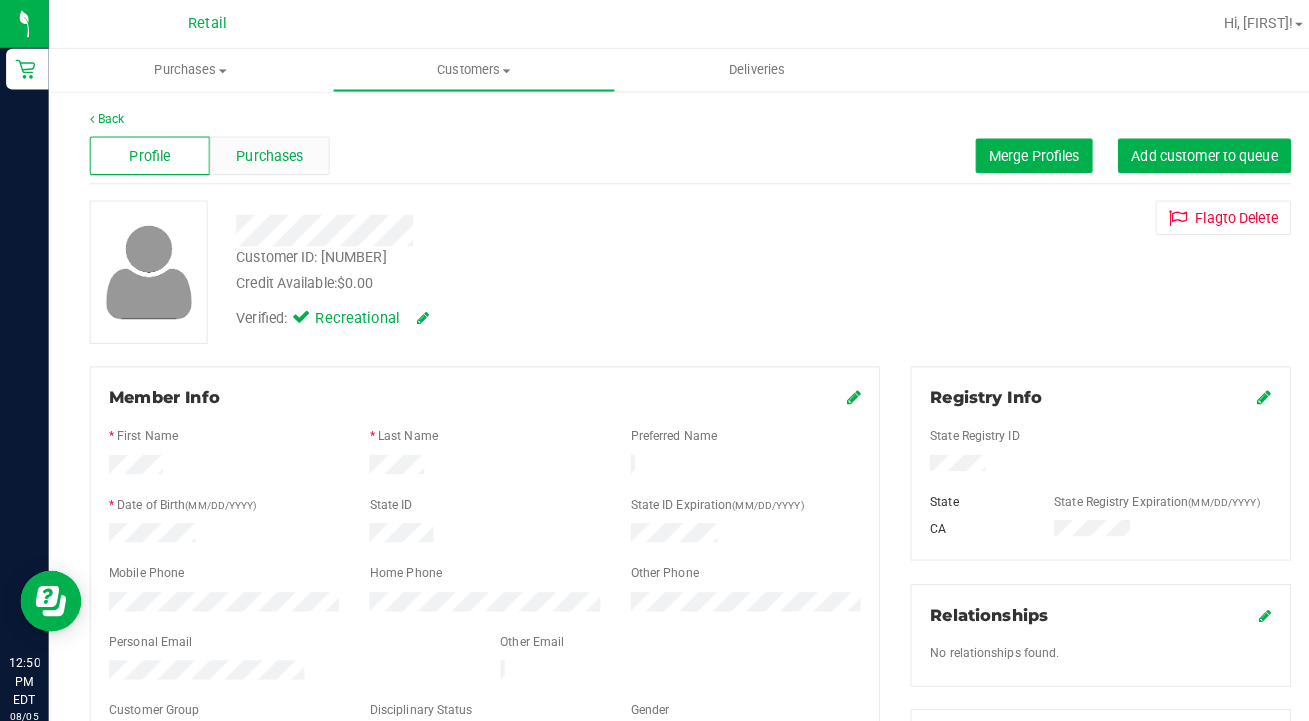 drag, startPoint x: 0, startPoint y: 0, endPoint x: 260, endPoint y: 148, distance: 299.17218 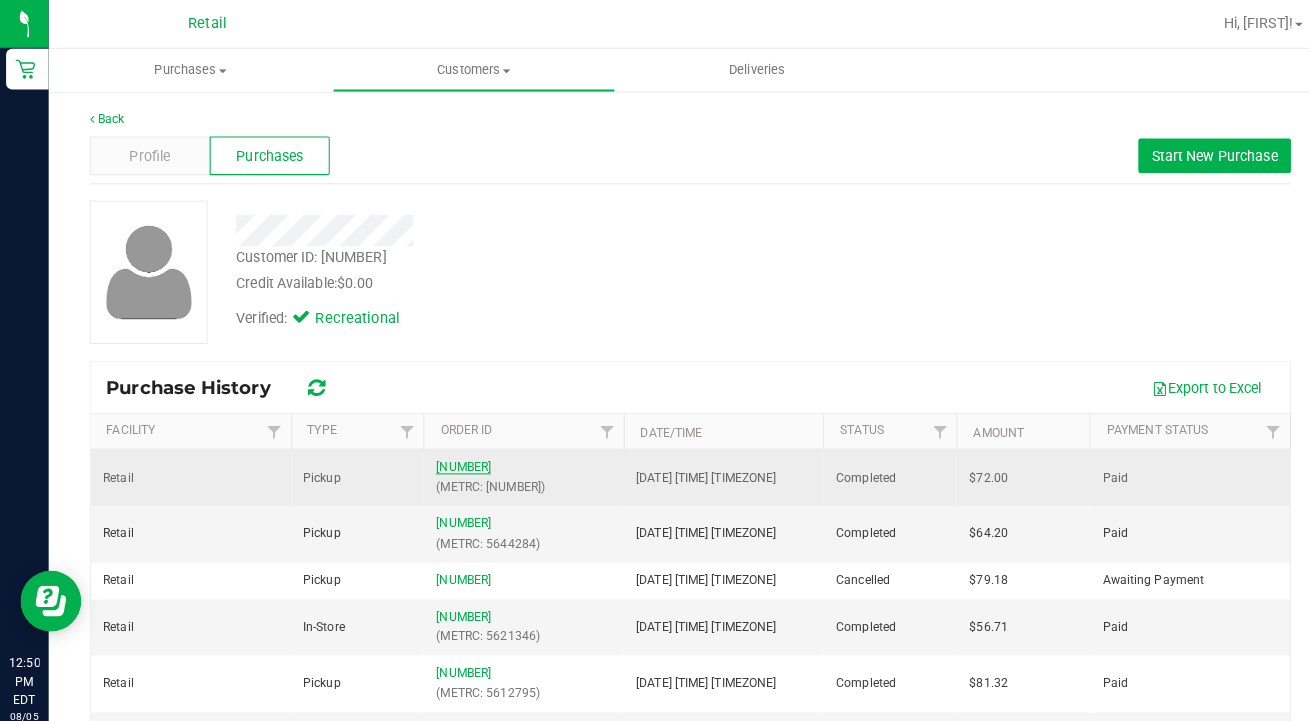 drag, startPoint x: 260, startPoint y: 148, endPoint x: 464, endPoint y: 457, distance: 370.2661 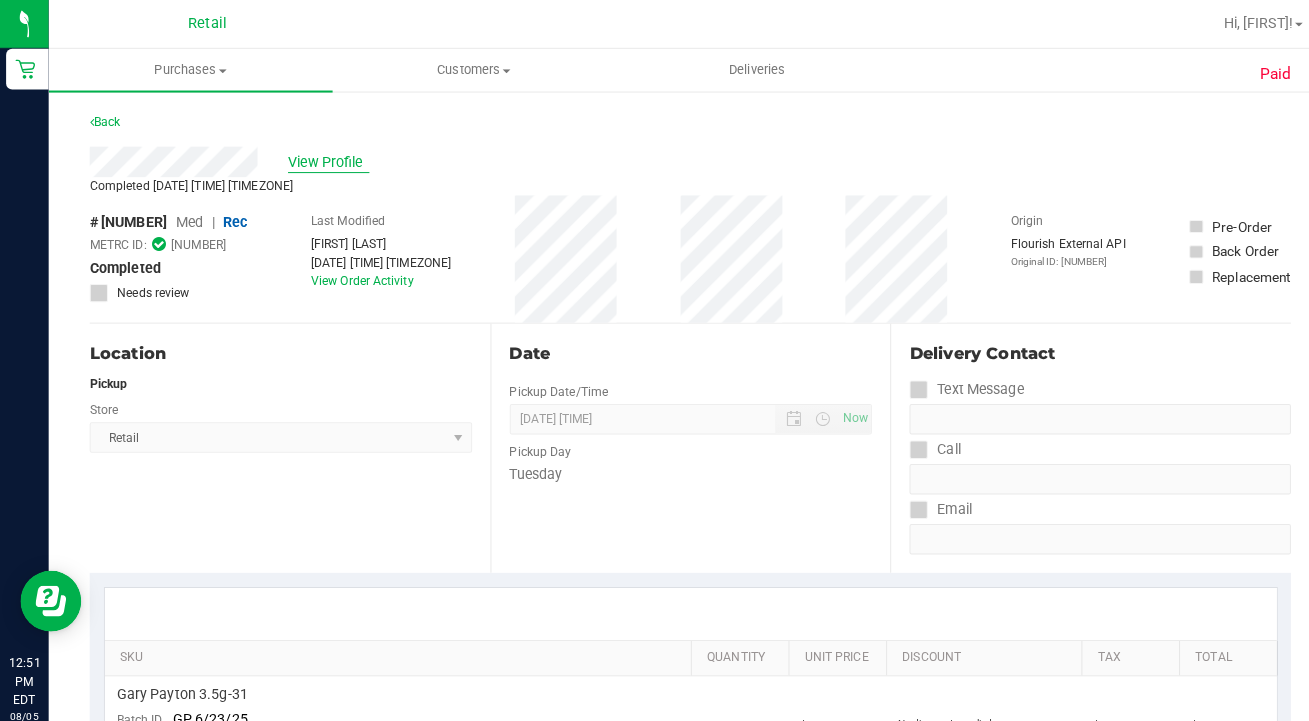 drag, startPoint x: 464, startPoint y: 457, endPoint x: 307, endPoint y: 160, distance: 335.94345 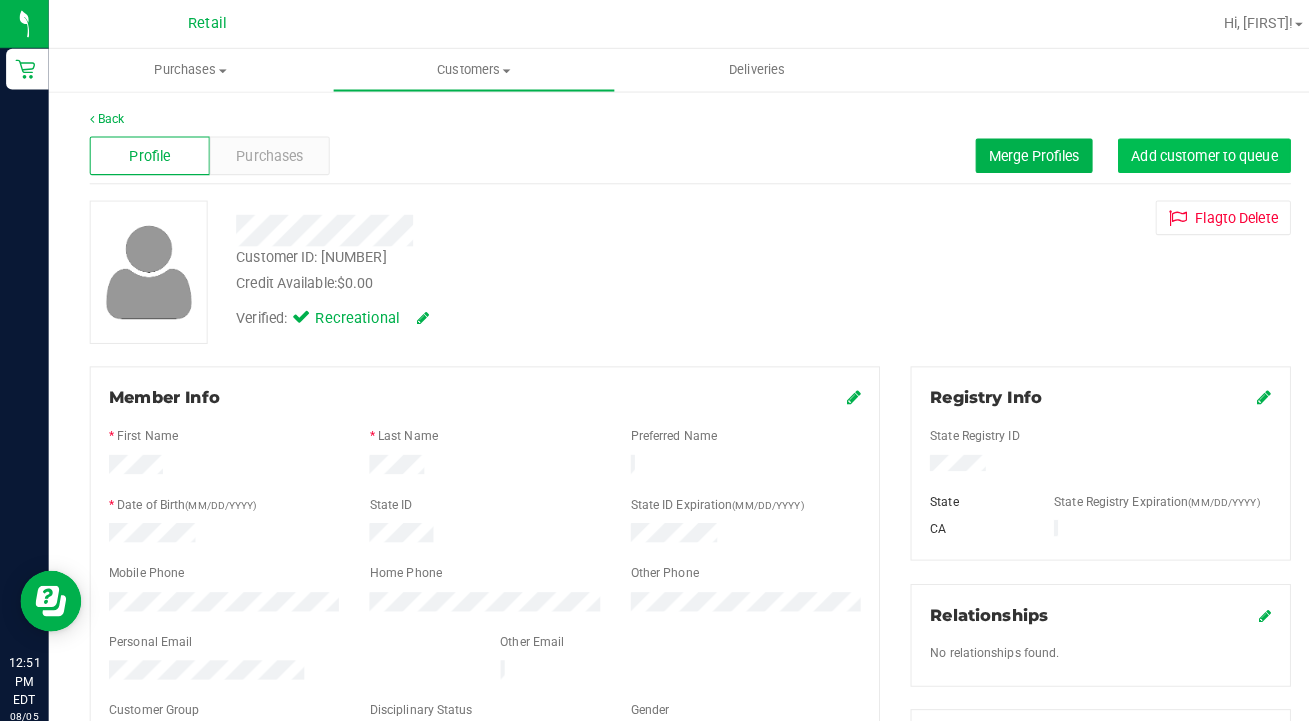 drag, startPoint x: 307, startPoint y: 160, endPoint x: 1145, endPoint y: 151, distance: 838.04834 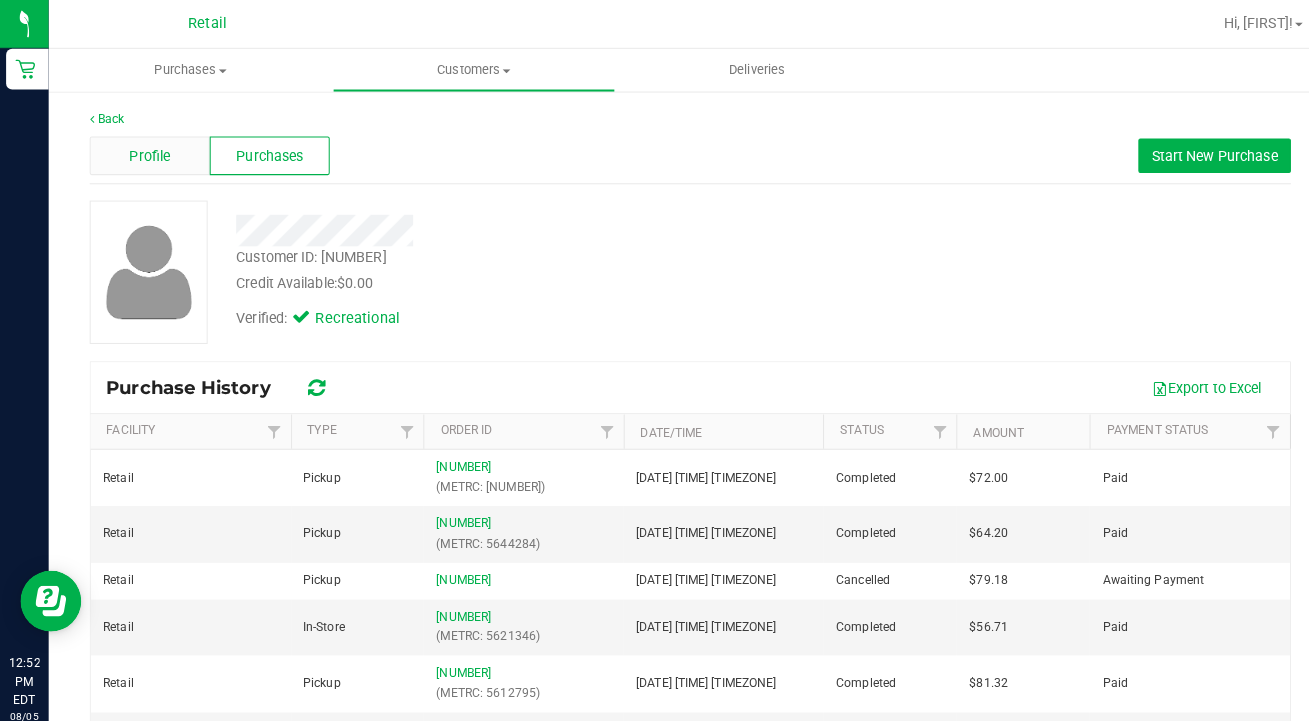 drag, startPoint x: 1145, startPoint y: 151, endPoint x: 152, endPoint y: 151, distance: 993 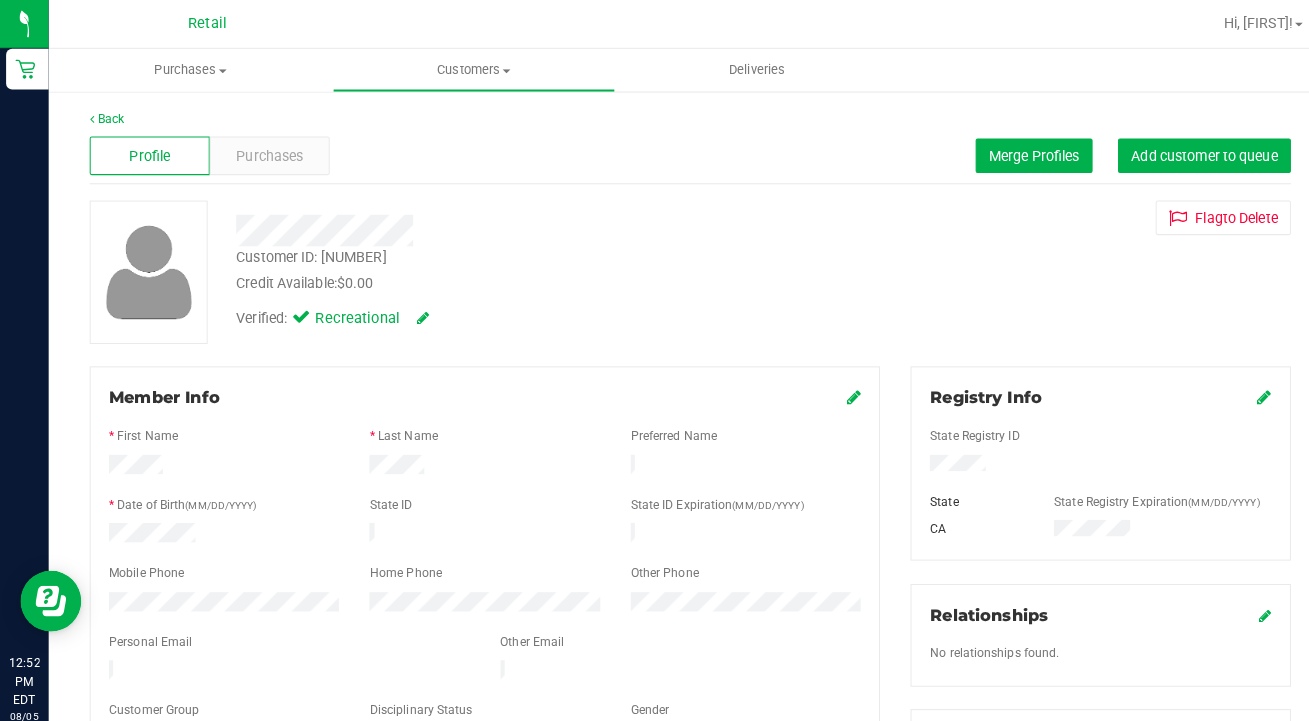 drag, startPoint x: 152, startPoint y: 151, endPoint x: 414, endPoint y: 307, distance: 304.9262 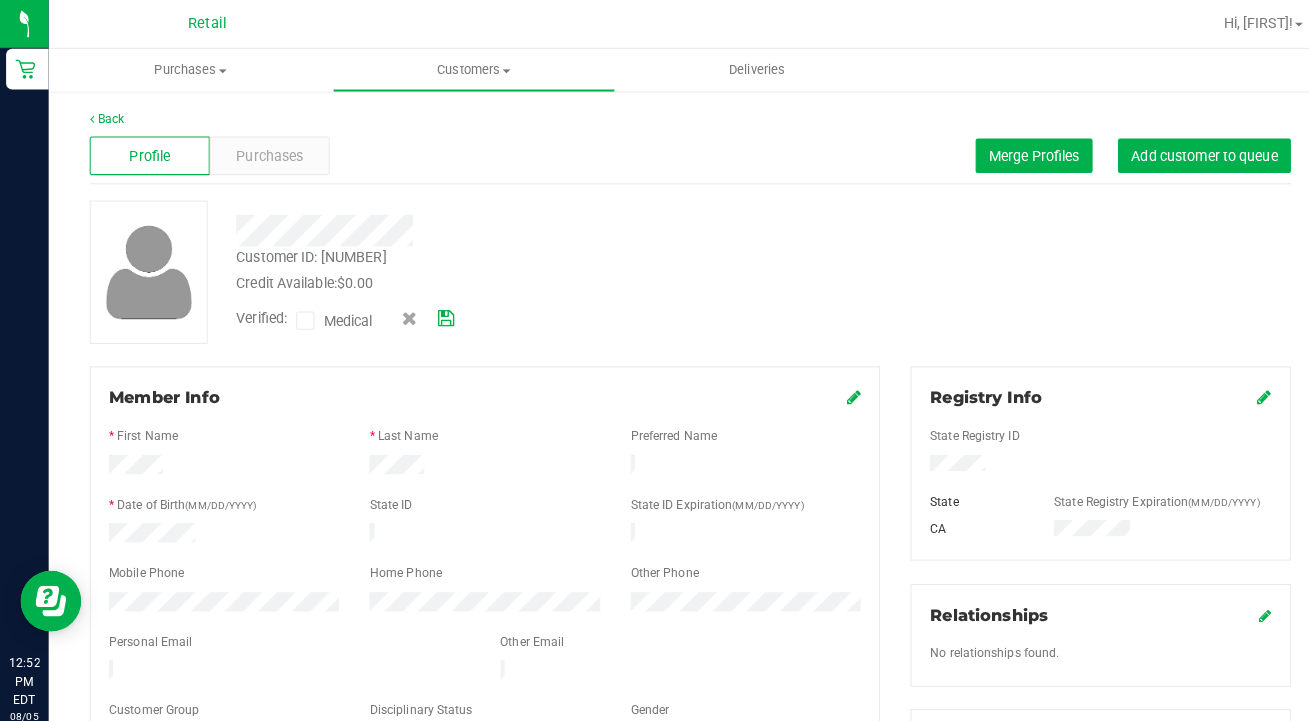 drag, startPoint x: 414, startPoint y: 307, endPoint x: 307, endPoint y: 315, distance: 107.298645 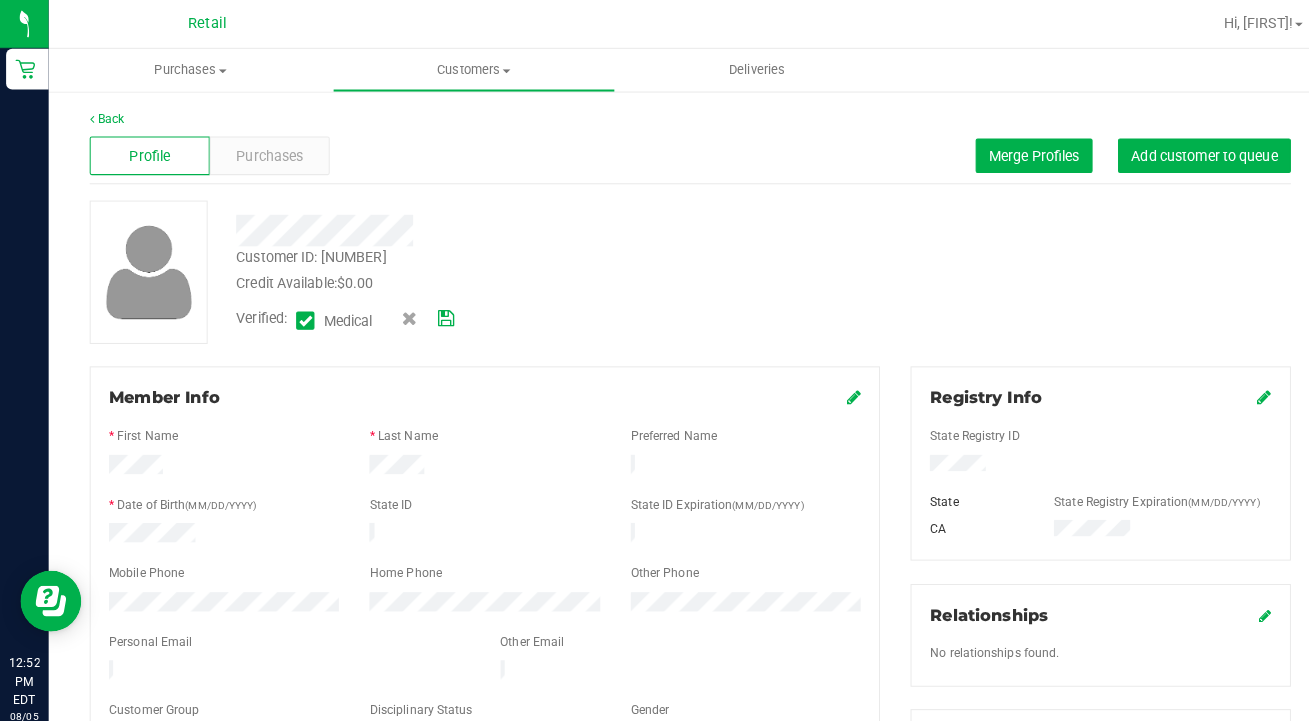 drag, startPoint x: 307, startPoint y: 315, endPoint x: 446, endPoint y: 312, distance: 139.03236 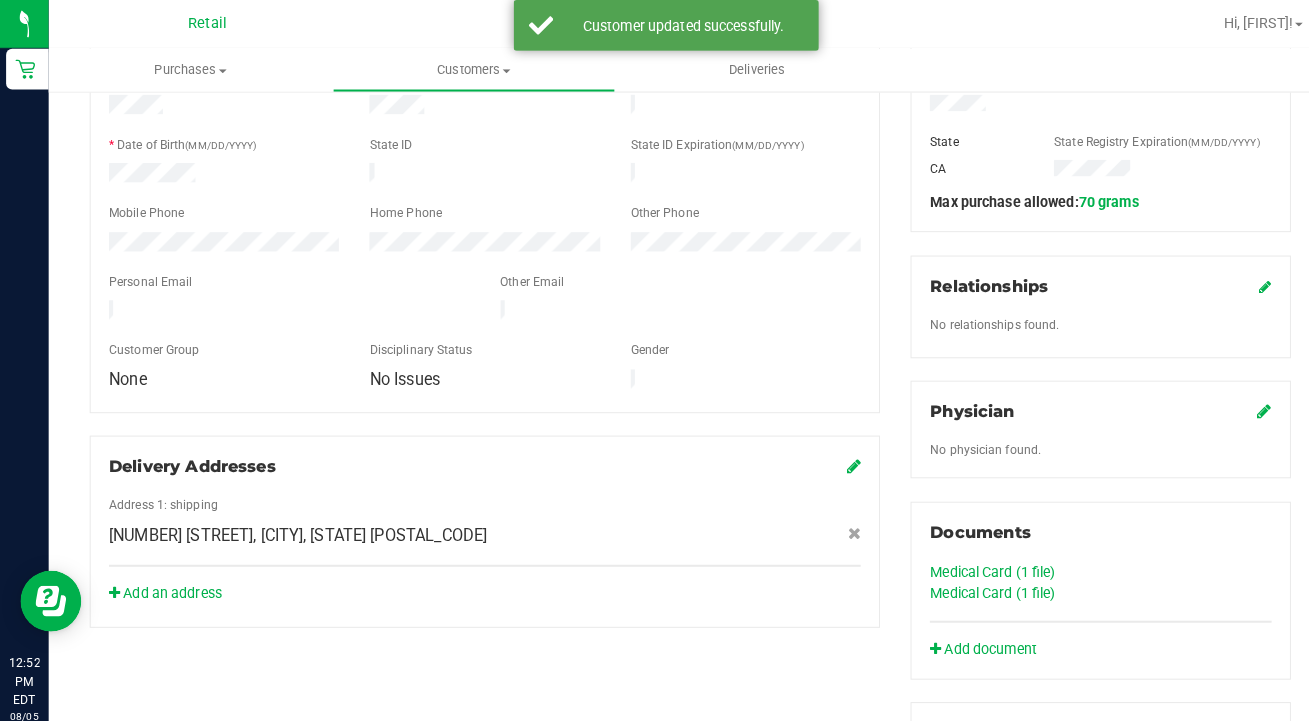 scroll, scrollTop: 369, scrollLeft: 0, axis: vertical 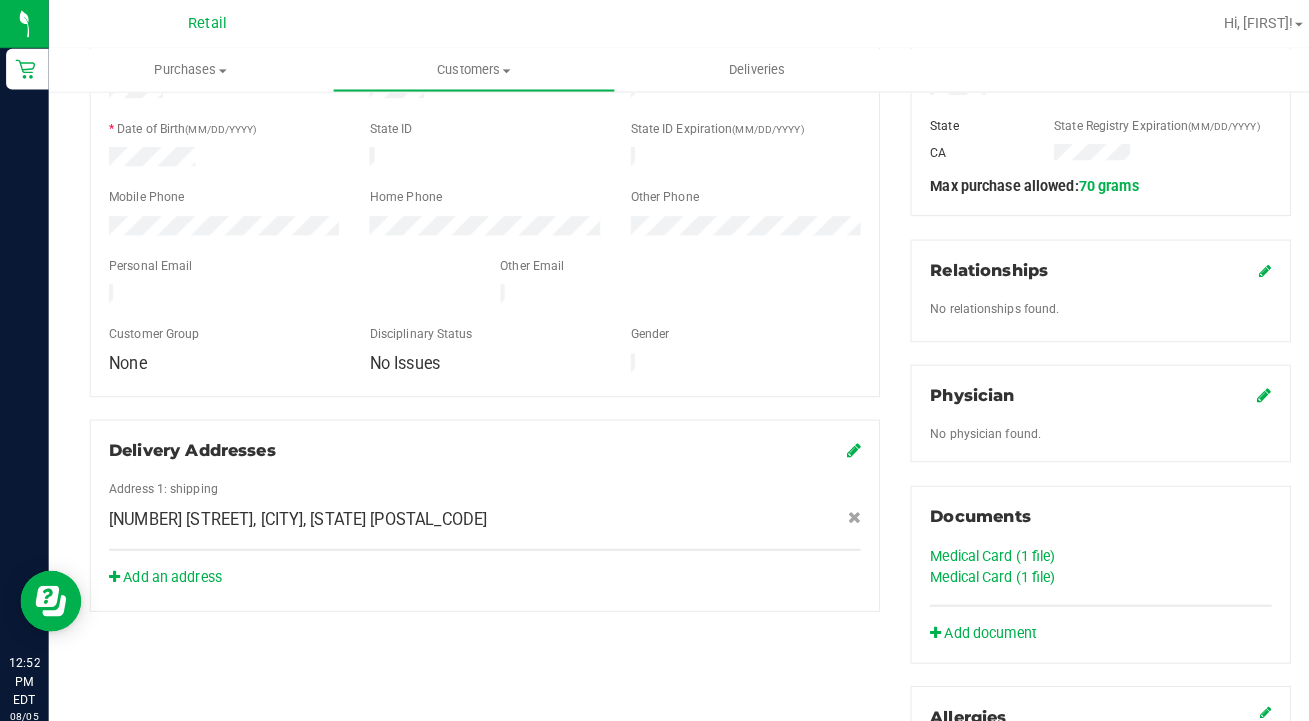 click on "Medical Card (1
file)" 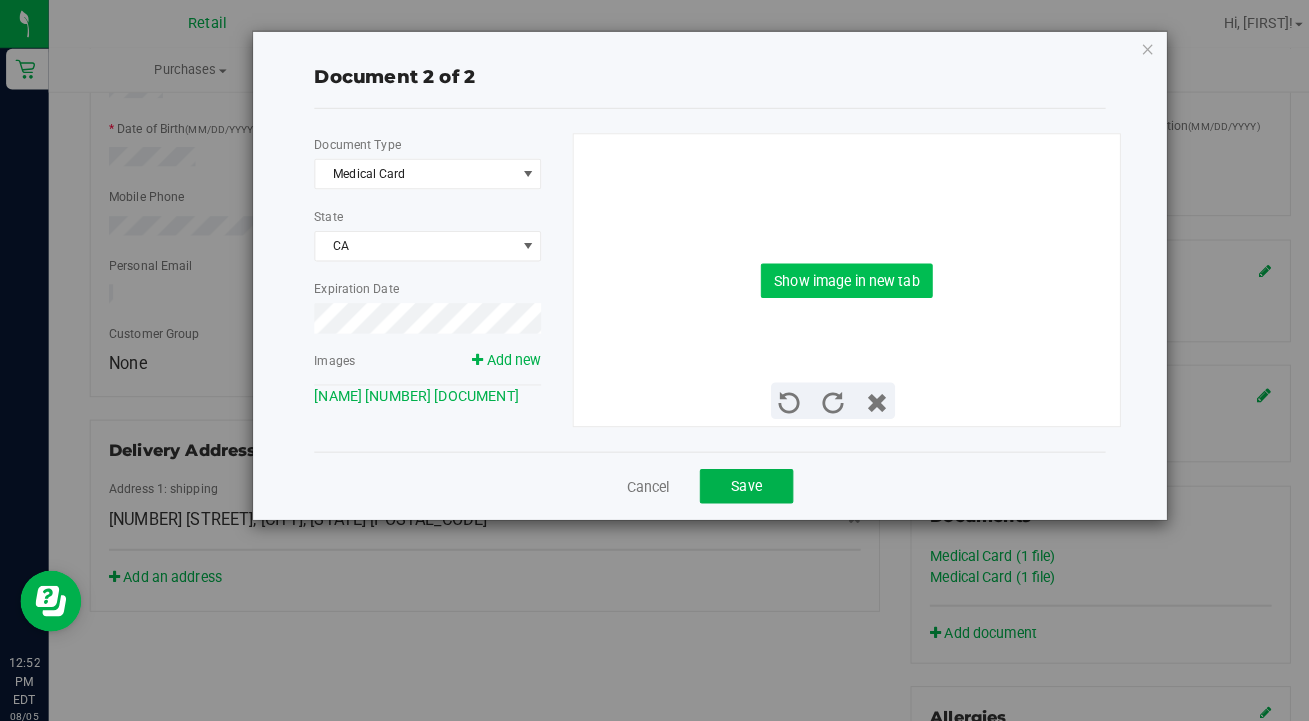 drag, startPoint x: 945, startPoint y: 691, endPoint x: 783, endPoint y: 274, distance: 447.36227 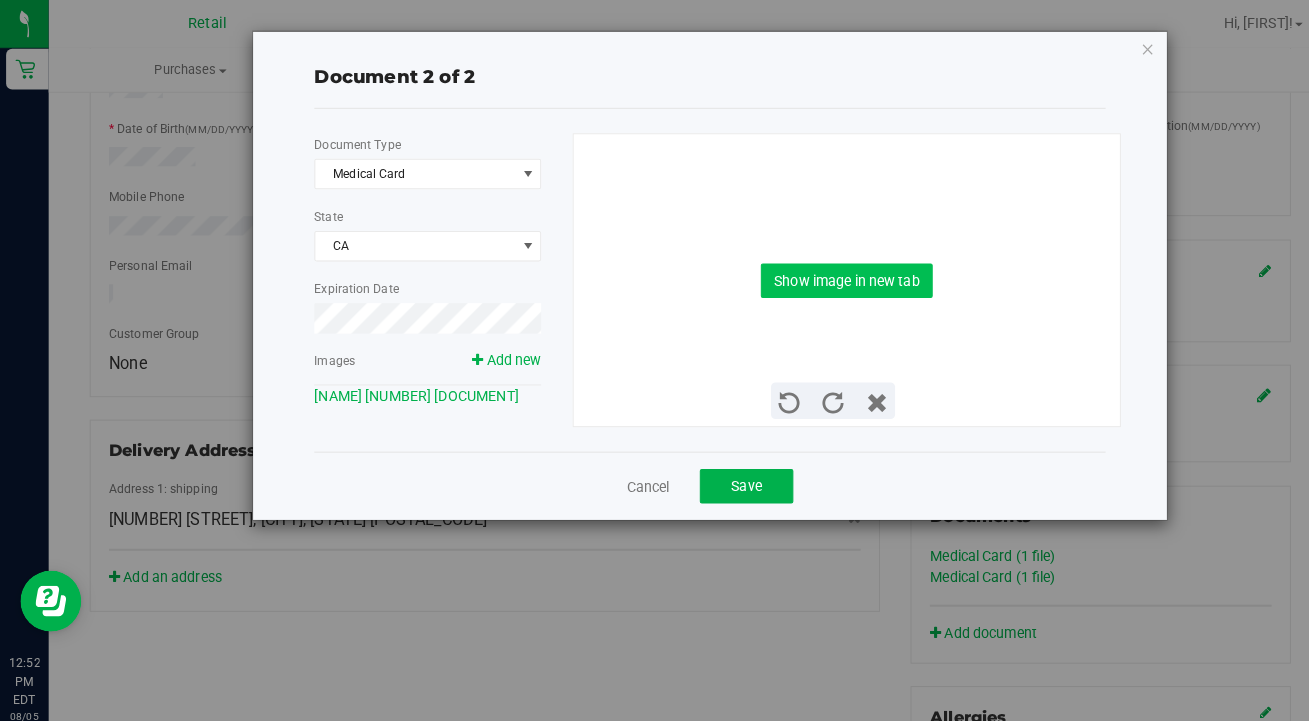 click on "Save" 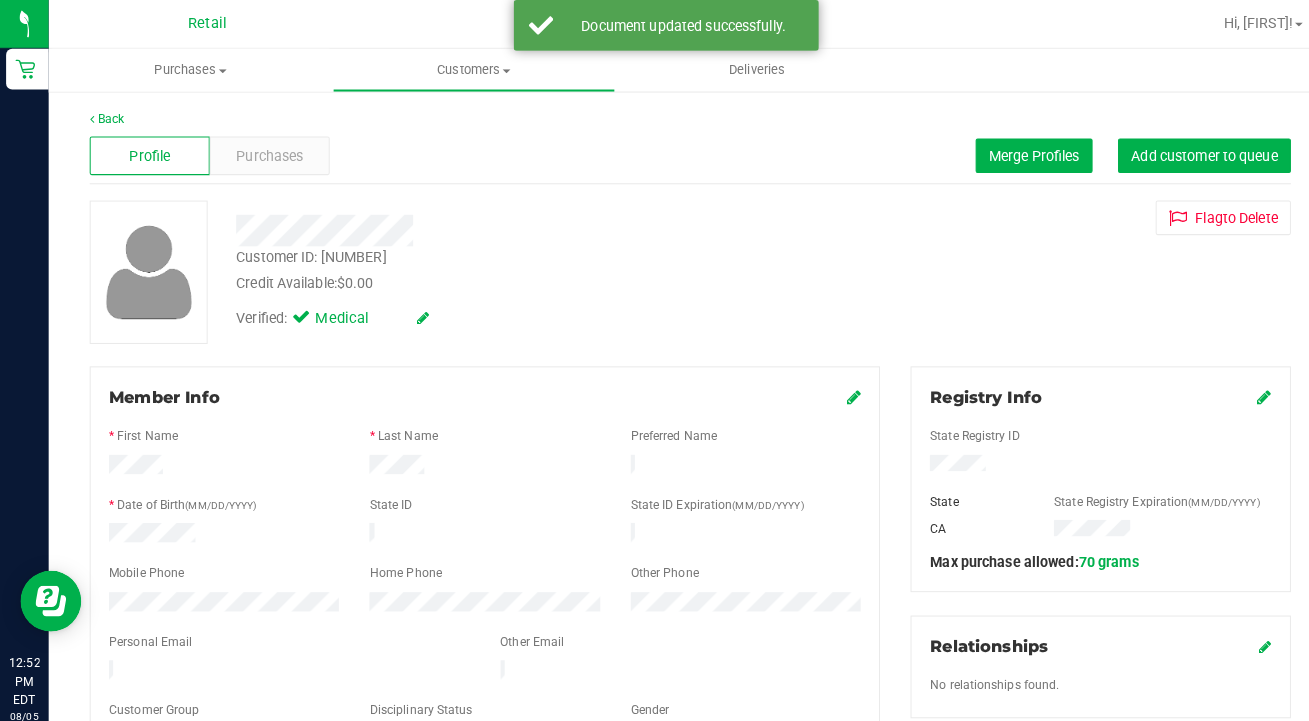 scroll, scrollTop: 0, scrollLeft: 0, axis: both 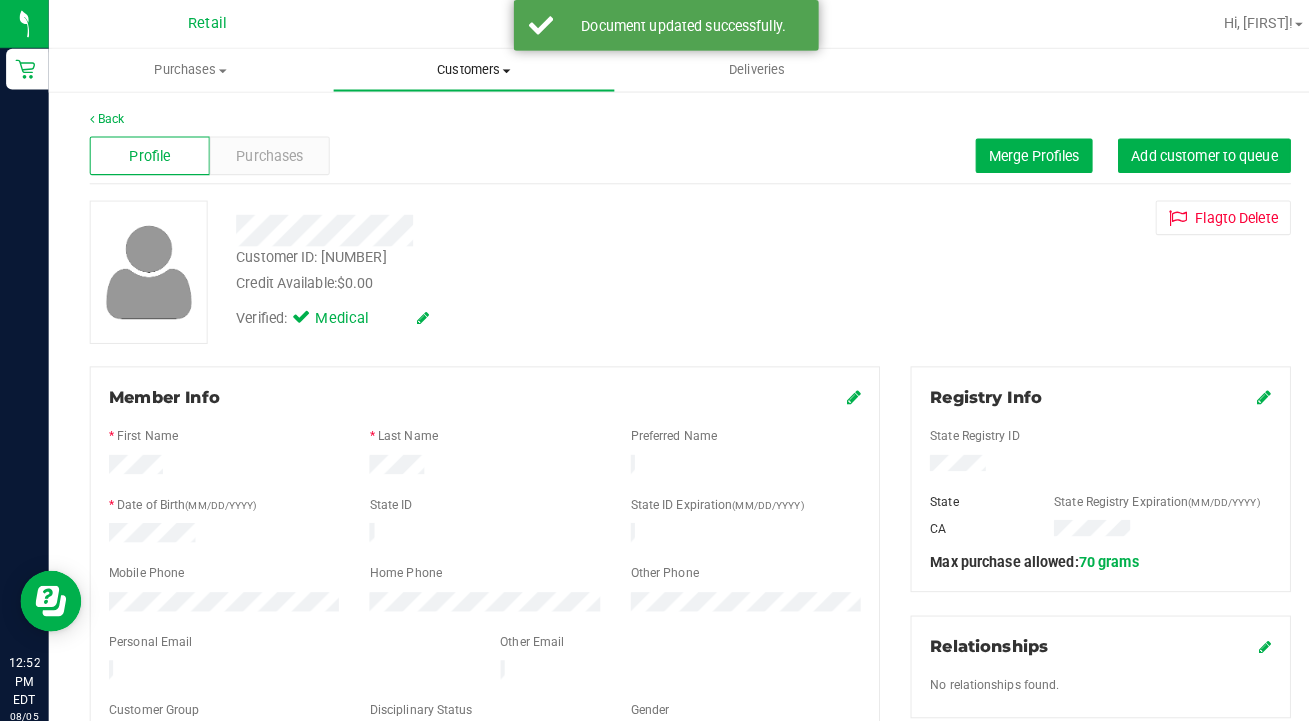 drag, startPoint x: 783, startPoint y: 274, endPoint x: 477, endPoint y: 65, distance: 370.56308 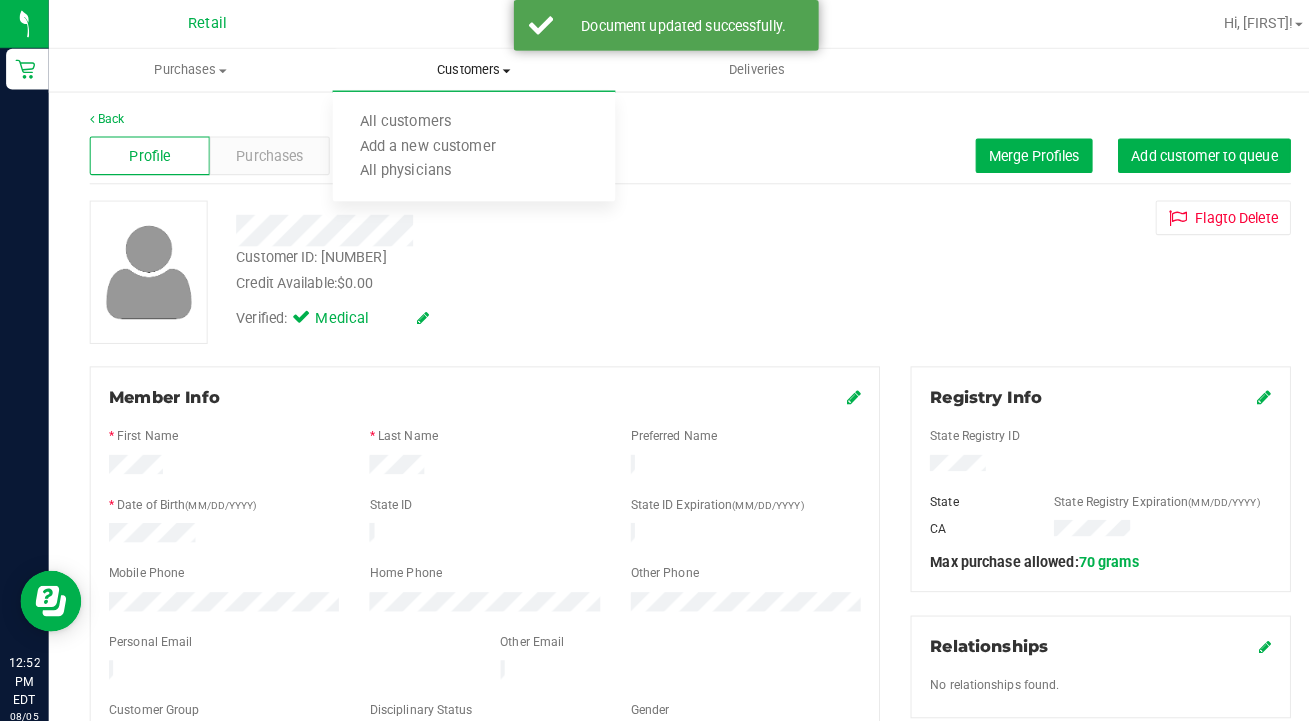 drag, startPoint x: 477, startPoint y: 65, endPoint x: 466, endPoint y: 103, distance: 39.56008 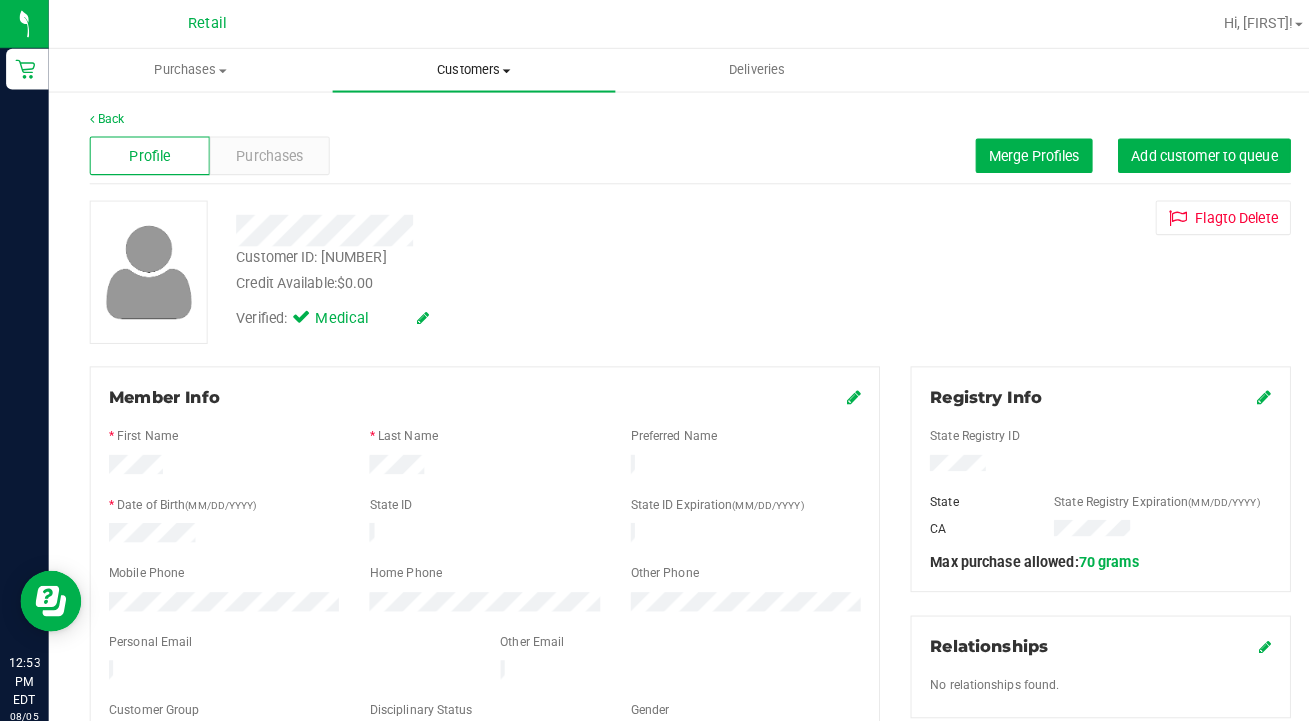 click on "Customers" at bounding box center (466, 69) 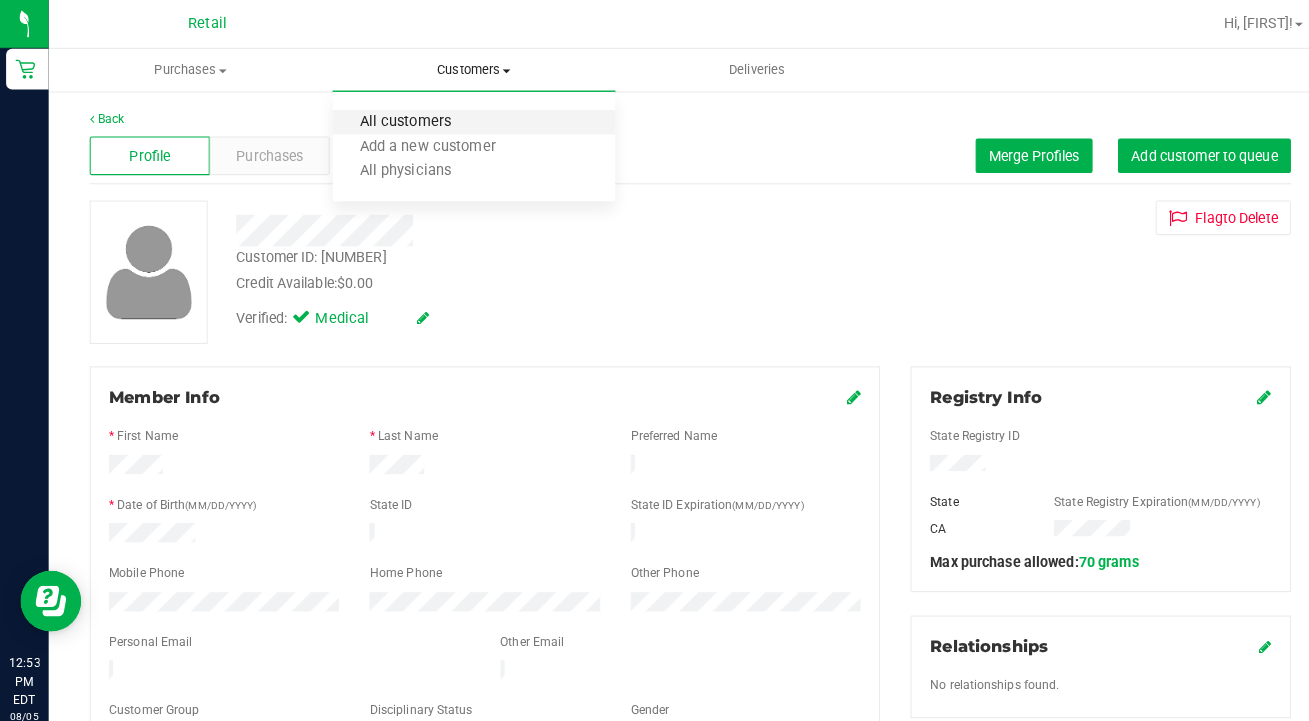 drag, startPoint x: 466, startPoint y: 103, endPoint x: 417, endPoint y: 121, distance: 52.201534 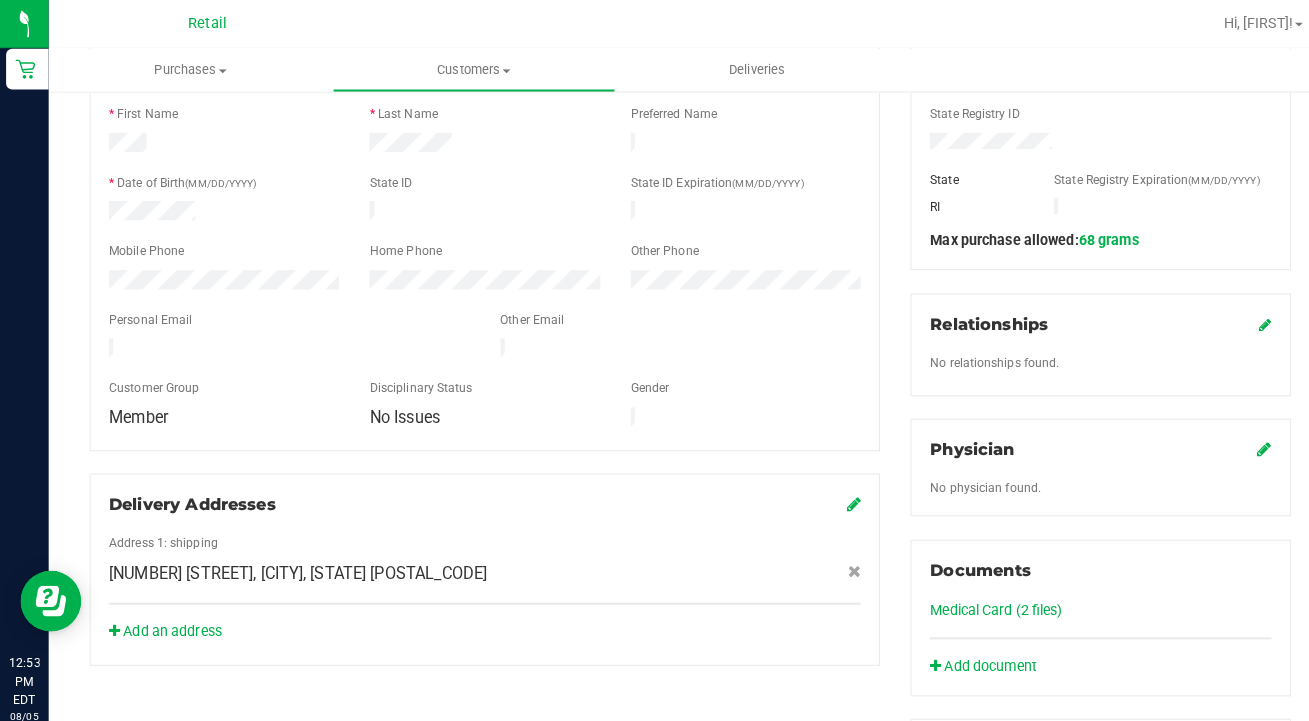 scroll, scrollTop: 318, scrollLeft: 0, axis: vertical 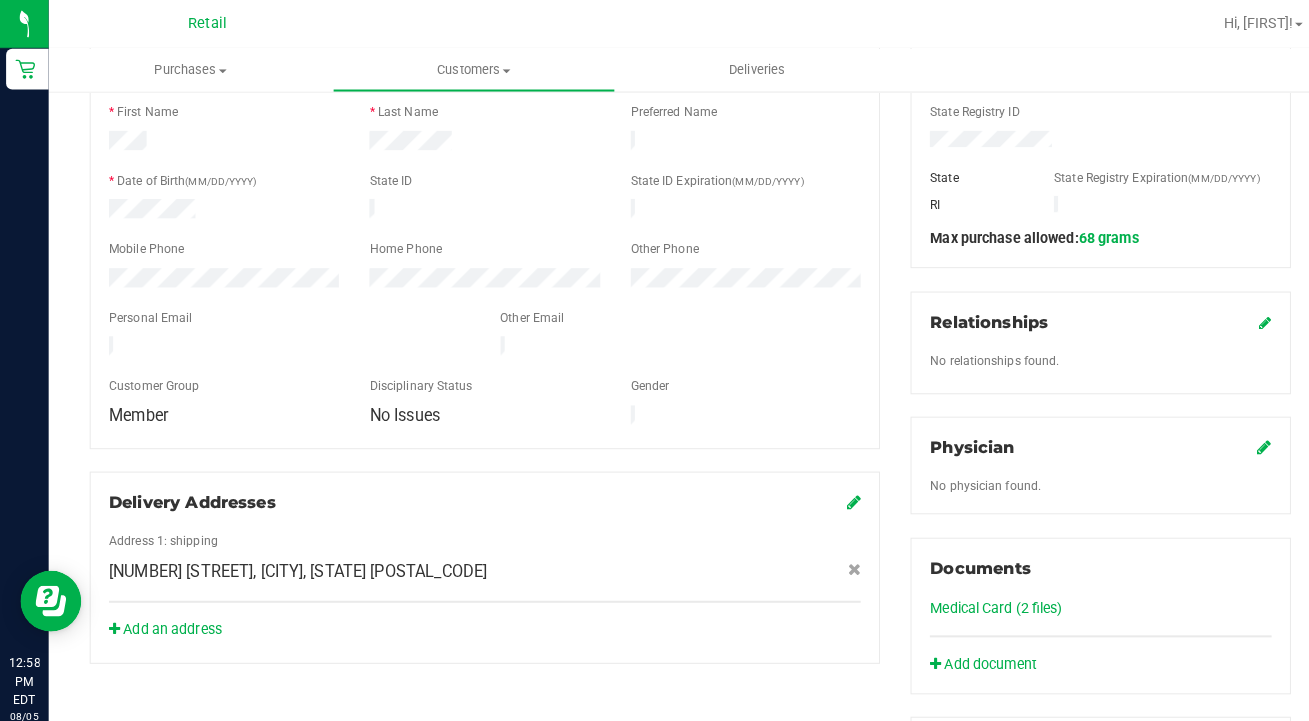 click on "Customers" at bounding box center [466, 69] 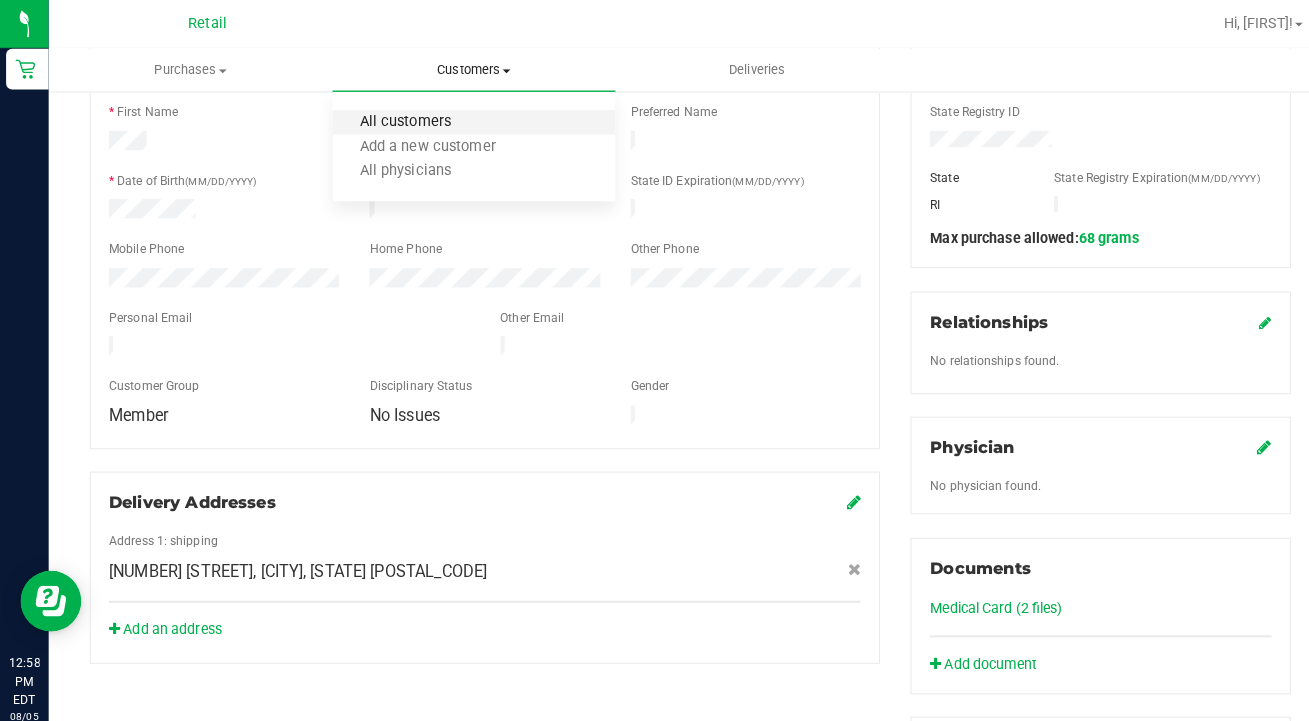drag, startPoint x: 522, startPoint y: 305, endPoint x: 435, endPoint y: 119, distance: 205.34119 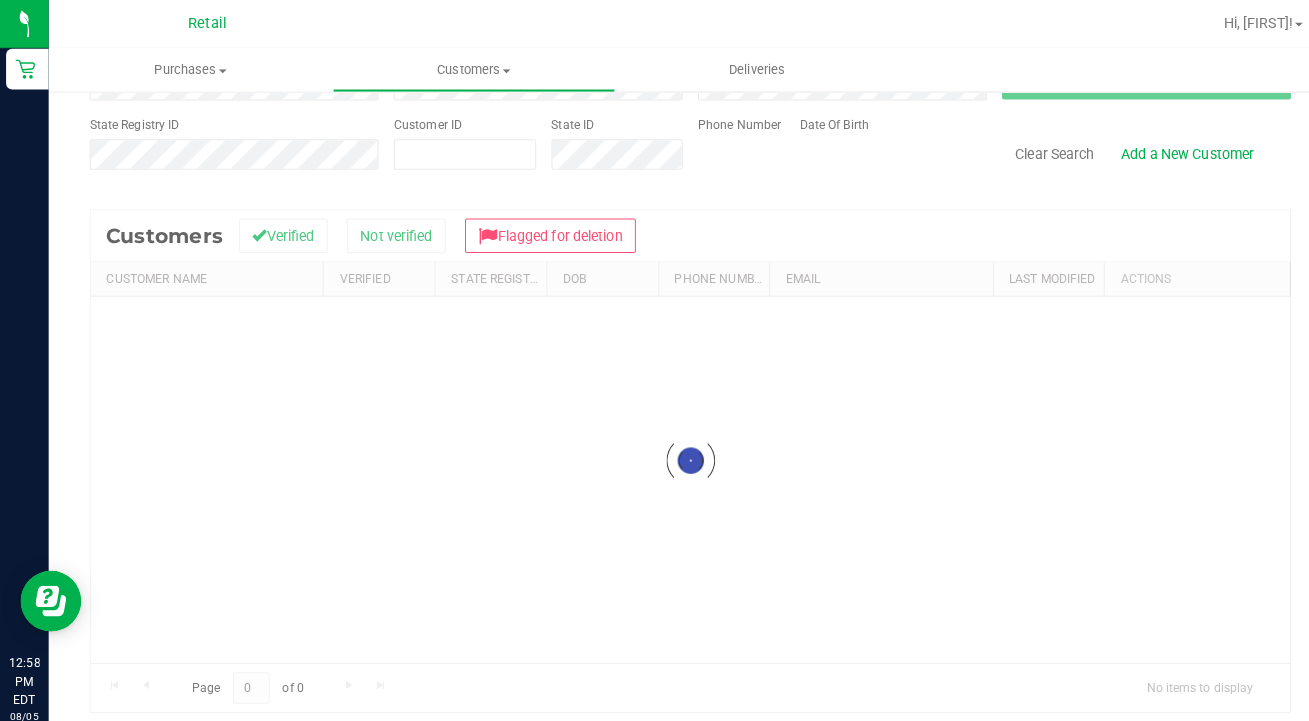 scroll, scrollTop: 0, scrollLeft: 0, axis: both 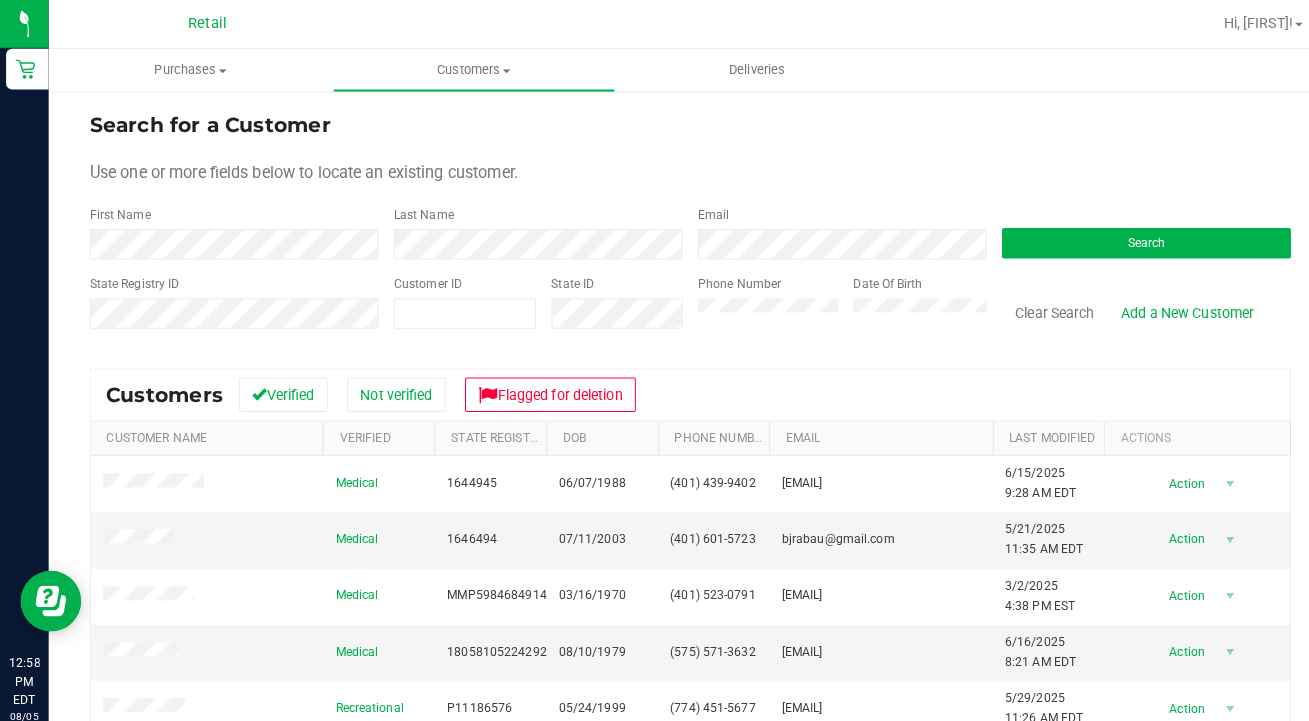 drag, startPoint x: 435, startPoint y: 119, endPoint x: 272, endPoint y: 220, distance: 191.75505 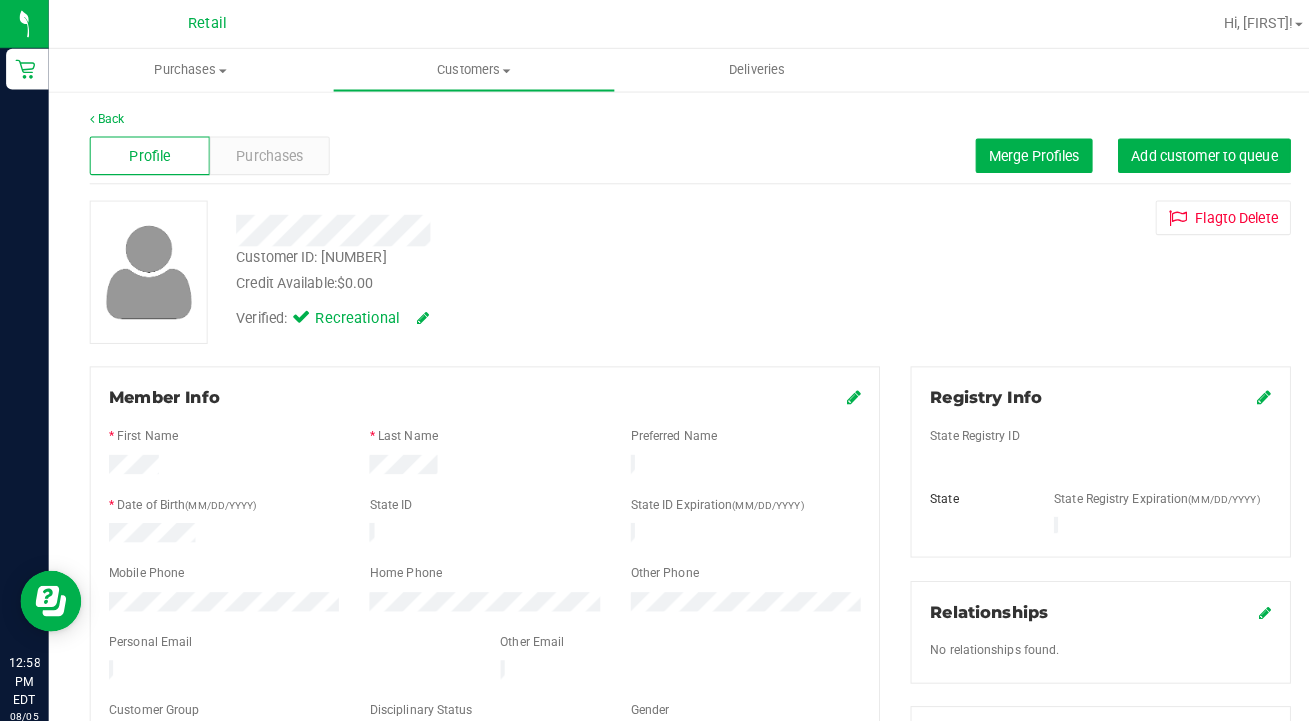 click on "Purchases" at bounding box center (265, 153) 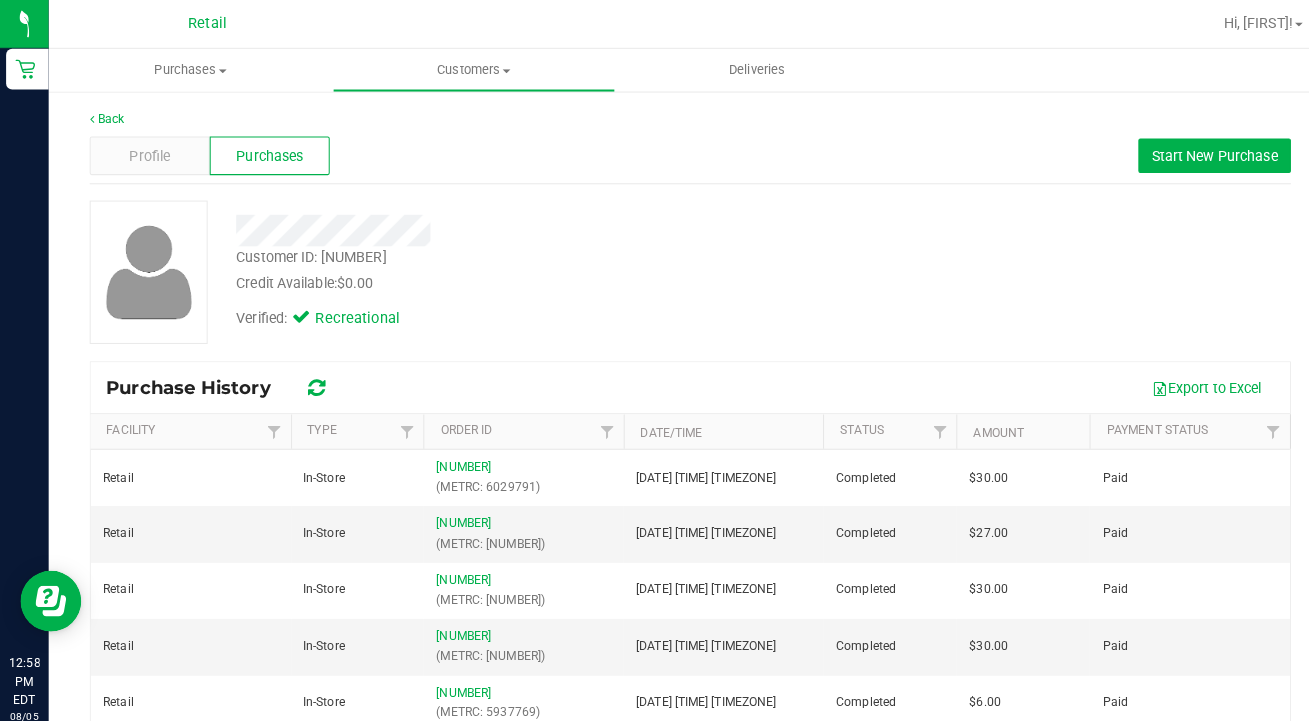 click on "01586344" at bounding box center (455, 459) 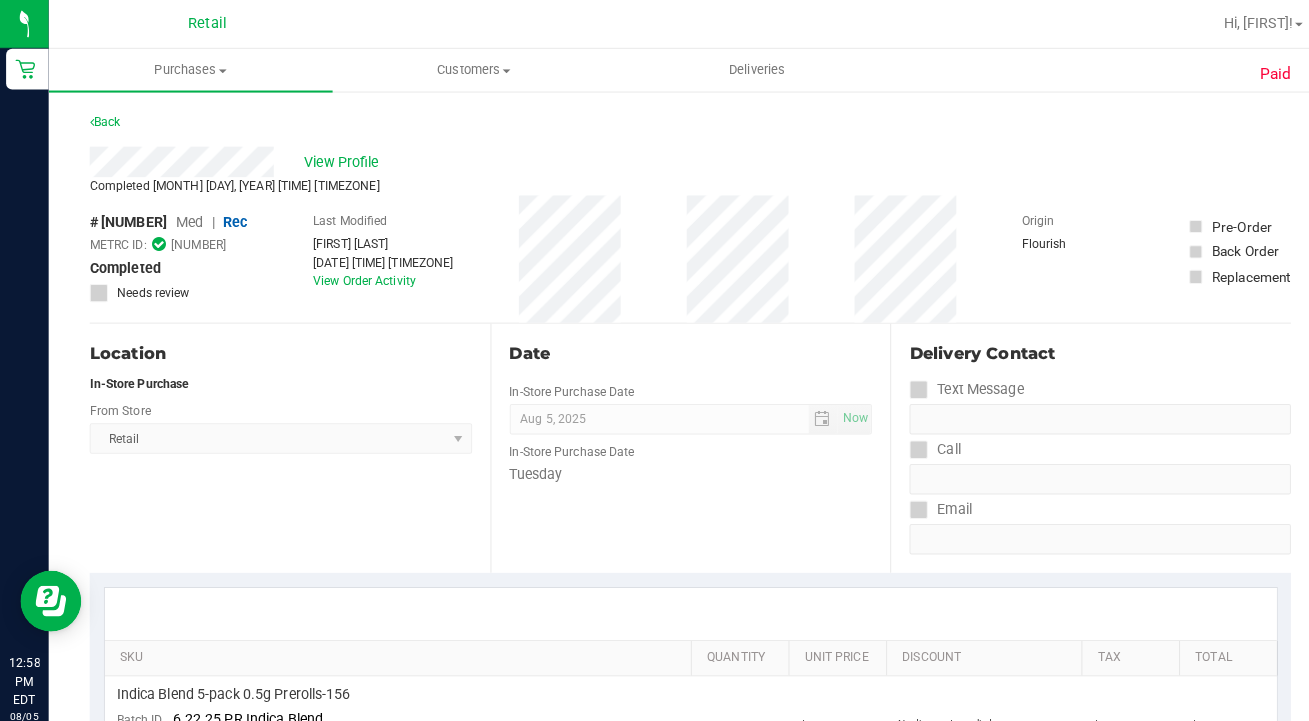 scroll, scrollTop: 1, scrollLeft: 0, axis: vertical 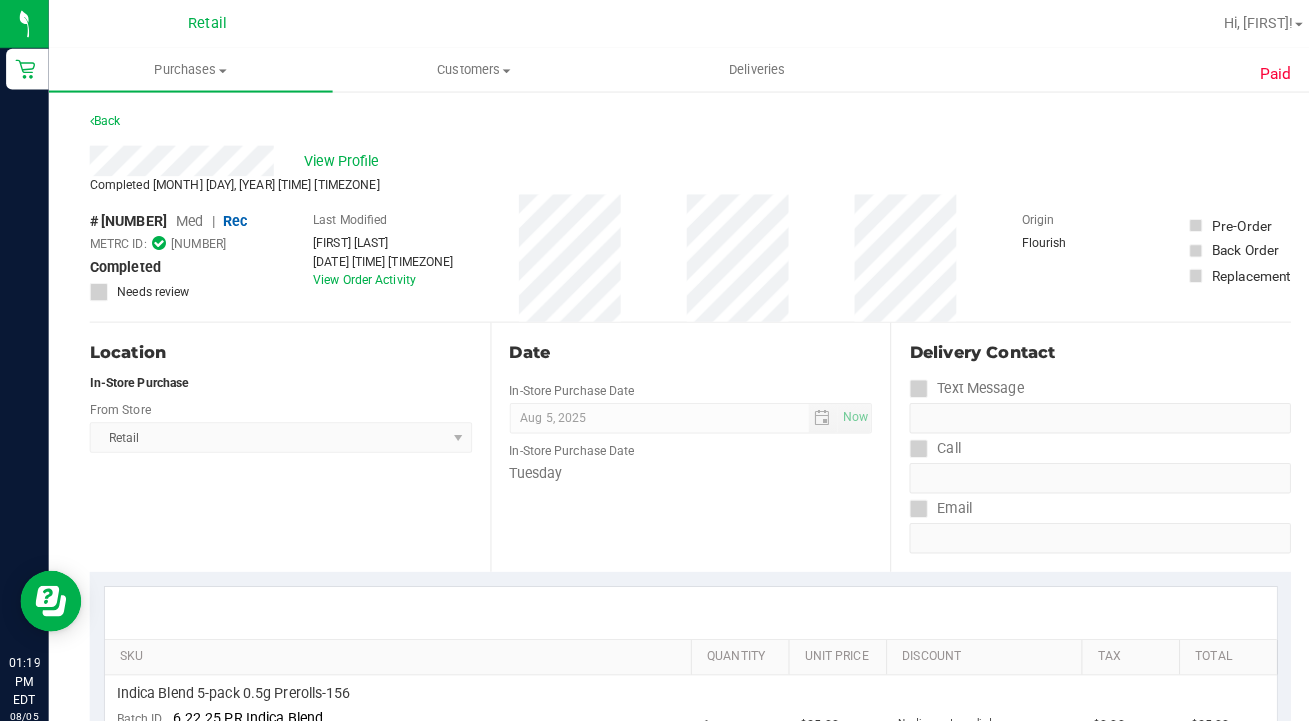 click on "Customers" at bounding box center (466, 69) 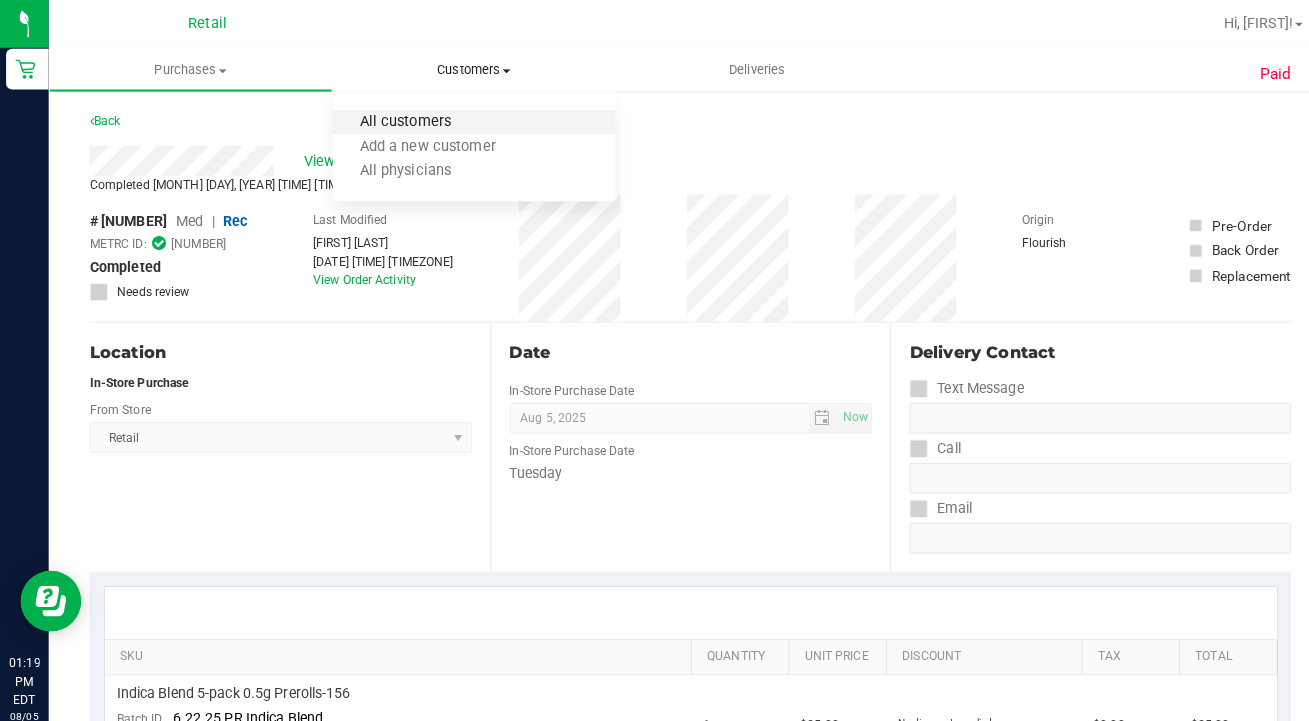 drag, startPoint x: 481, startPoint y: 435, endPoint x: 450, endPoint y: 121, distance: 315.52655 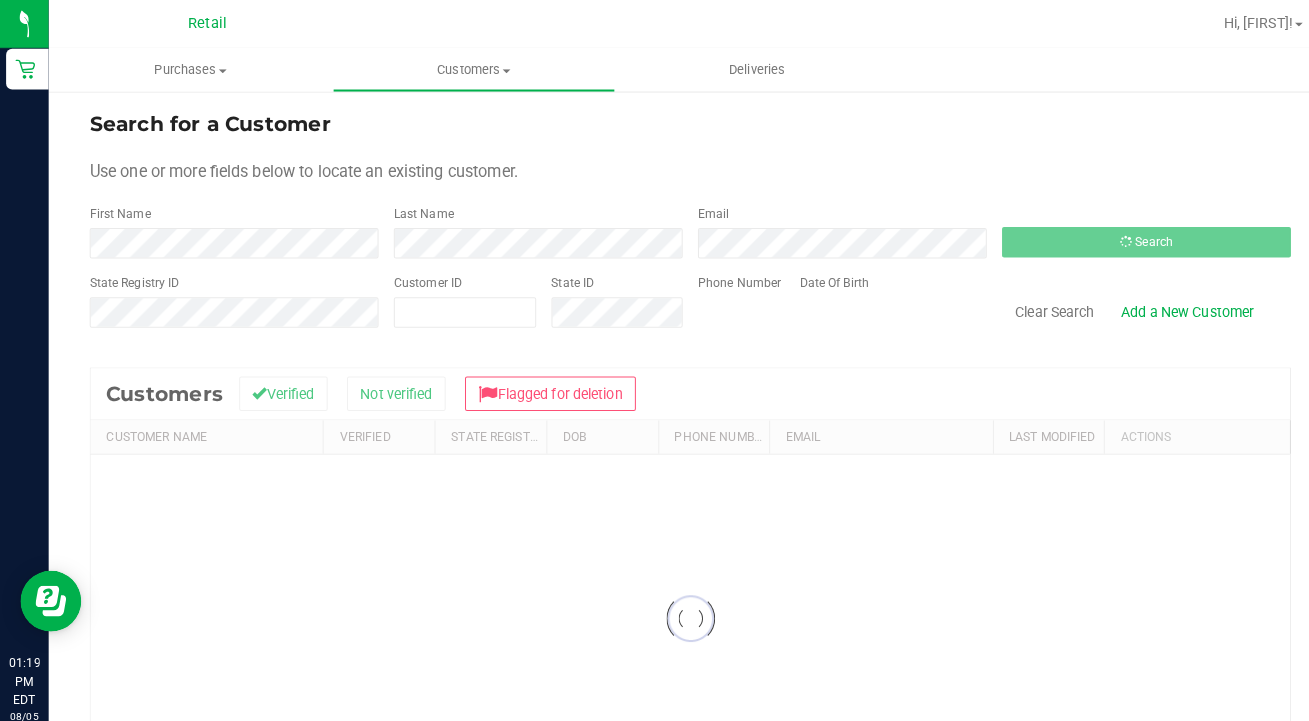 scroll, scrollTop: 0, scrollLeft: 0, axis: both 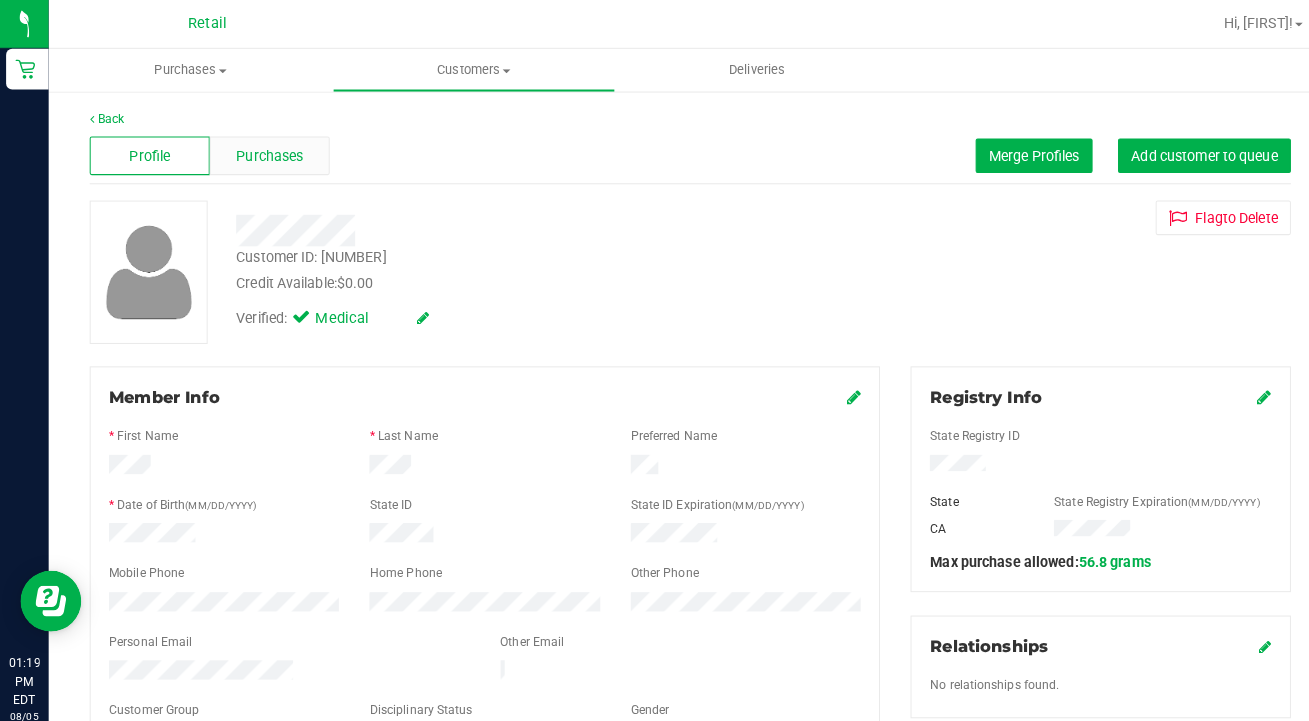 drag, startPoint x: 450, startPoint y: 121, endPoint x: 295, endPoint y: 161, distance: 160.07811 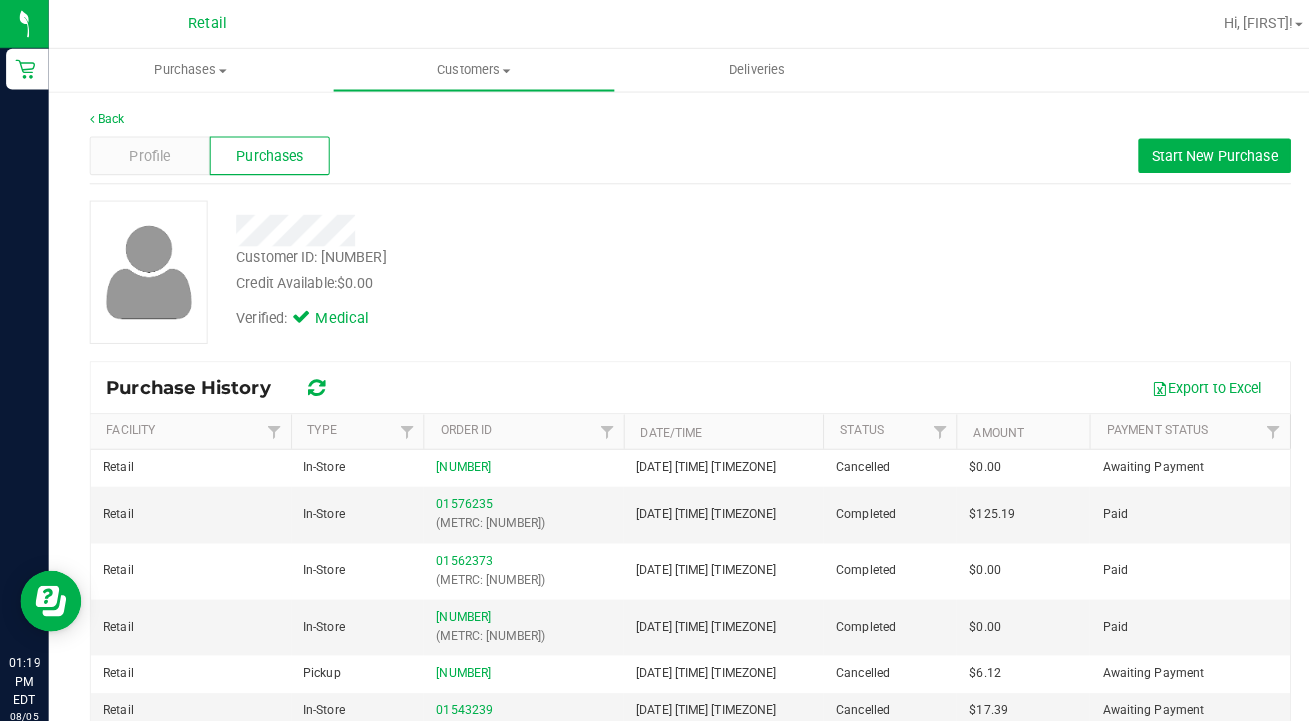 click on "01586251" at bounding box center (455, 459) 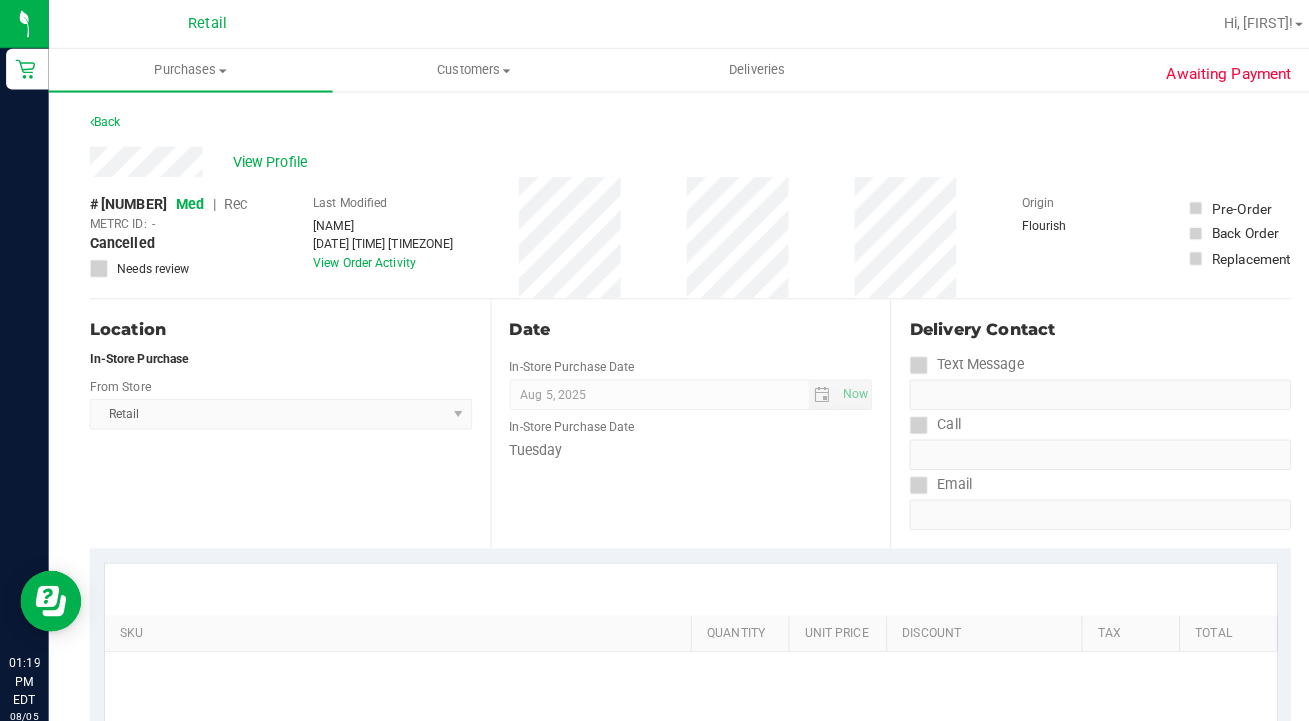 scroll, scrollTop: 0, scrollLeft: 0, axis: both 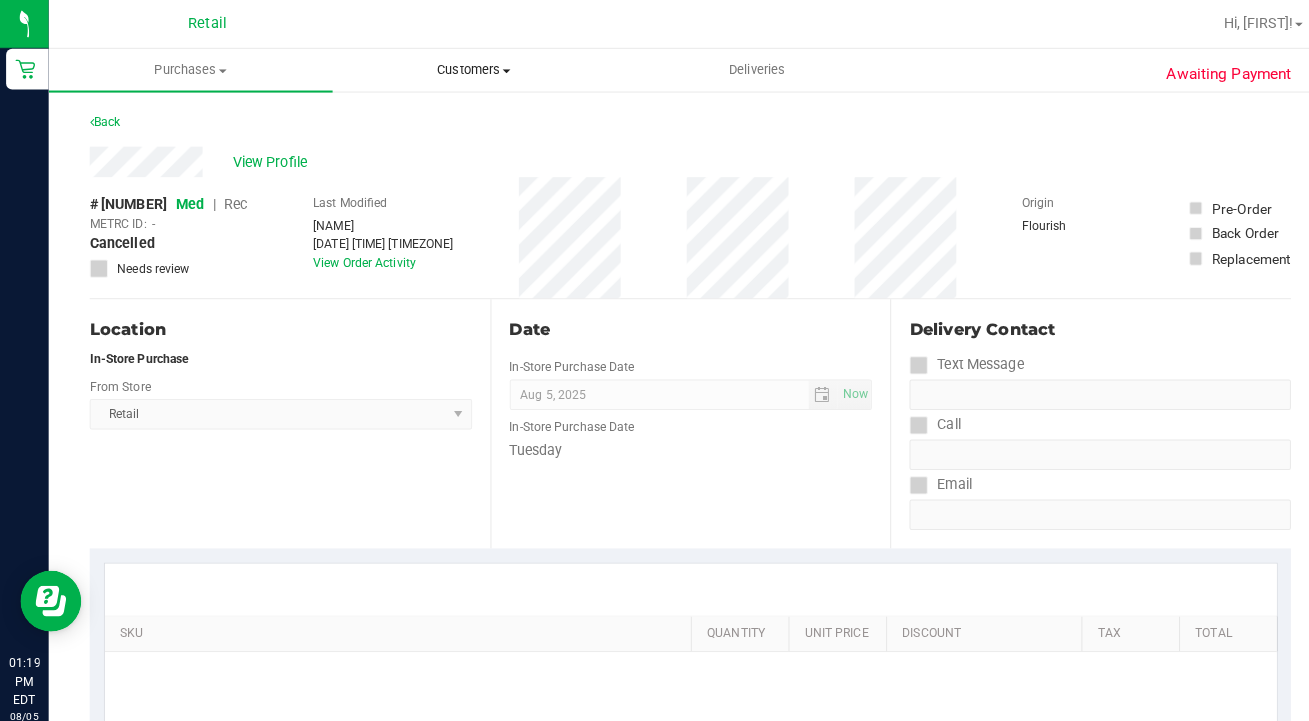 drag, startPoint x: 461, startPoint y: 458, endPoint x: 470, endPoint y: 69, distance: 389.1041 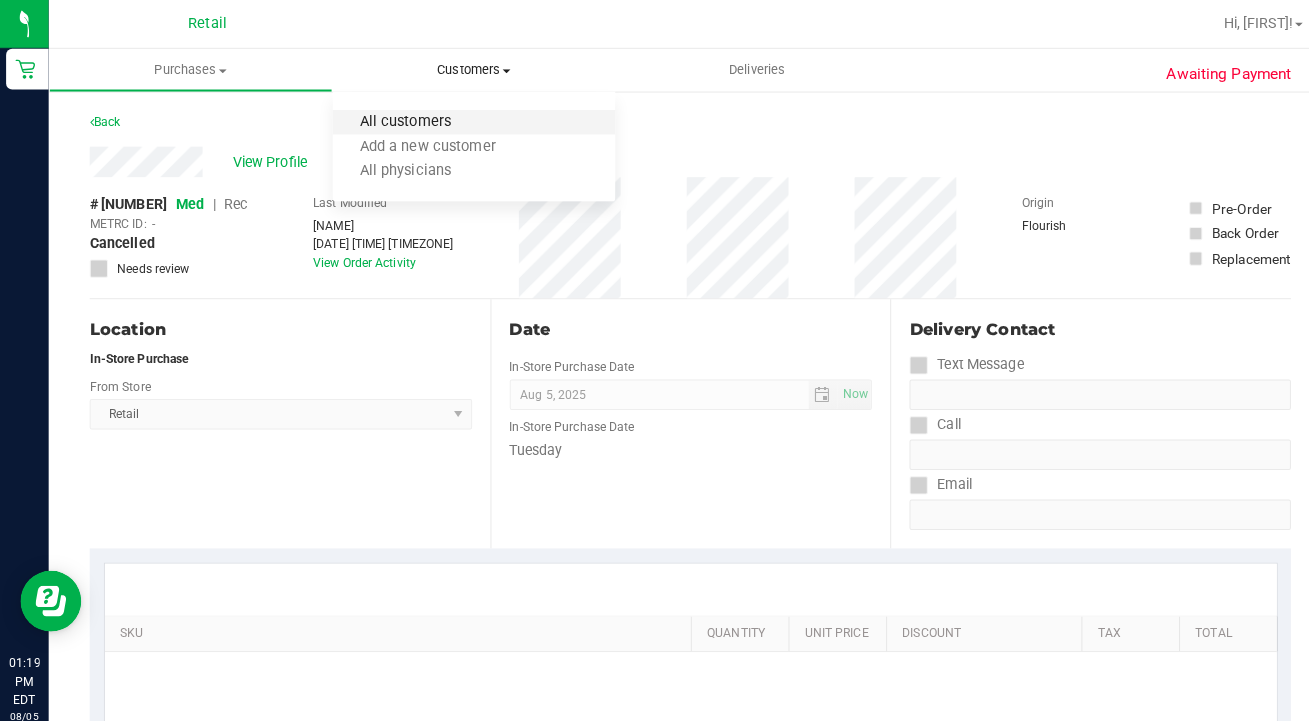 drag, startPoint x: 470, startPoint y: 69, endPoint x: 453, endPoint y: 115, distance: 49.0408 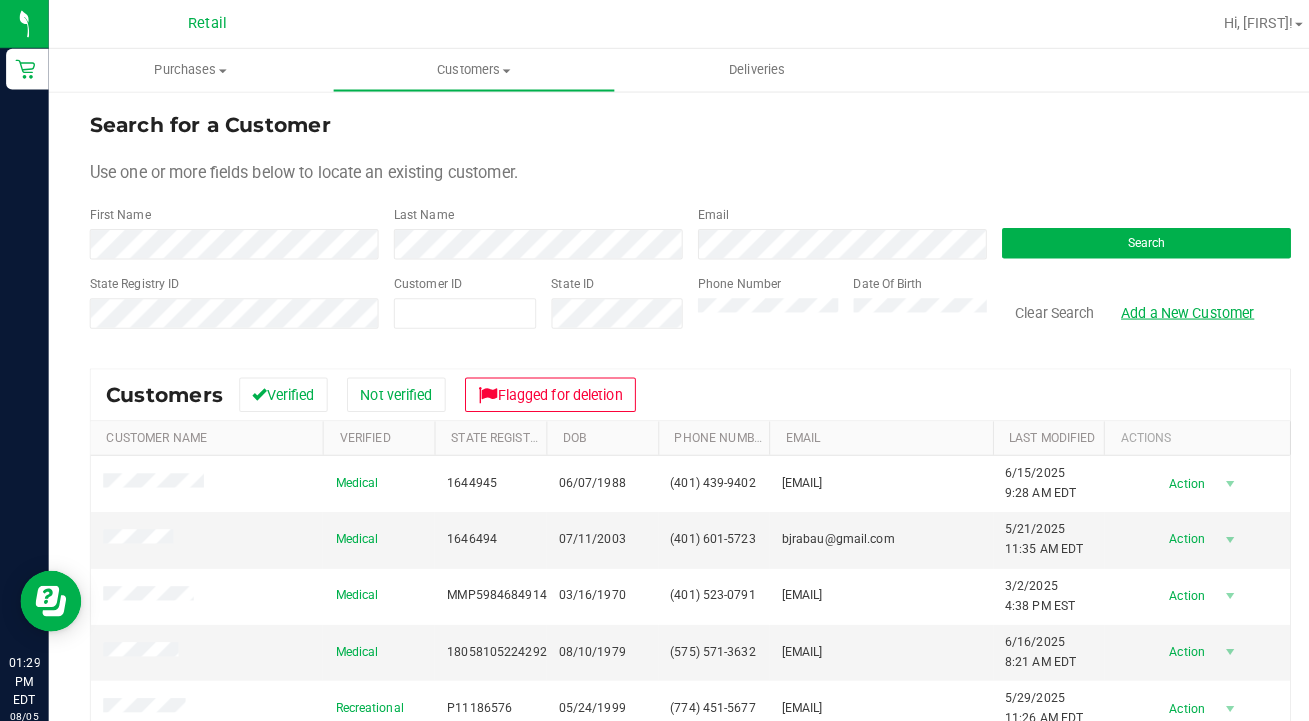drag, startPoint x: 453, startPoint y: 115, endPoint x: 1136, endPoint y: 293, distance: 705.8137 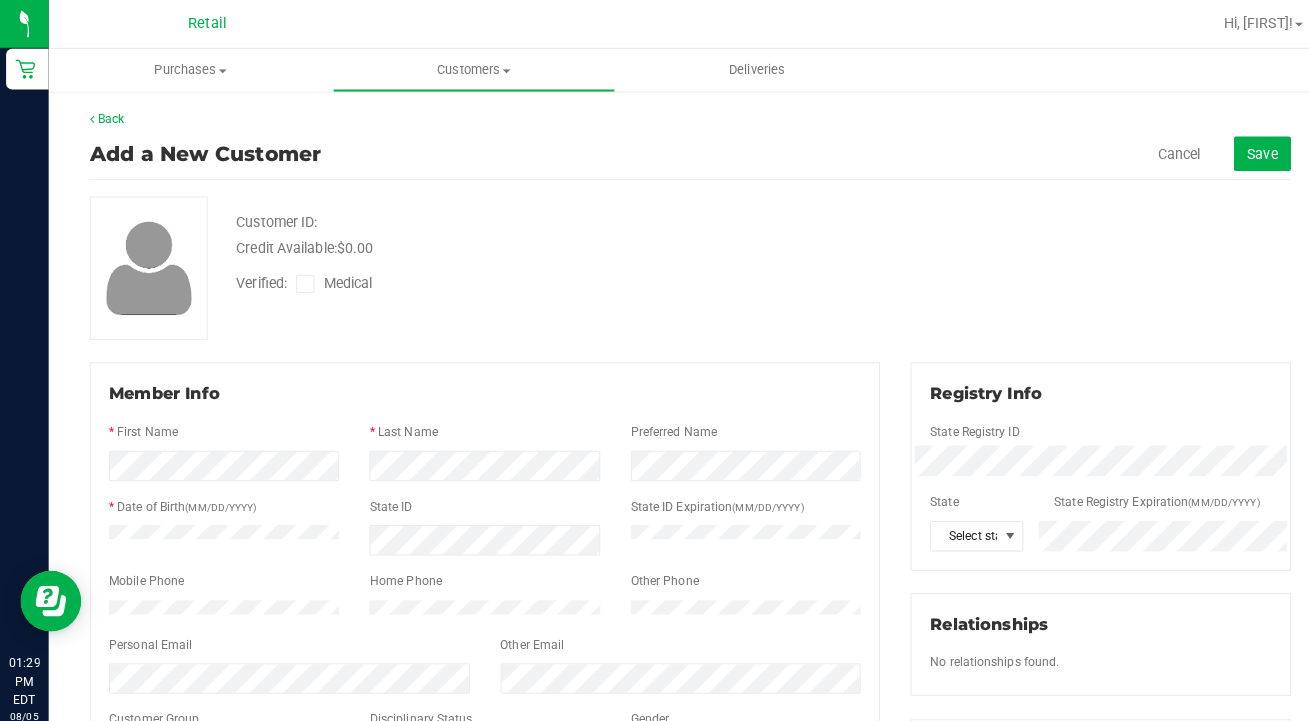click at bounding box center (300, 279) 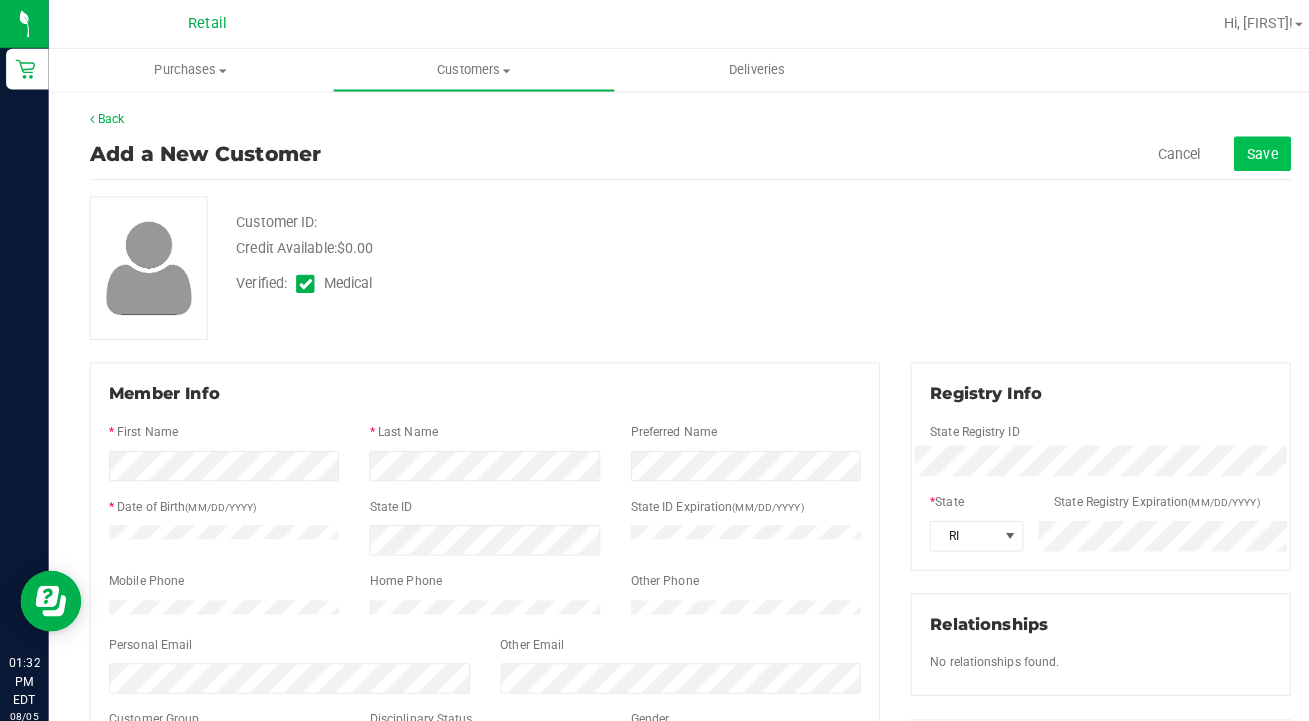 drag, startPoint x: 1136, startPoint y: 293, endPoint x: 1234, endPoint y: 155, distance: 169.2572 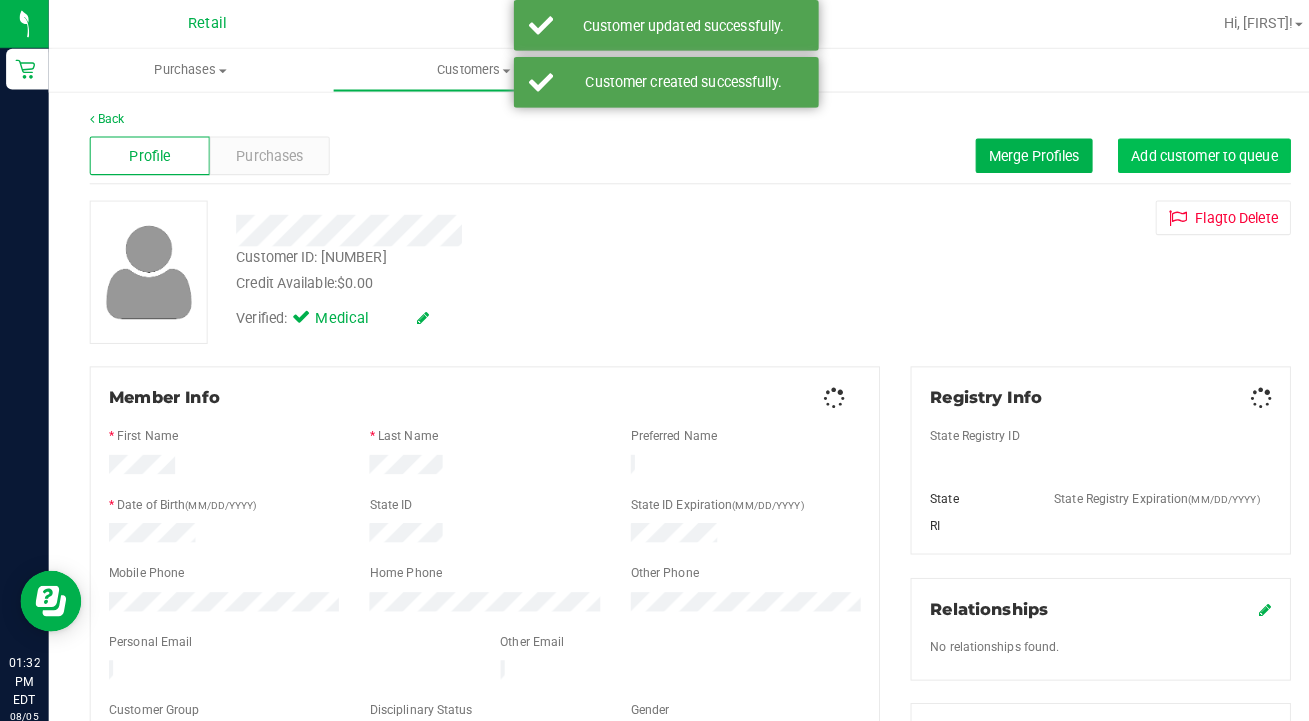 drag, startPoint x: 1234, startPoint y: 155, endPoint x: 1224, endPoint y: 158, distance: 10.440307 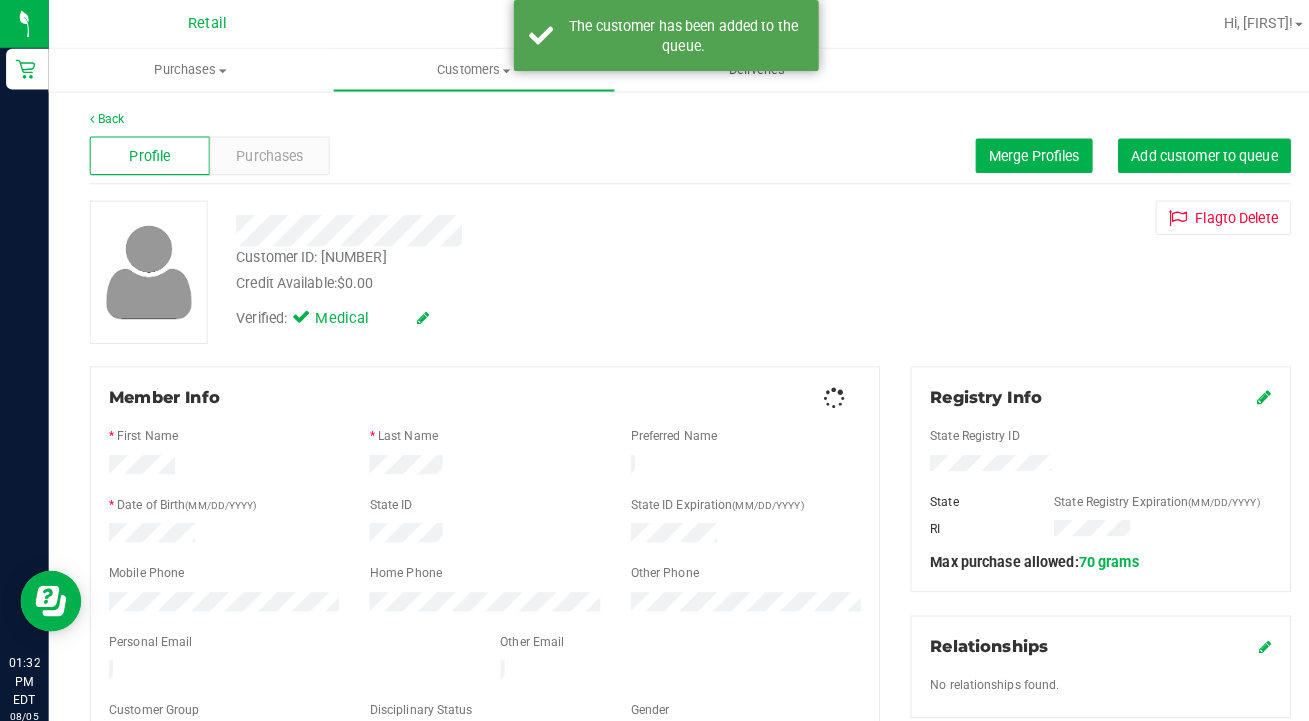 drag, startPoint x: 1224, startPoint y: 158, endPoint x: 878, endPoint y: 61, distance: 359.33966 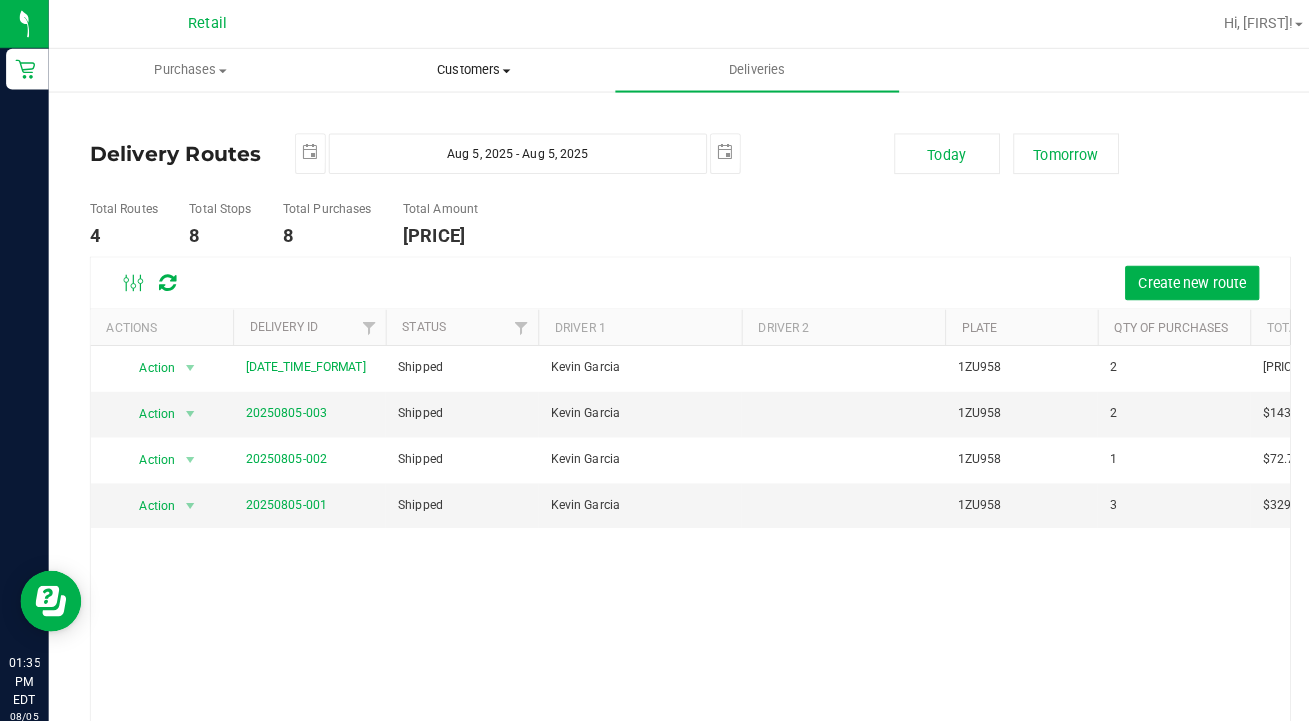drag, startPoint x: 878, startPoint y: 61, endPoint x: 474, endPoint y: 61, distance: 404 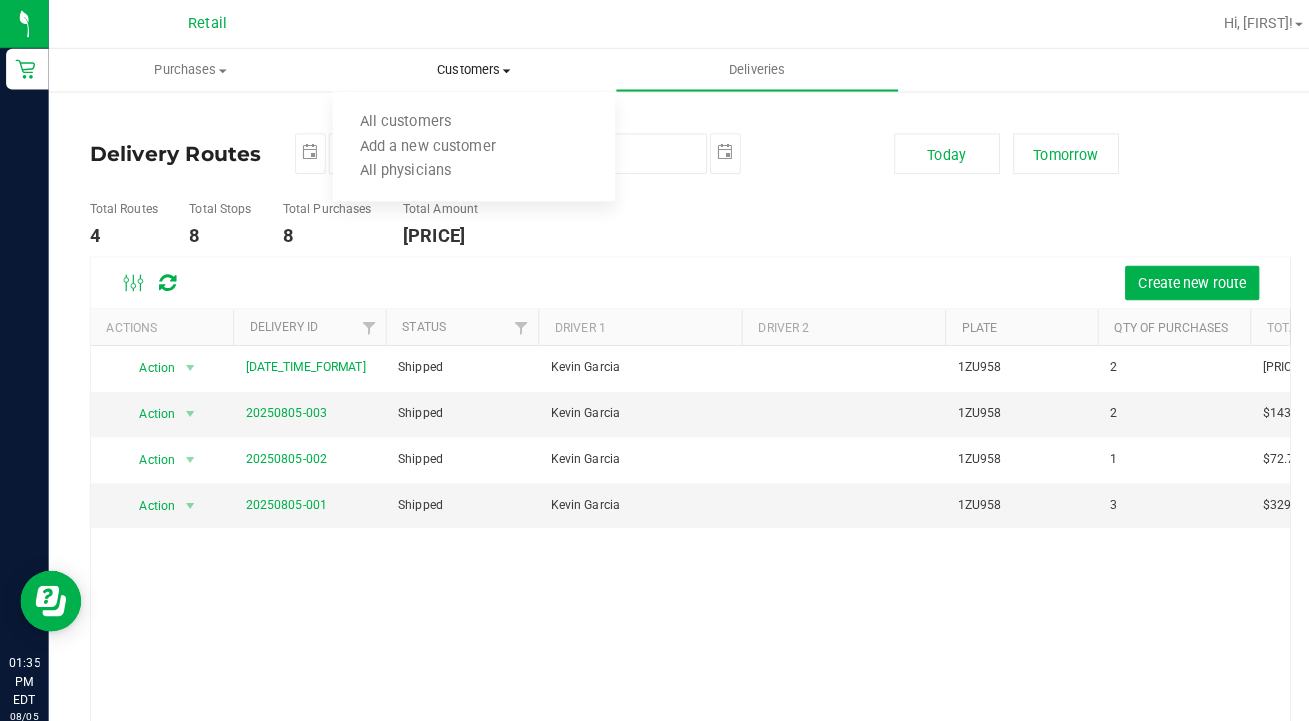 click on "All customers" at bounding box center [399, 120] 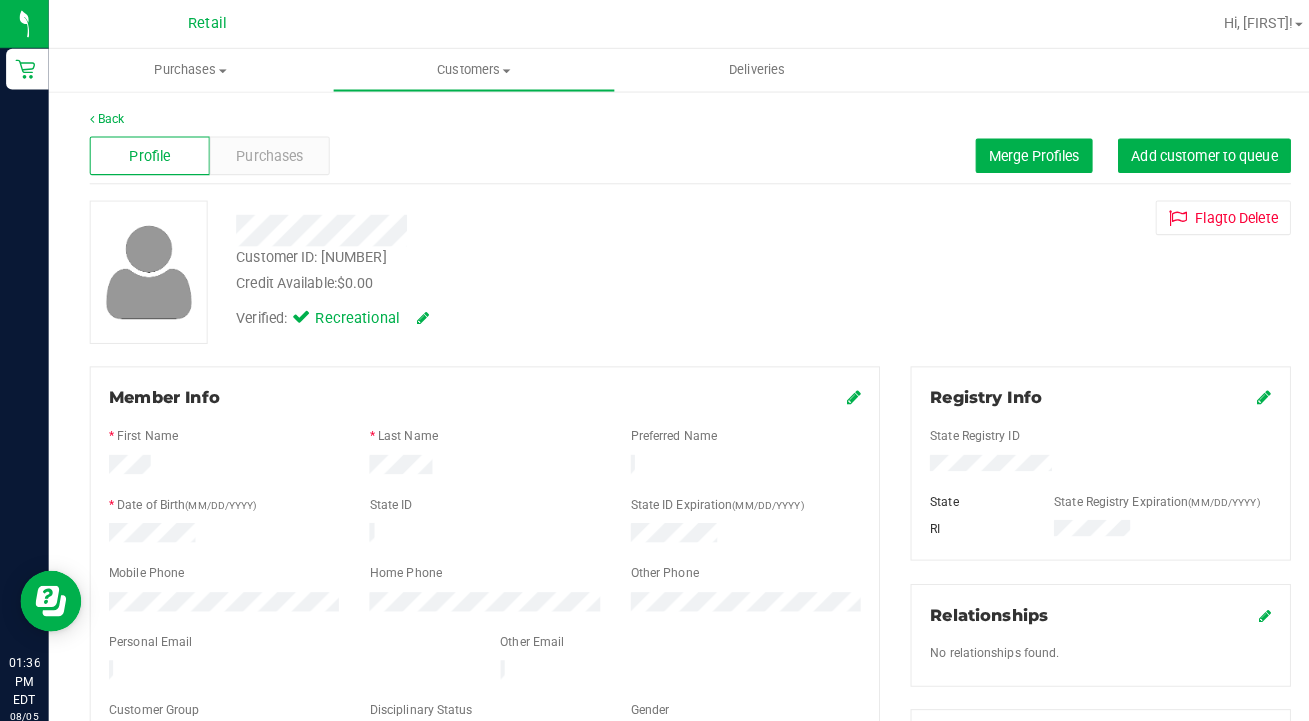 click on "Purchases" at bounding box center (265, 153) 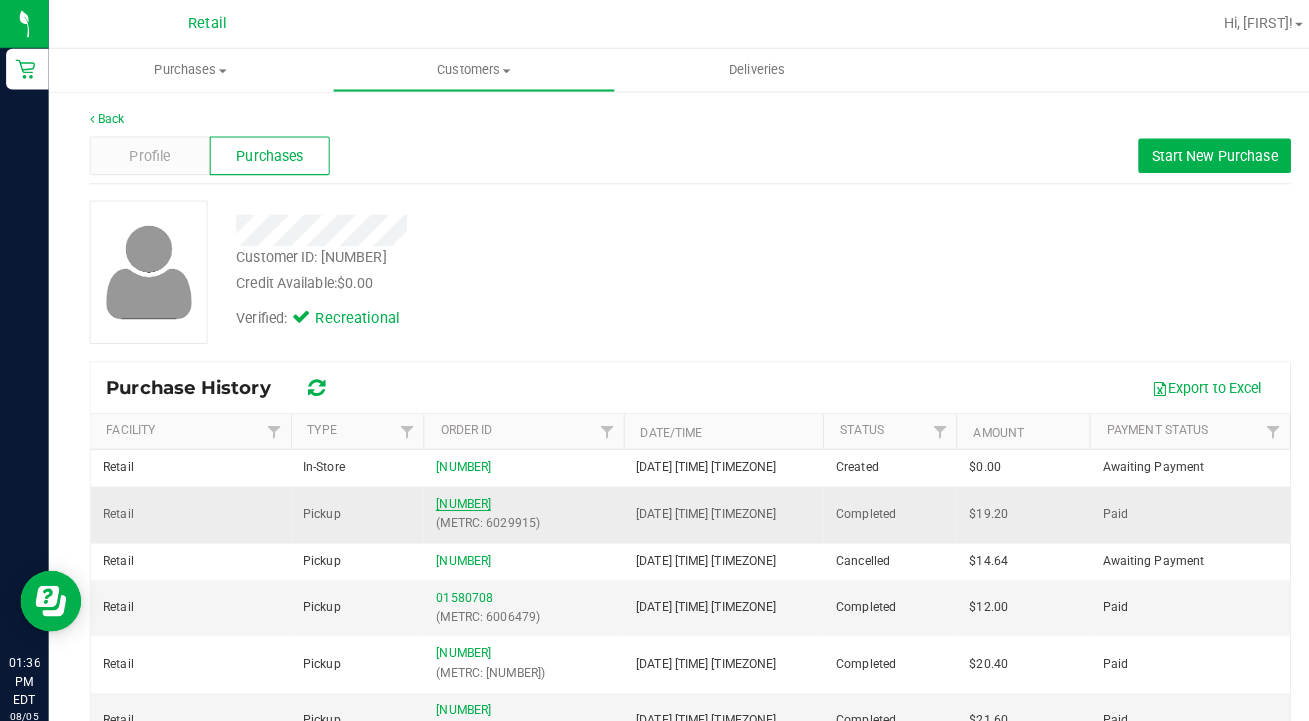 drag, startPoint x: 474, startPoint y: 61, endPoint x: 463, endPoint y: 489, distance: 428.14133 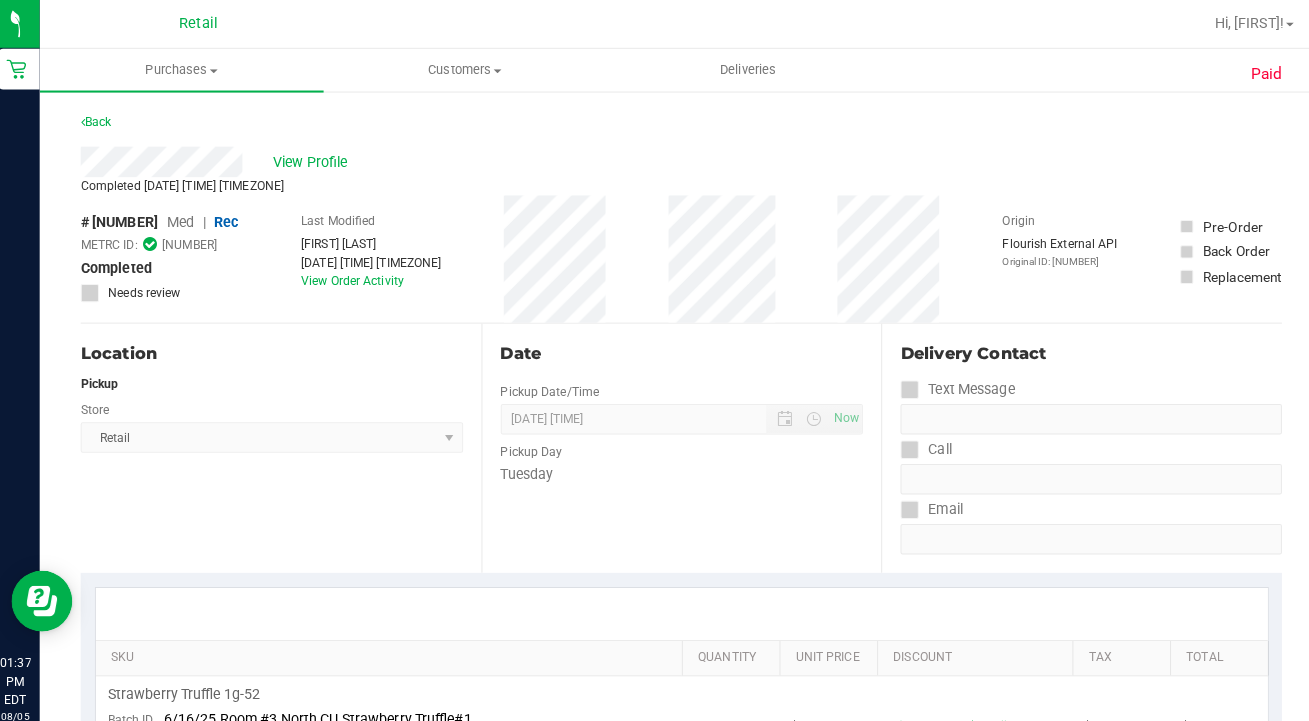 scroll, scrollTop: 0, scrollLeft: 0, axis: both 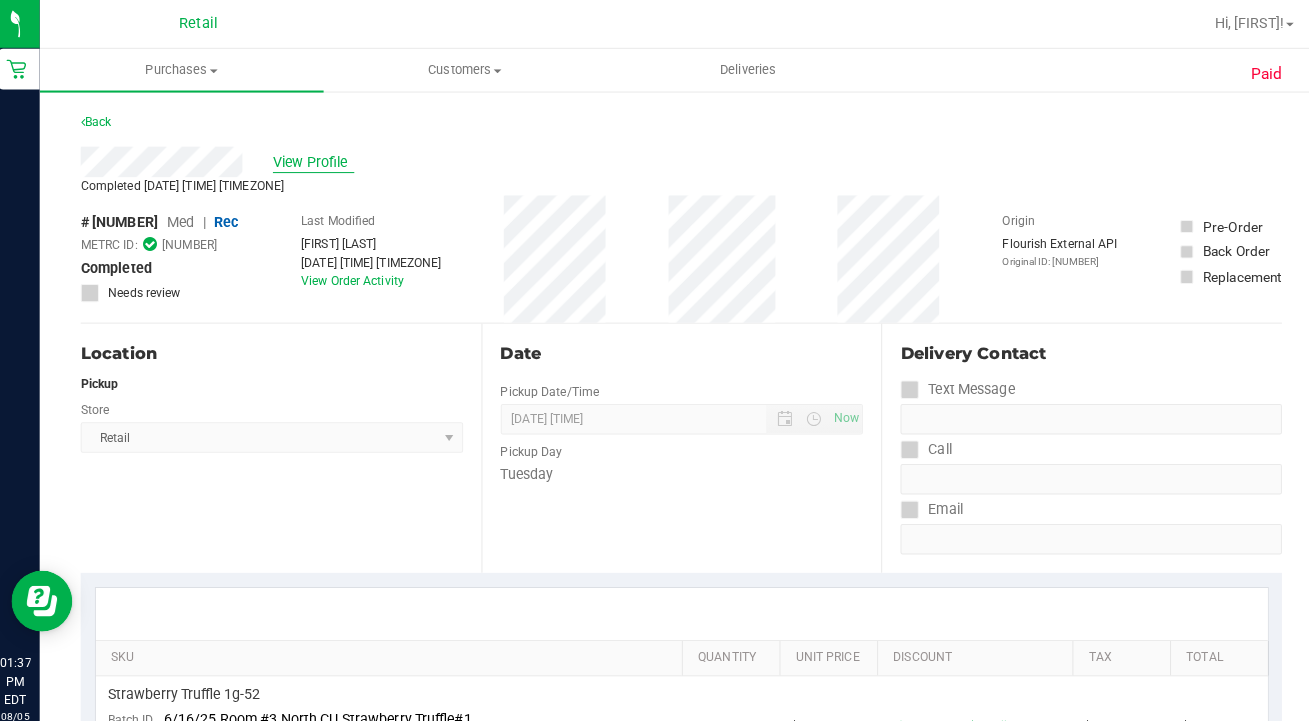 drag, startPoint x: 580, startPoint y: 133, endPoint x: 317, endPoint y: 155, distance: 263.91855 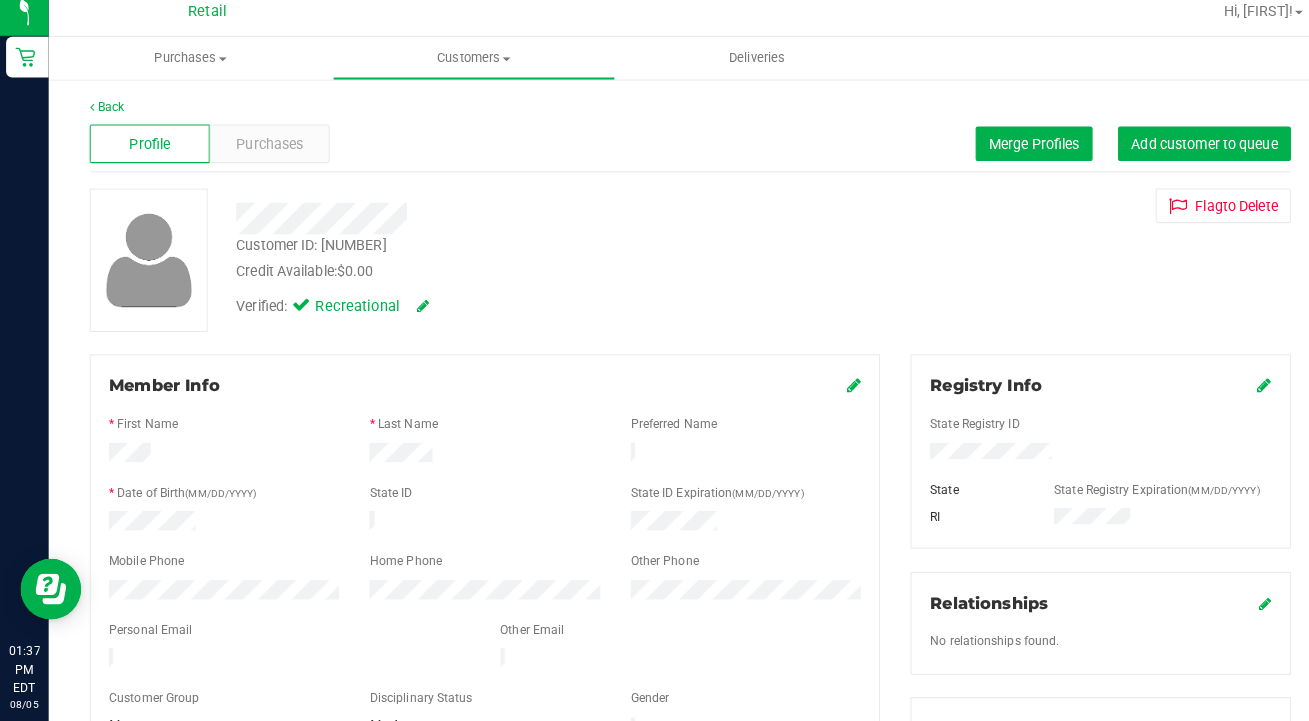 scroll, scrollTop: 0, scrollLeft: 0, axis: both 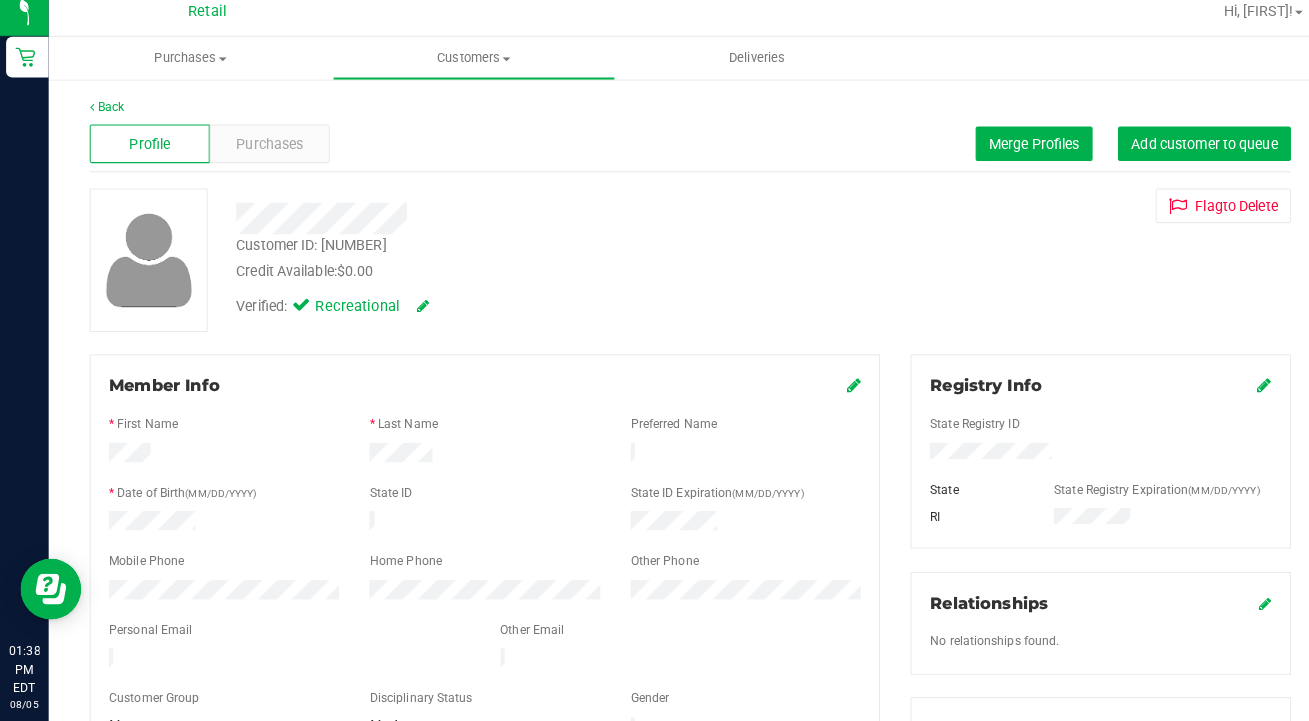 click on "Purchases" at bounding box center (265, 153) 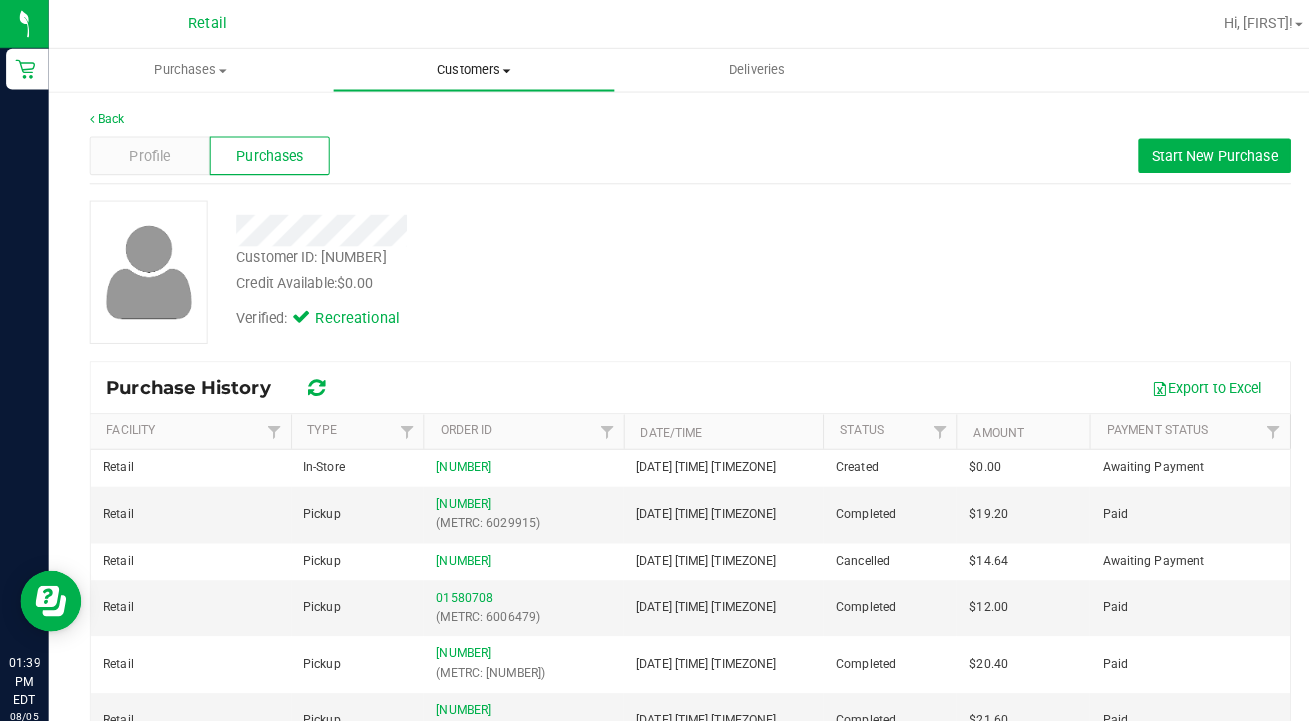 drag, startPoint x: 305, startPoint y: 133, endPoint x: 439, endPoint y: 62, distance: 151.64761 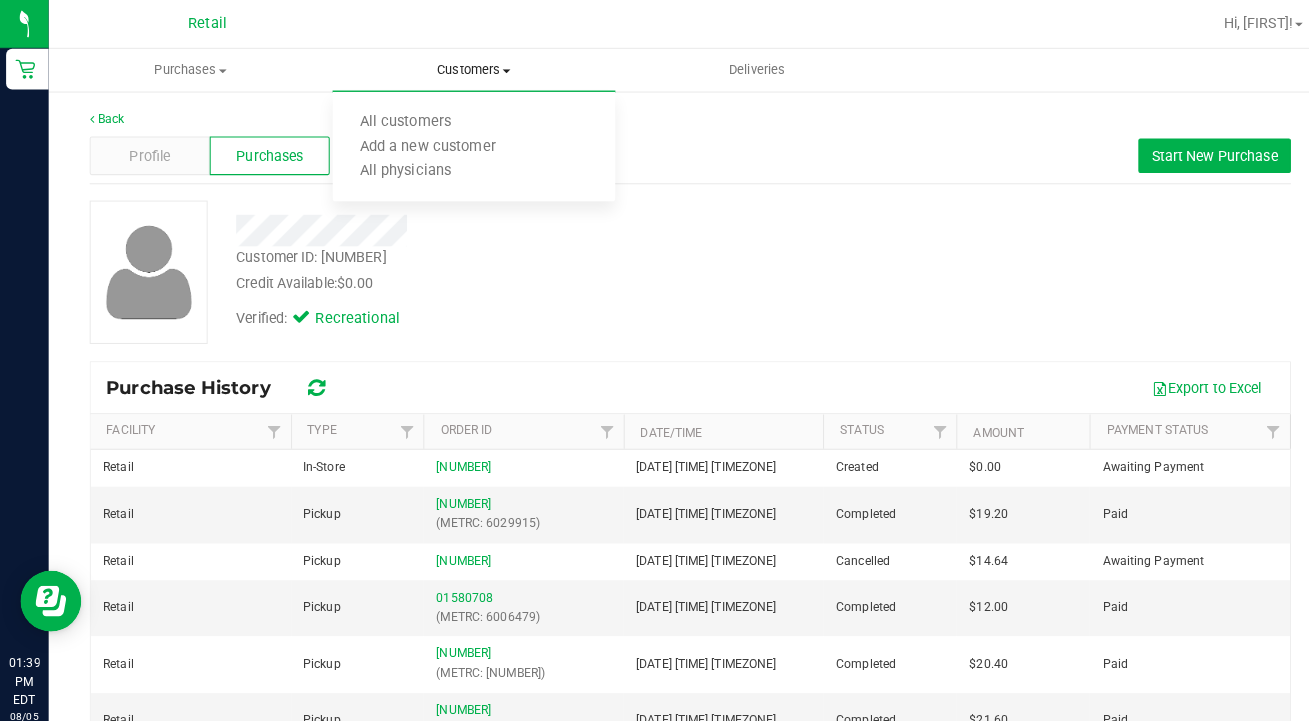 click on "All customers" at bounding box center [466, 121] 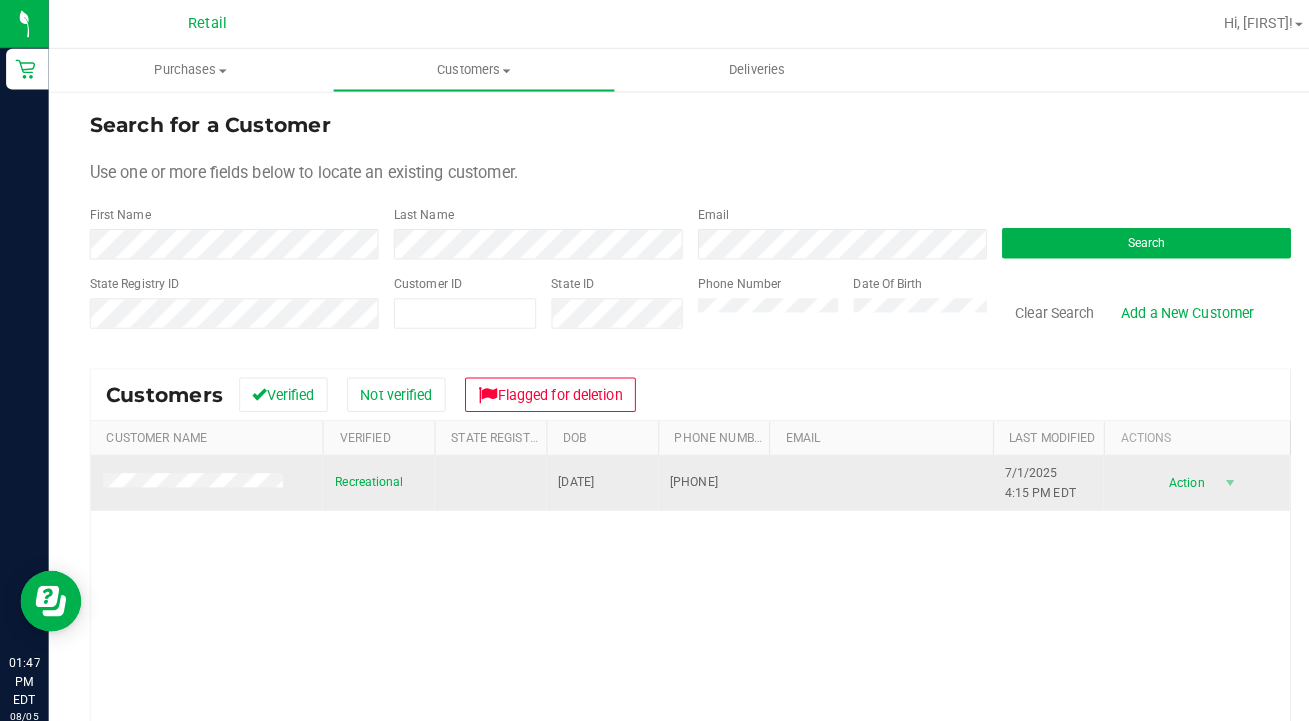 drag, startPoint x: 439, startPoint y: 62, endPoint x: 161, endPoint y: 483, distance: 504.5047 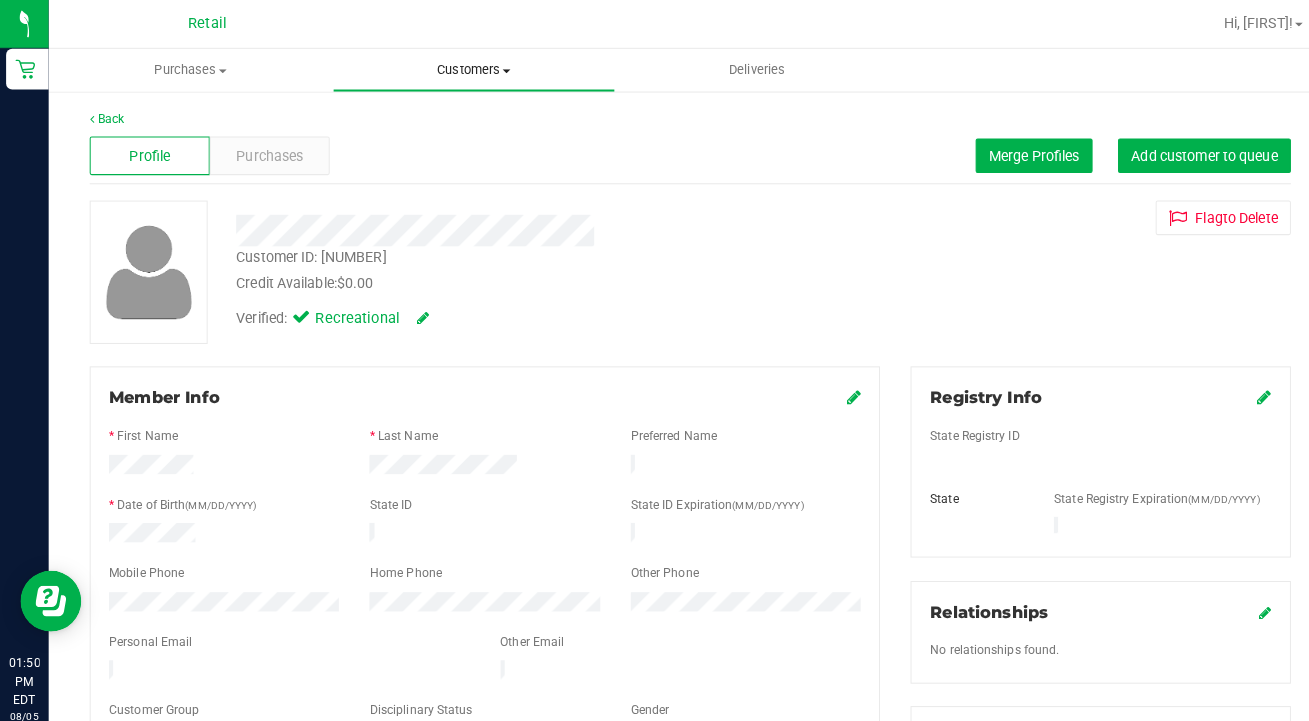 drag, startPoint x: 161, startPoint y: 483, endPoint x: 466, endPoint y: 76, distance: 508.60004 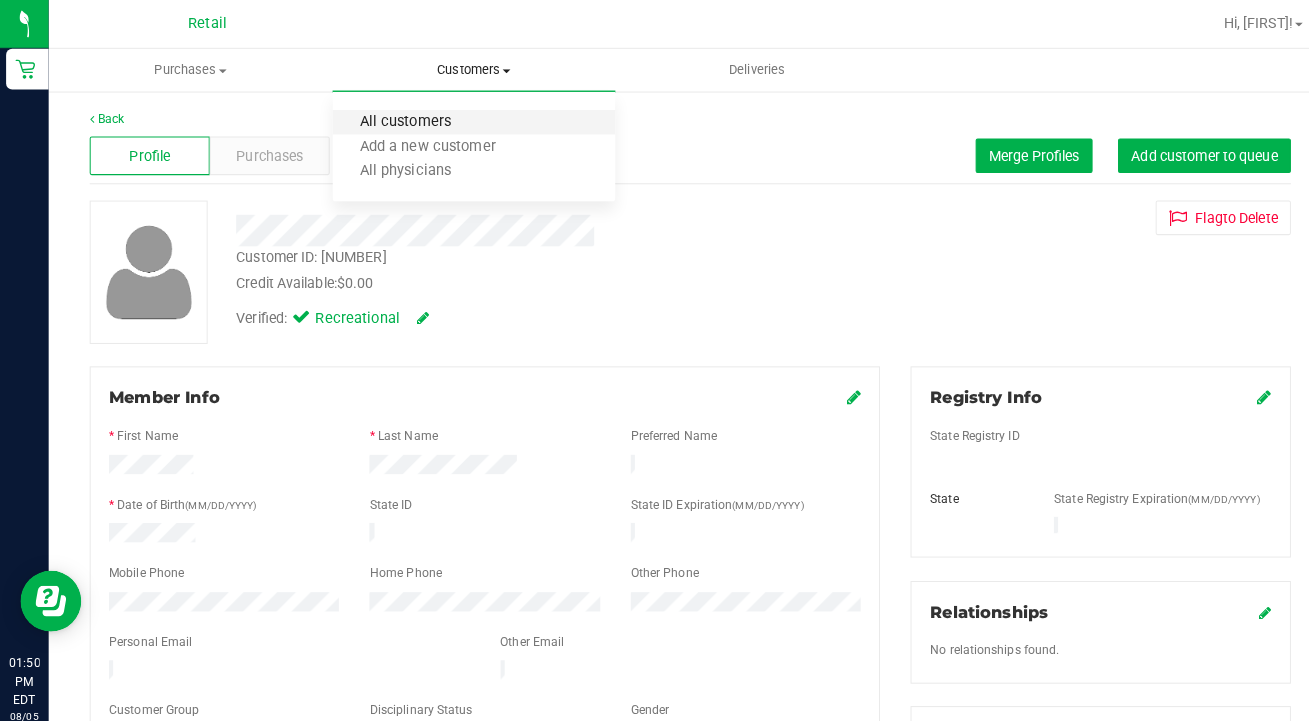 drag, startPoint x: 466, startPoint y: 76, endPoint x: 444, endPoint y: 121, distance: 50.08992 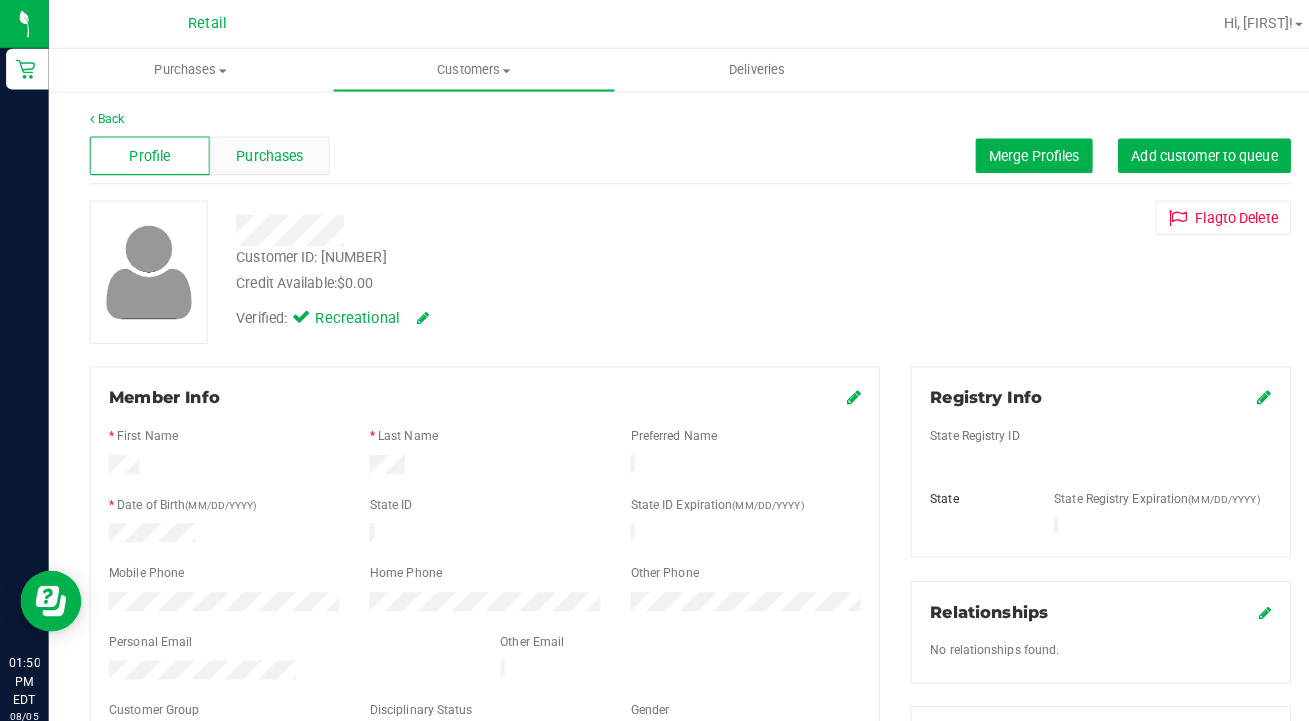 drag, startPoint x: 444, startPoint y: 121, endPoint x: 291, endPoint y: 156, distance: 156.95222 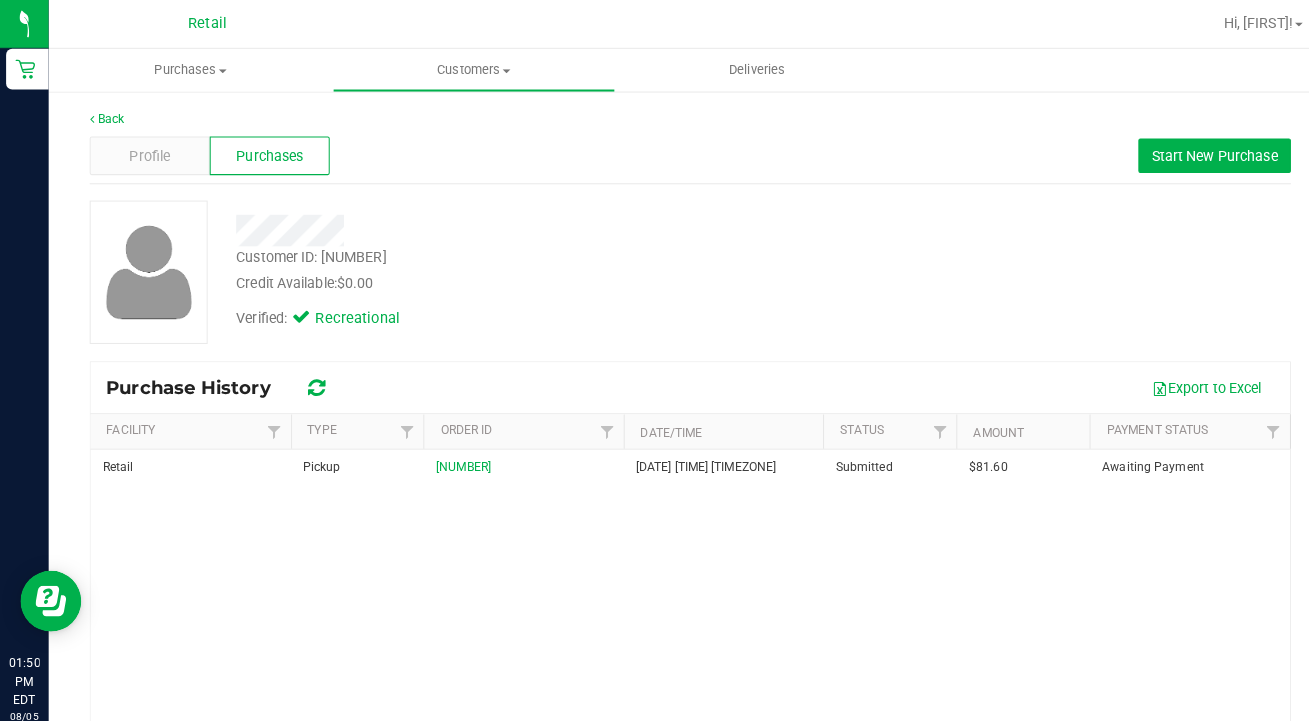 click on "[NUMBER]" at bounding box center (455, 459) 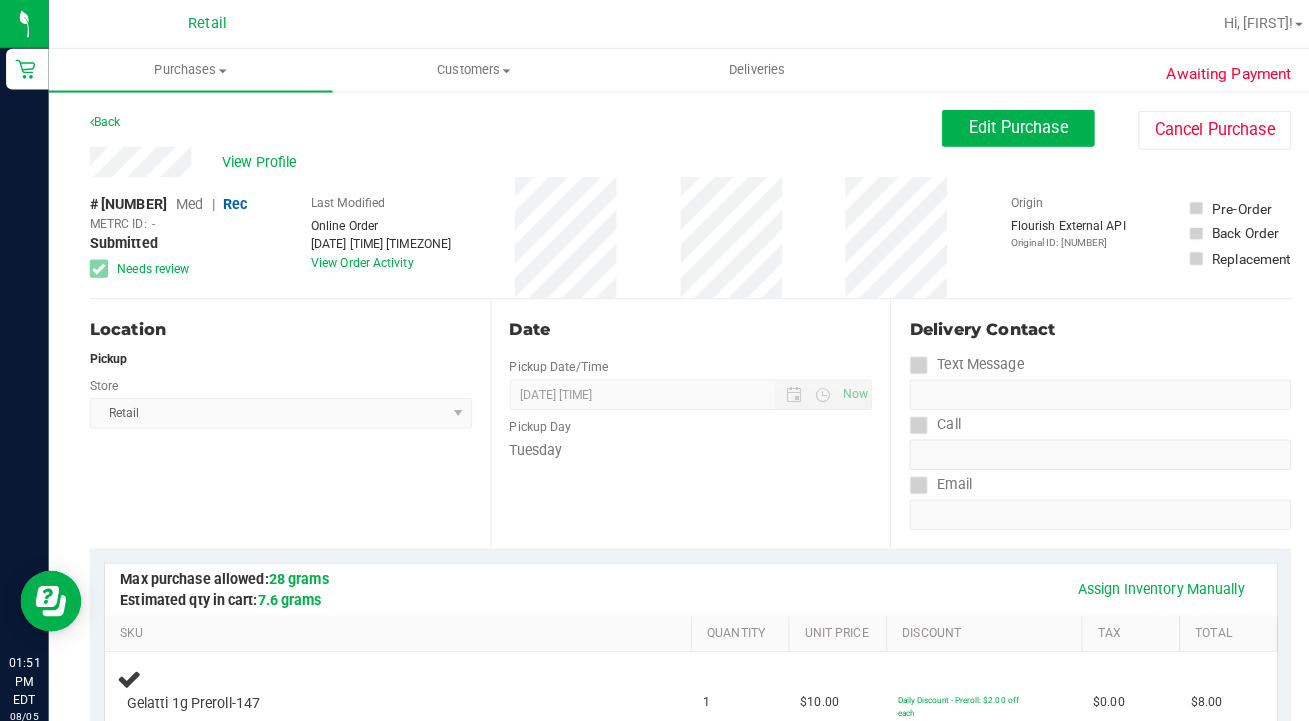 scroll, scrollTop: 0, scrollLeft: 0, axis: both 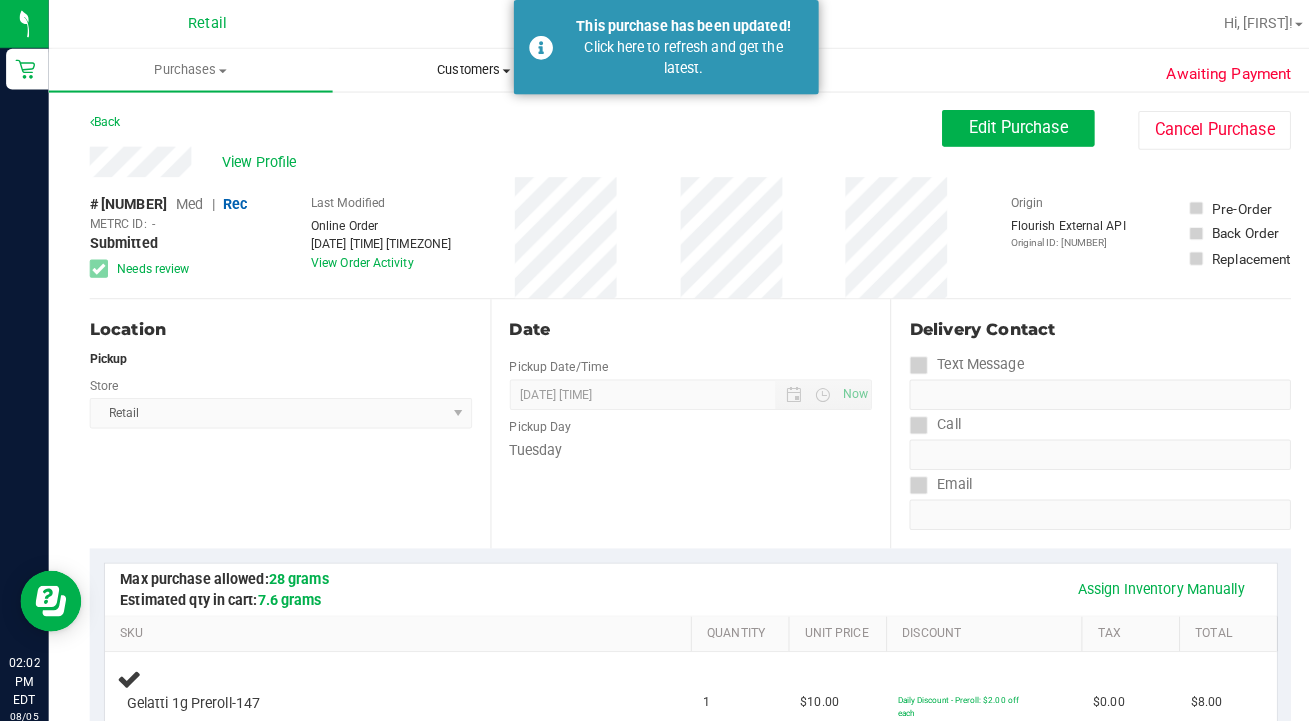 drag, startPoint x: 342, startPoint y: 389, endPoint x: 435, endPoint y: 85, distance: 317.90723 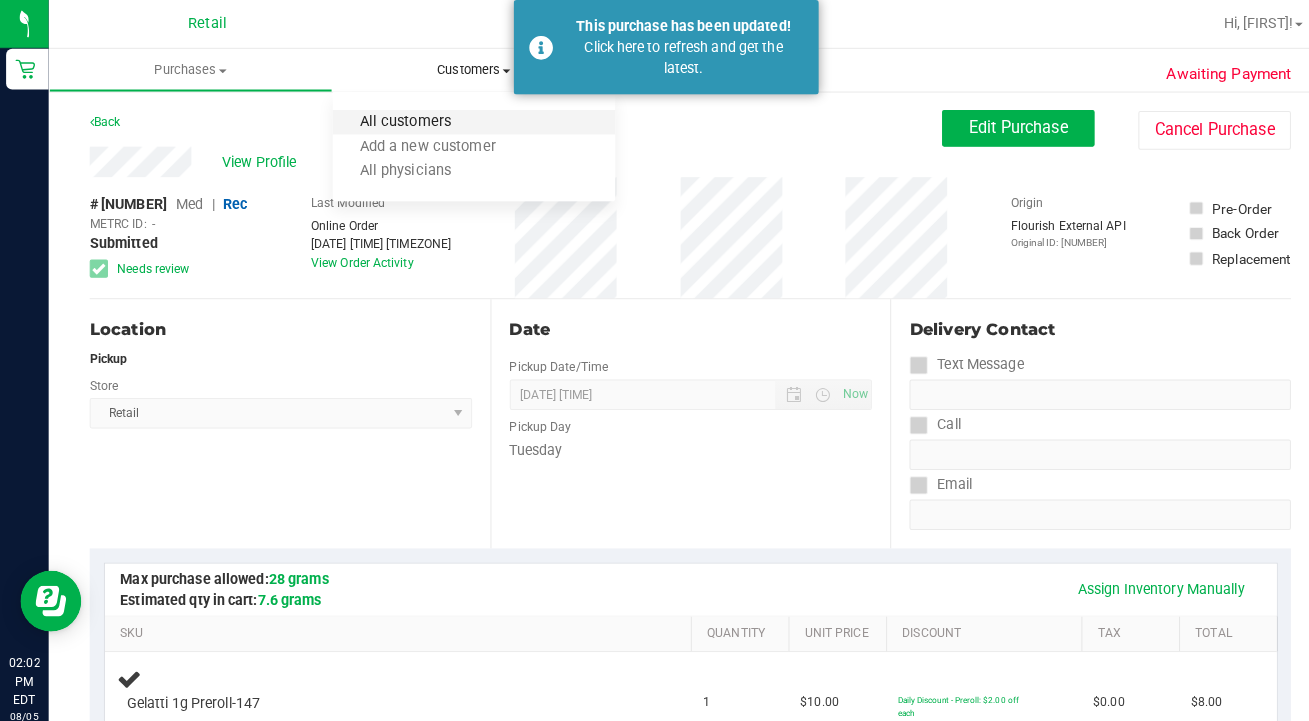 drag, startPoint x: 435, startPoint y: 85, endPoint x: 424, endPoint y: 117, distance: 33.83785 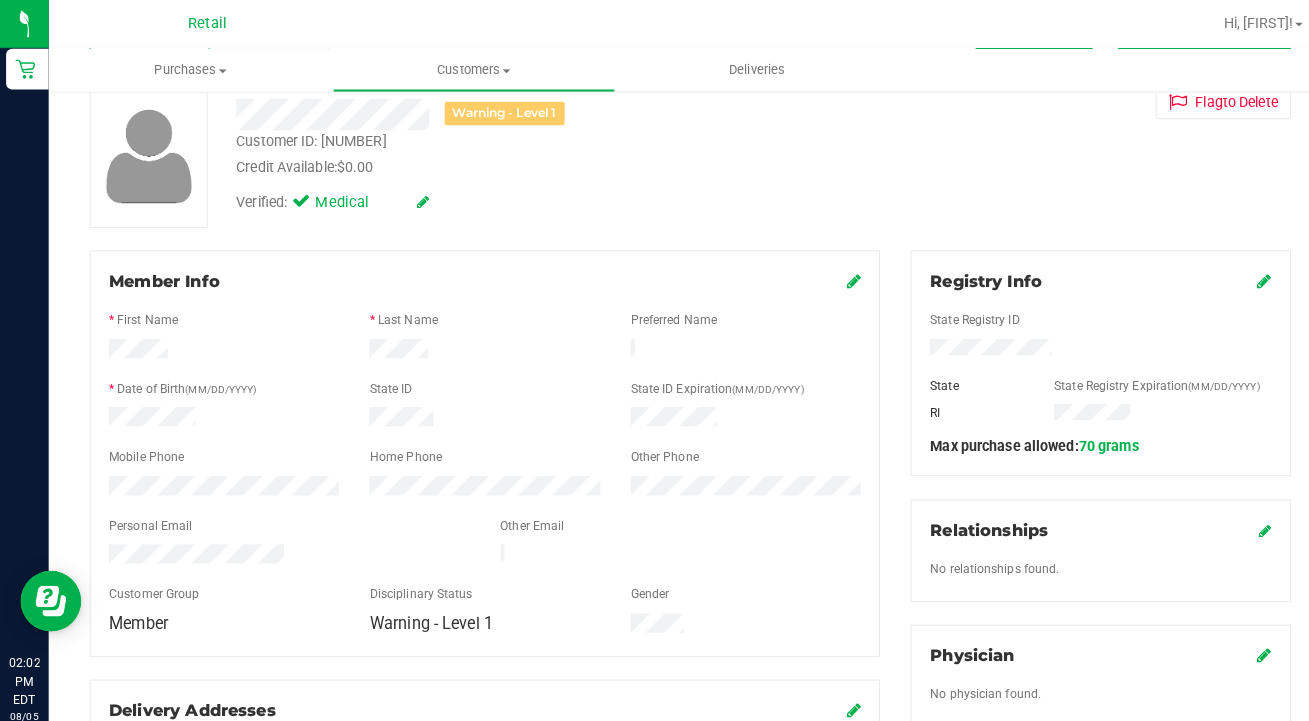 scroll, scrollTop: 117, scrollLeft: 0, axis: vertical 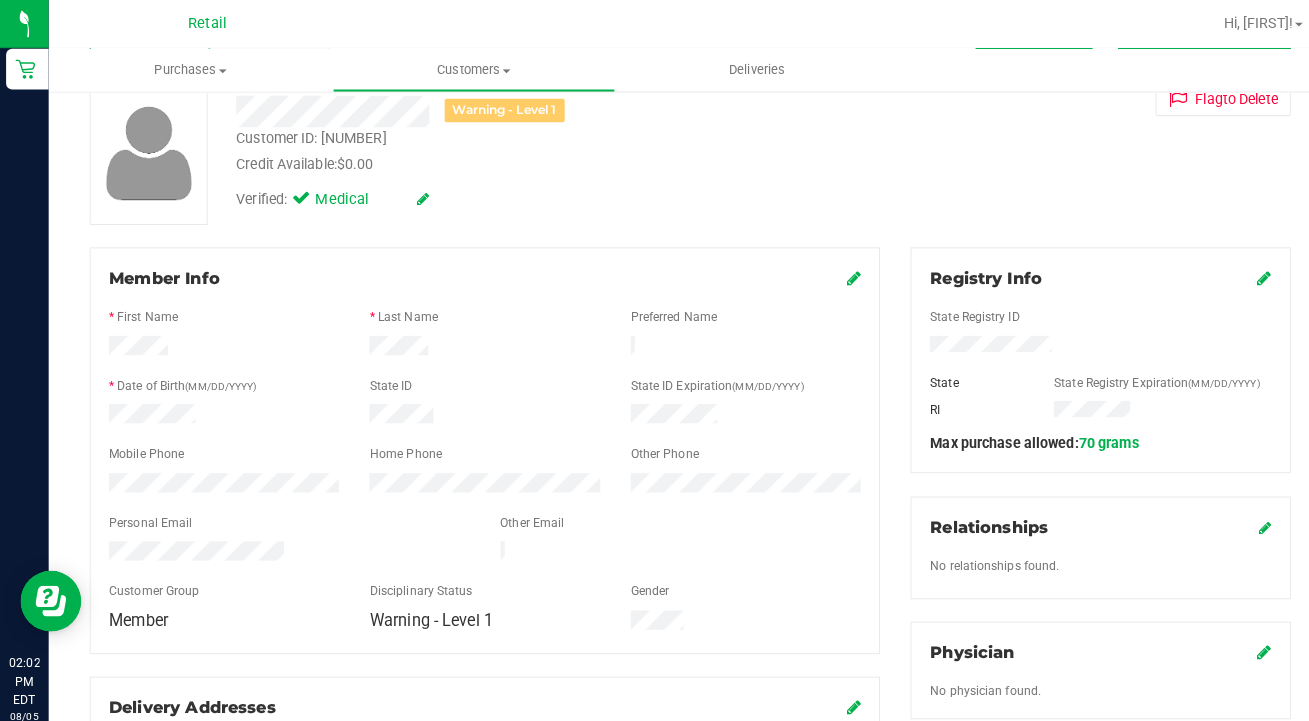 click at bounding box center [1243, 273] 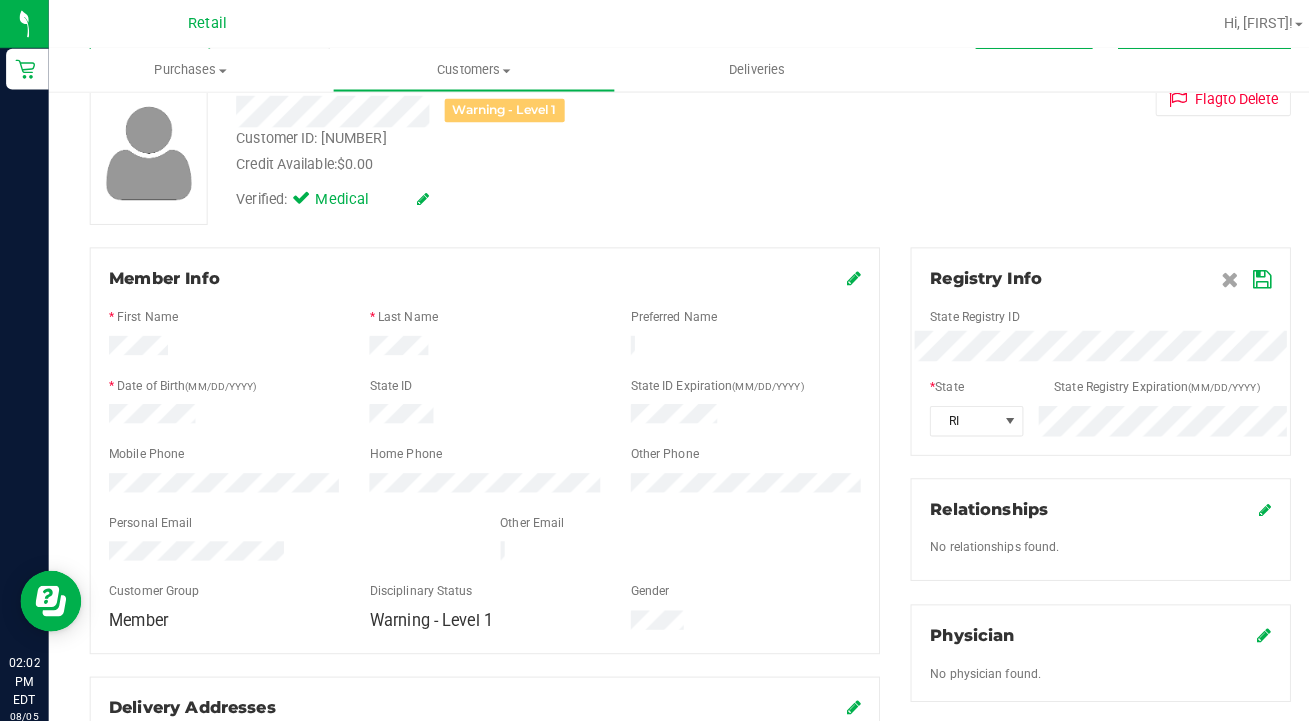 drag, startPoint x: 234, startPoint y: 436, endPoint x: 1239, endPoint y: 270, distance: 1018.6172 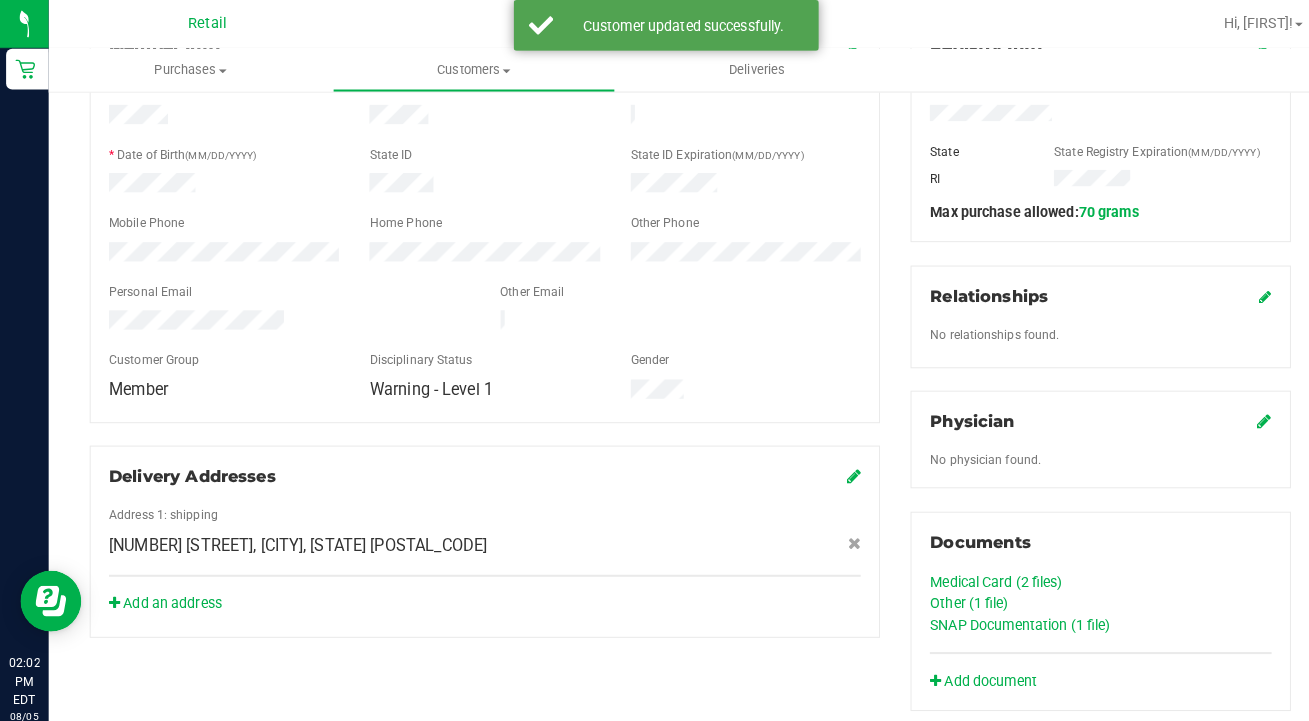 scroll, scrollTop: 600, scrollLeft: 0, axis: vertical 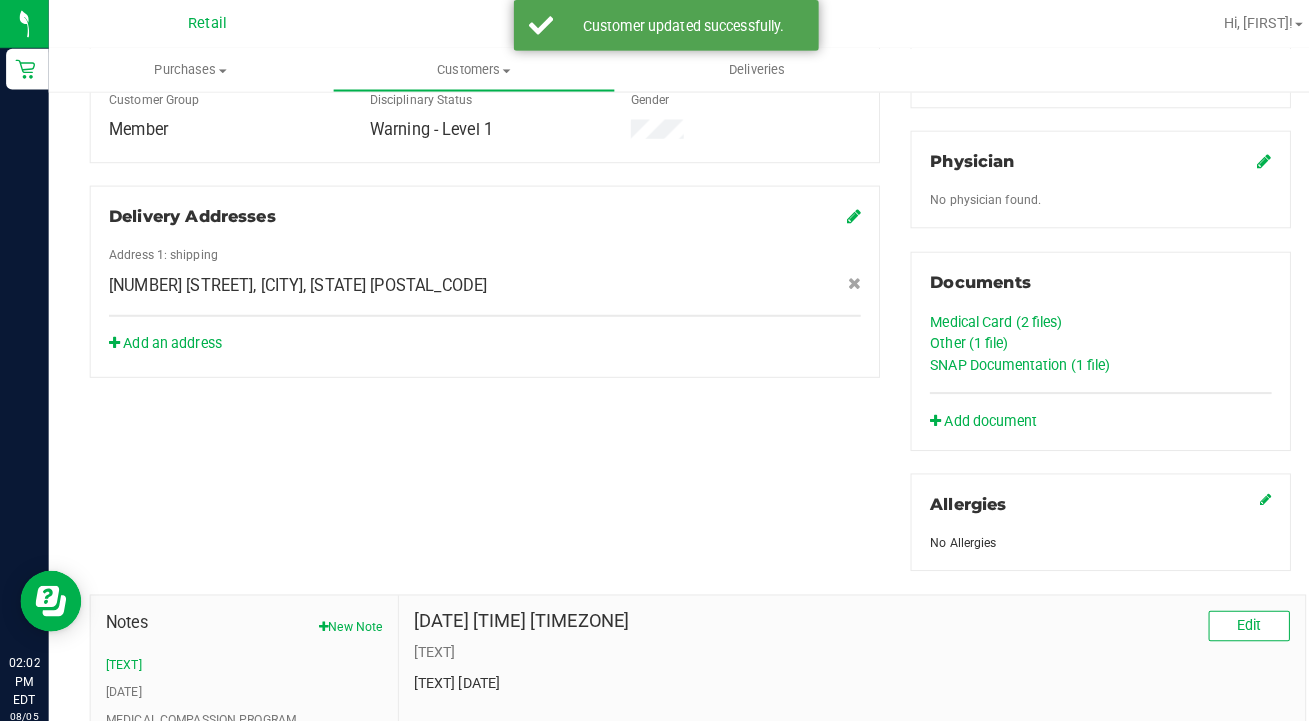 click on "SNAP Documentation (1
file)" 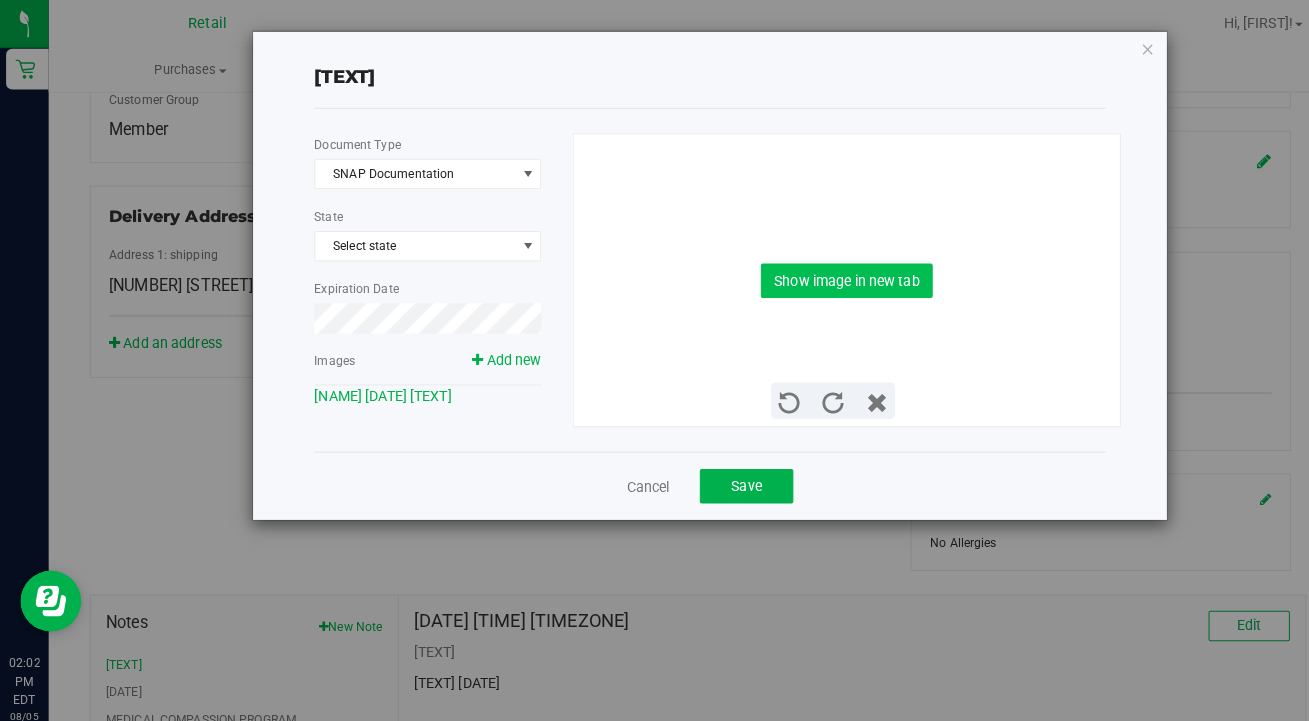 drag, startPoint x: 1060, startPoint y: 388, endPoint x: 865, endPoint y: 281, distance: 222.42752 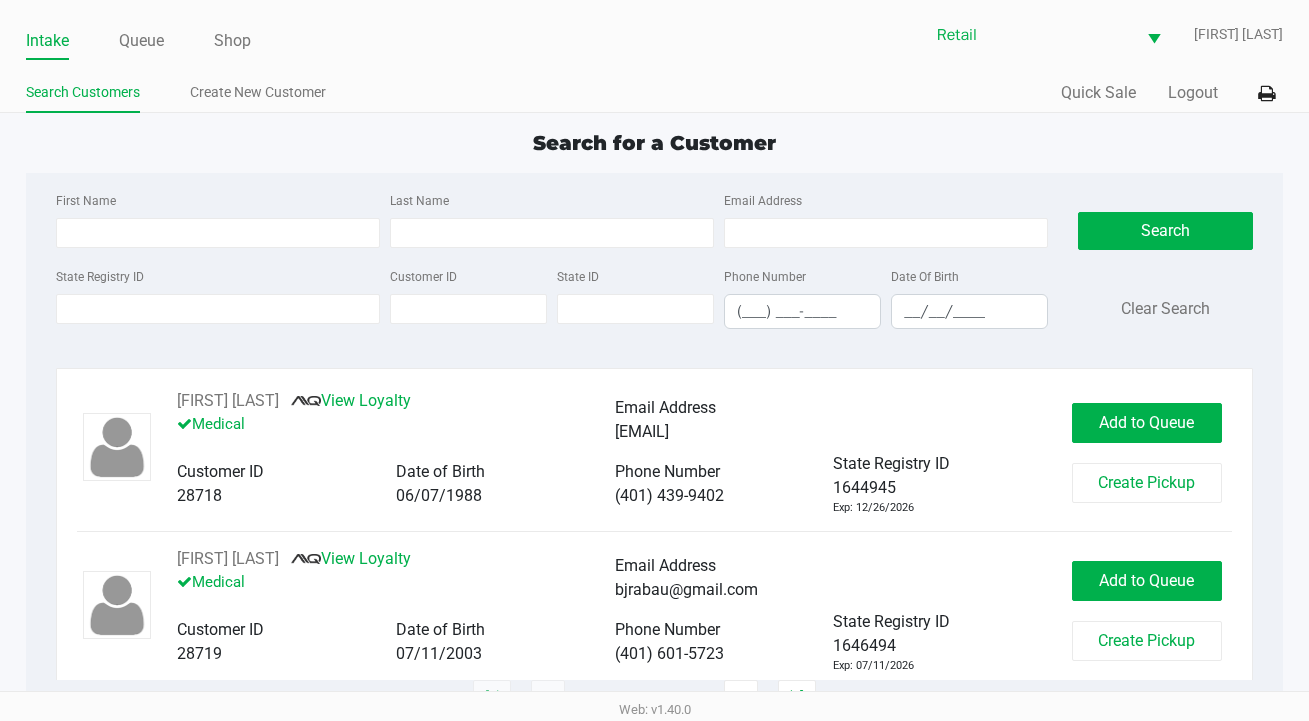scroll, scrollTop: 0, scrollLeft: 0, axis: both 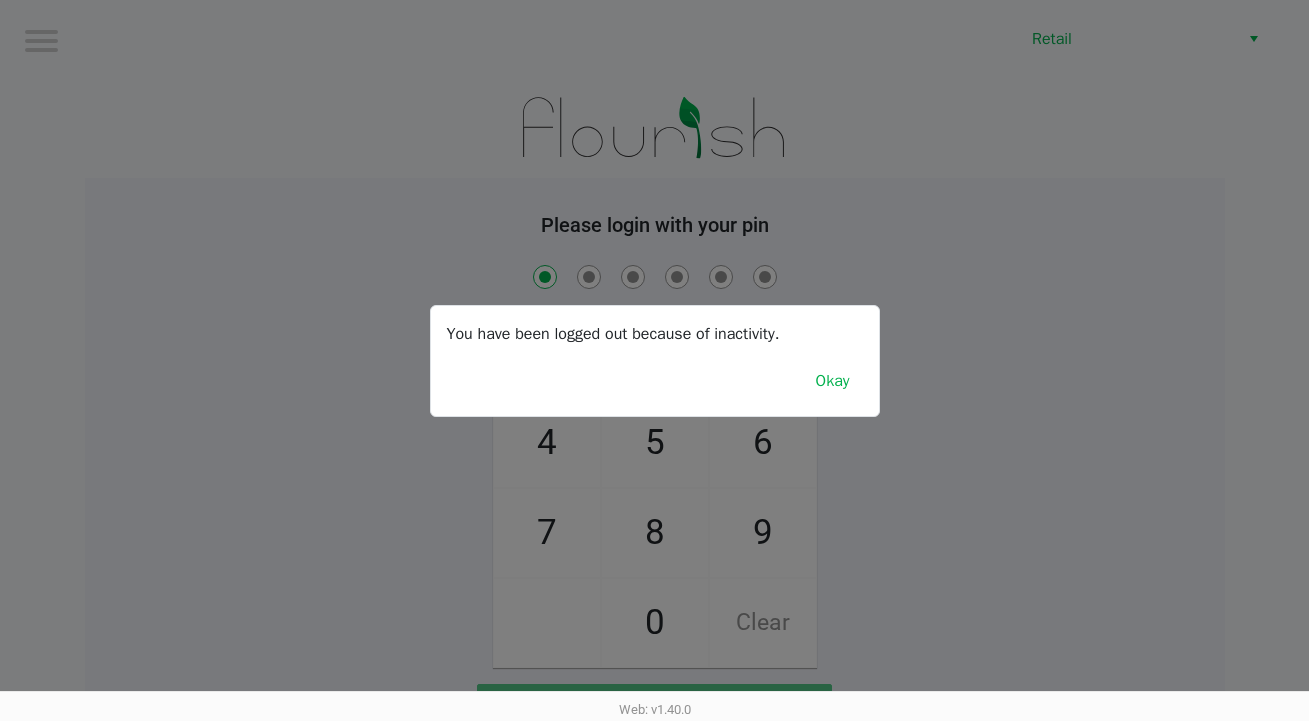 checkbox on "true" 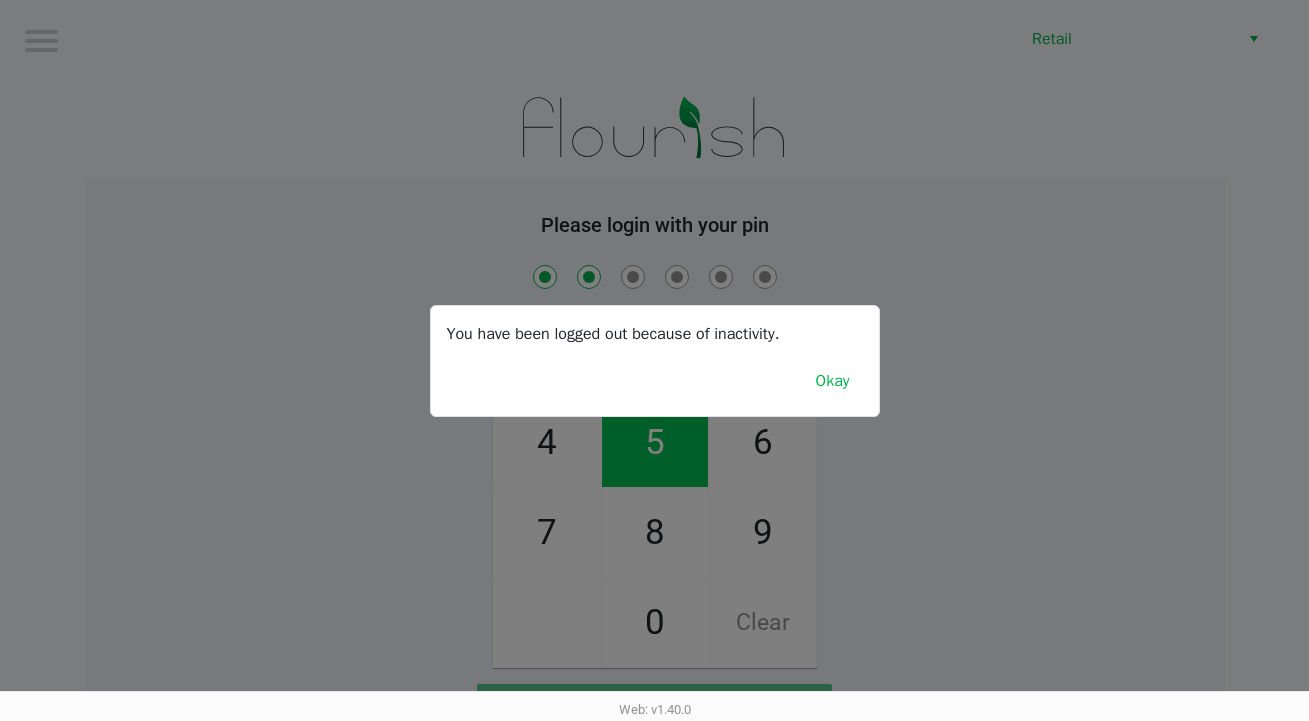 checkbox on "true" 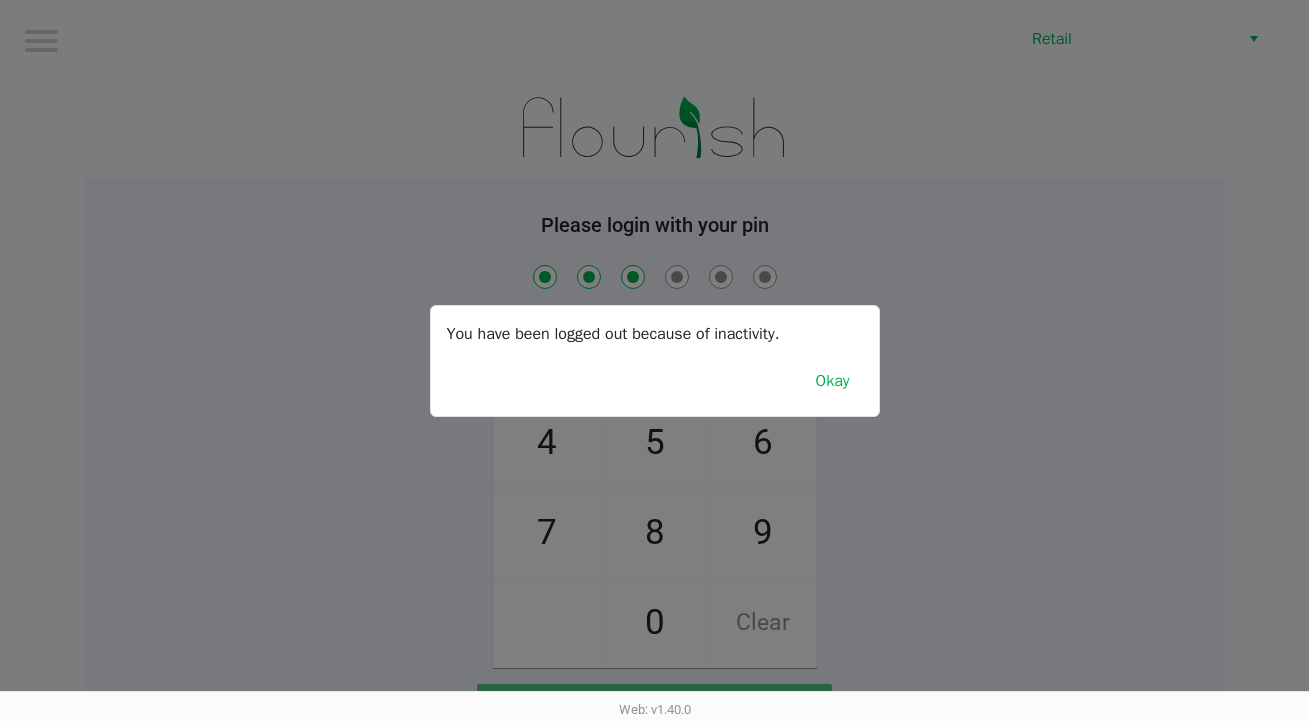 checkbox on "true" 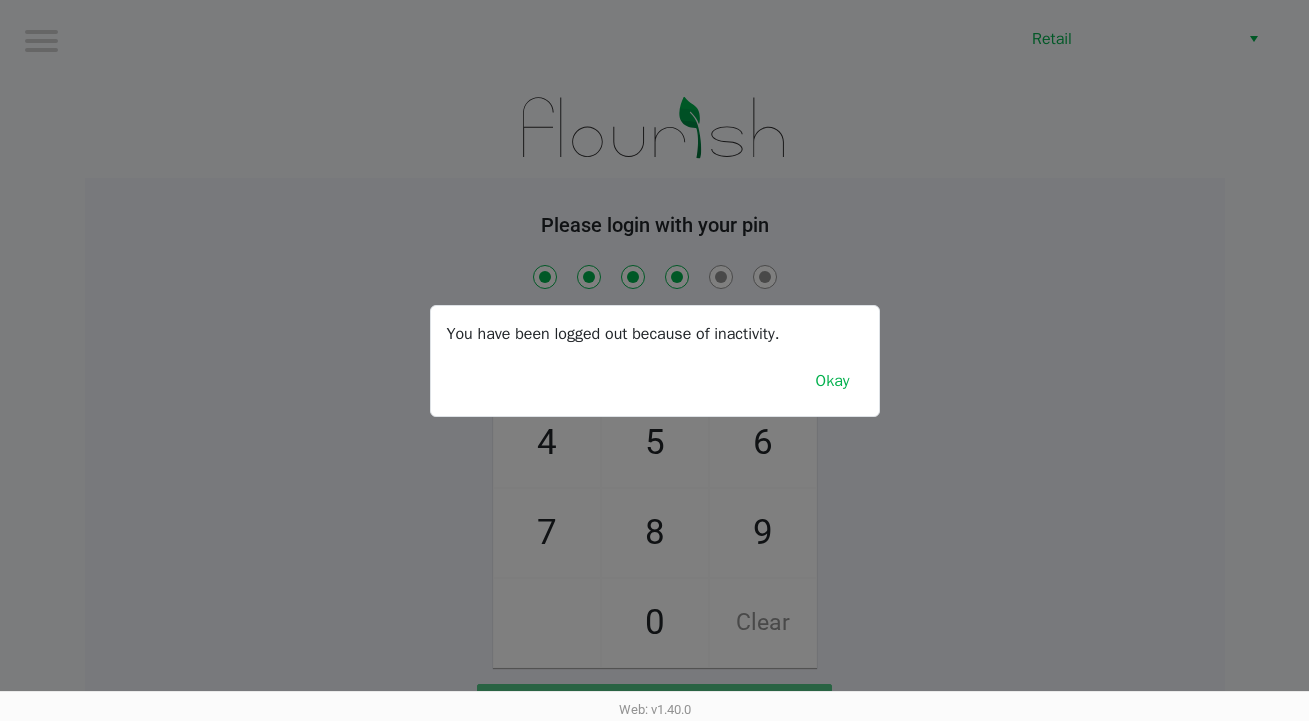 checkbox on "true" 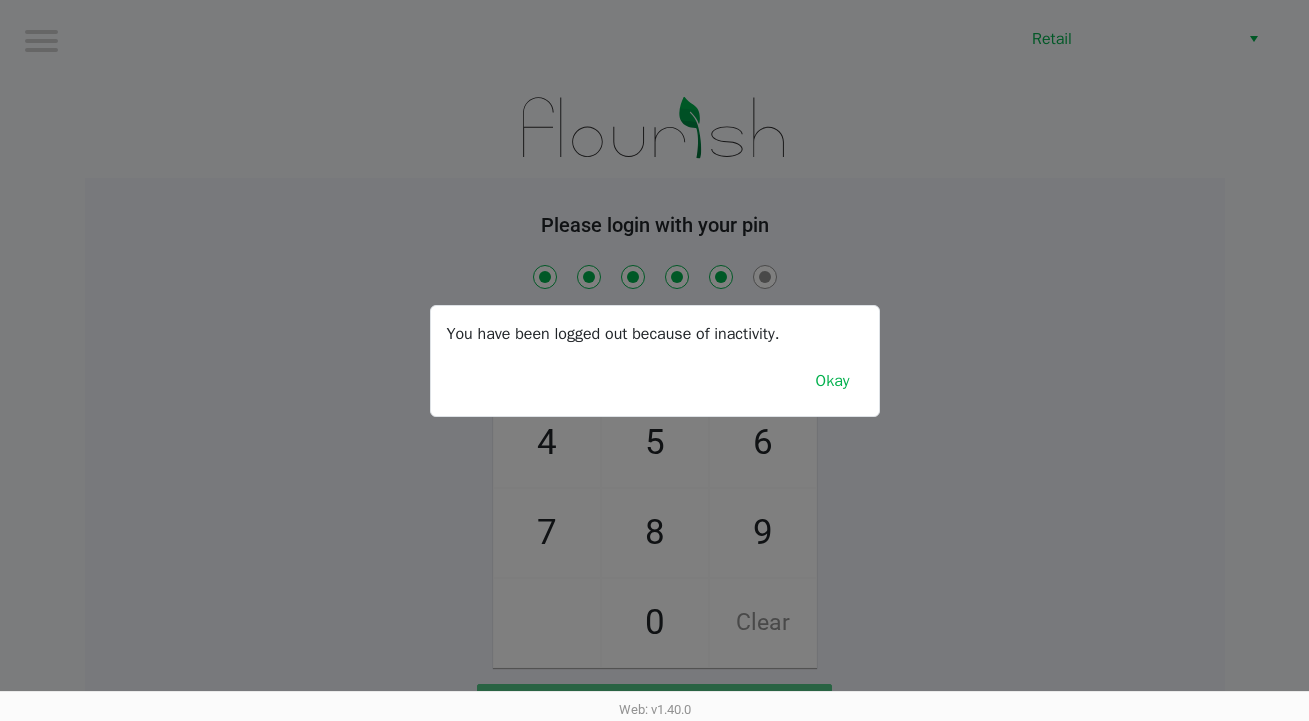 checkbox on "true" 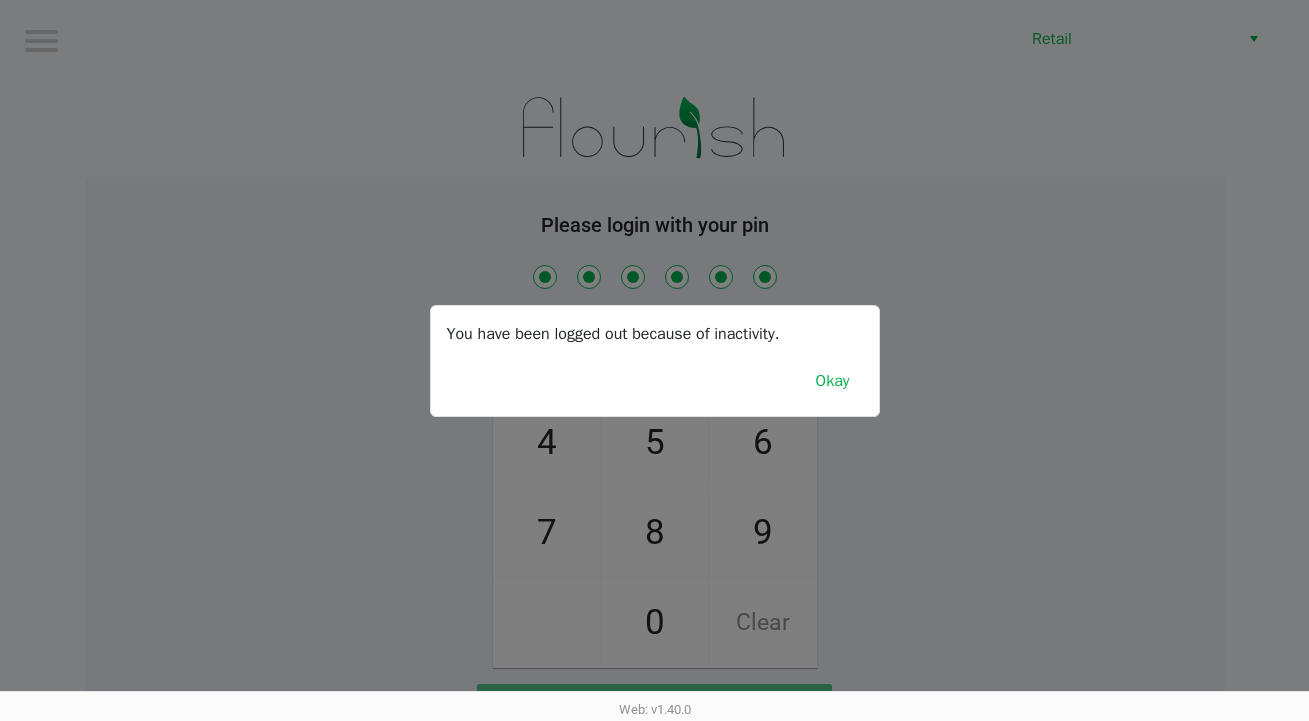 checkbox on "true" 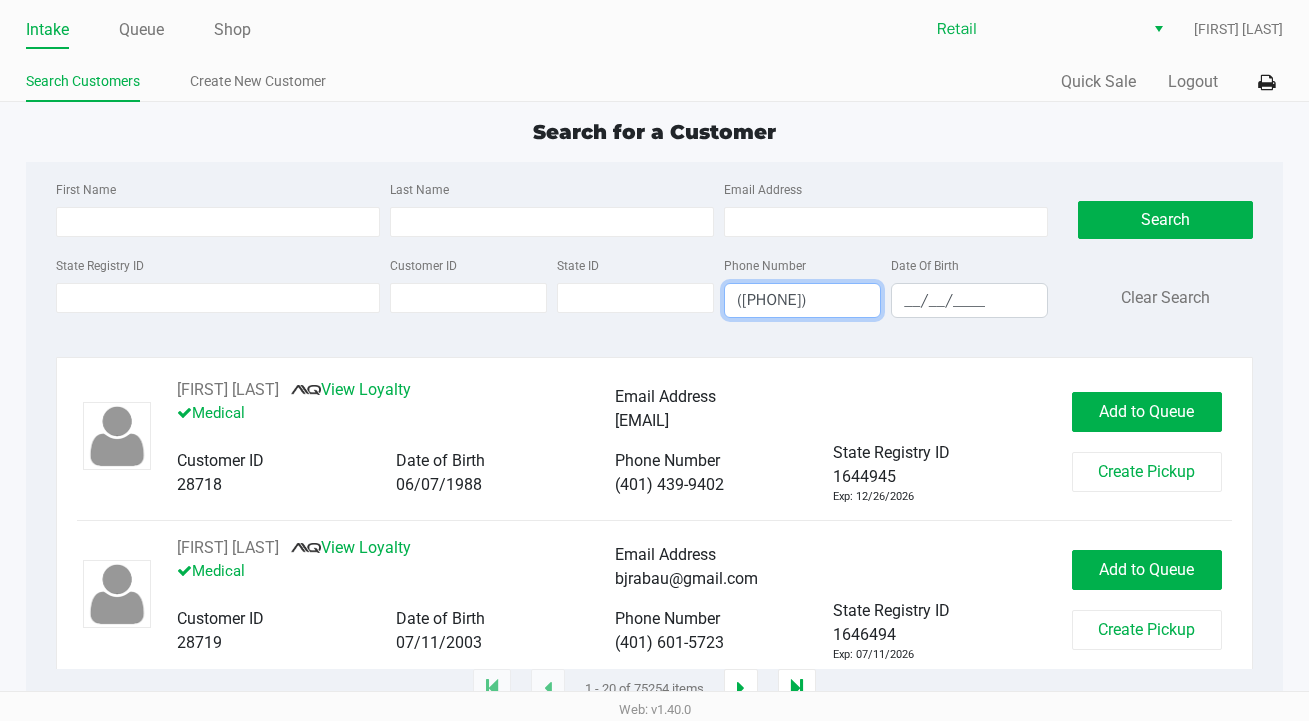 type on "(401) 258-2710" 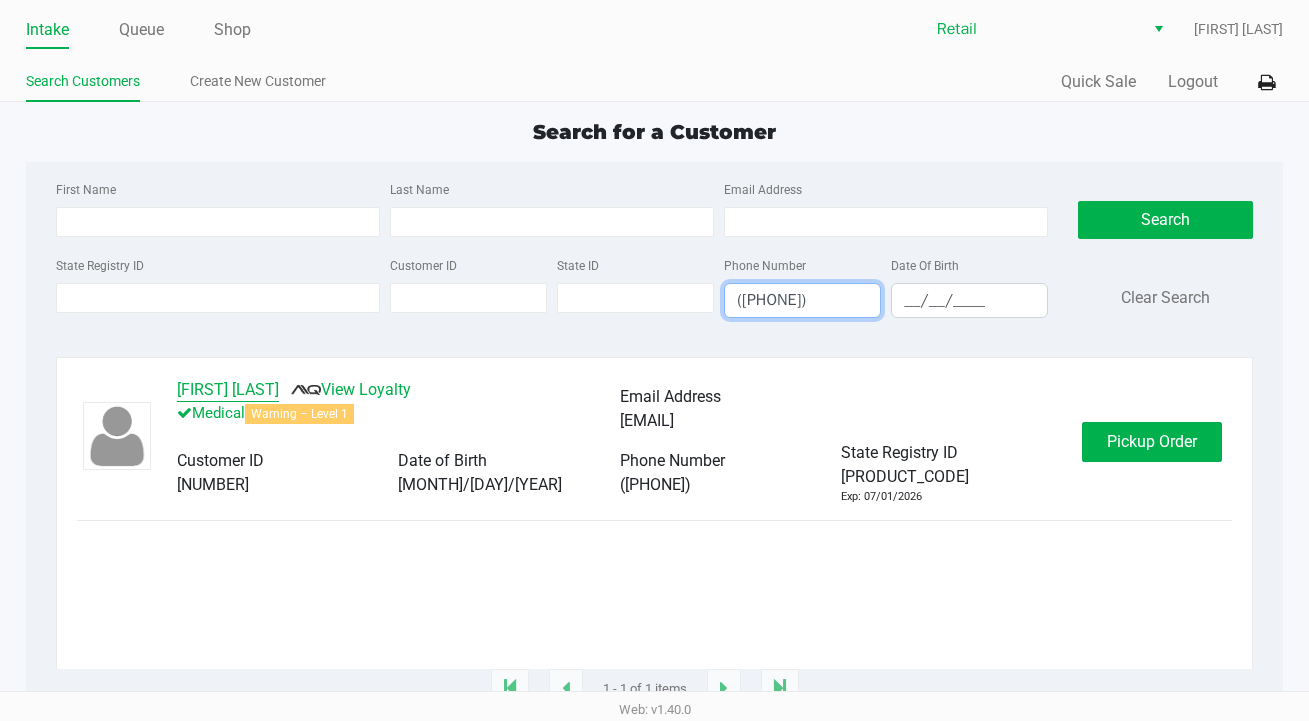 click on "Angelo Rossi" 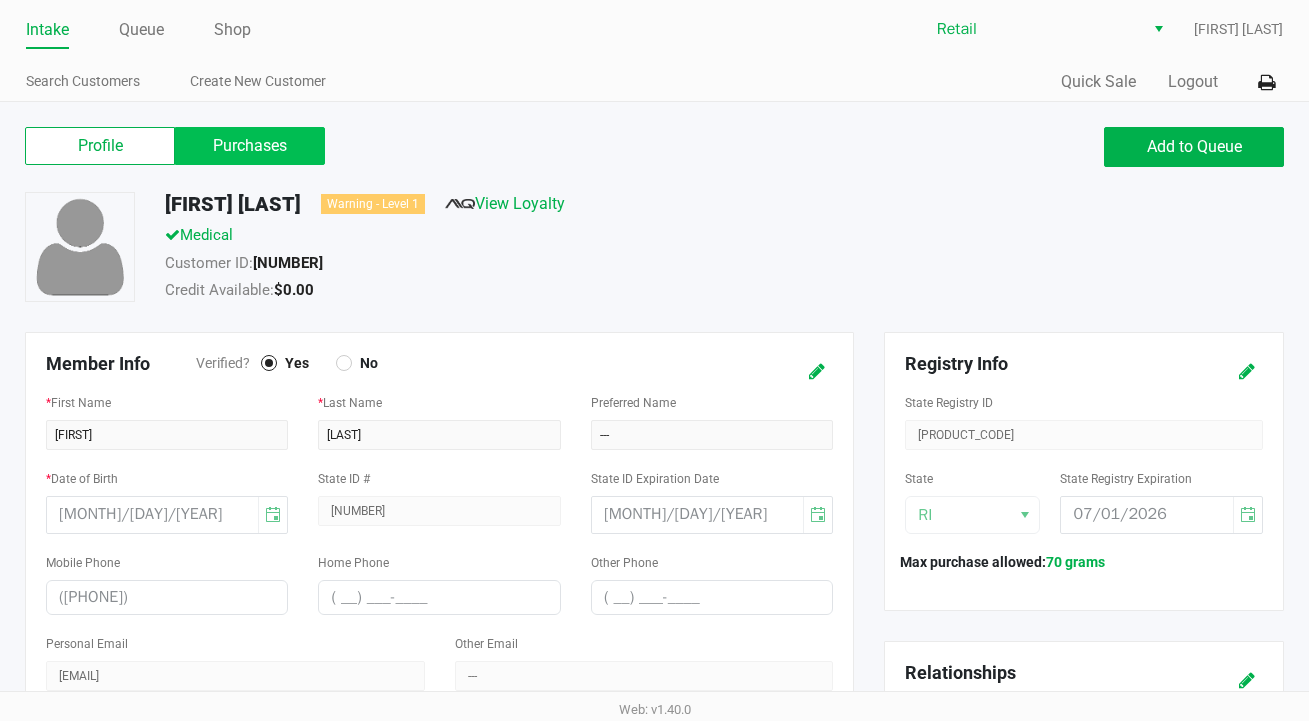 click on "Purchases" 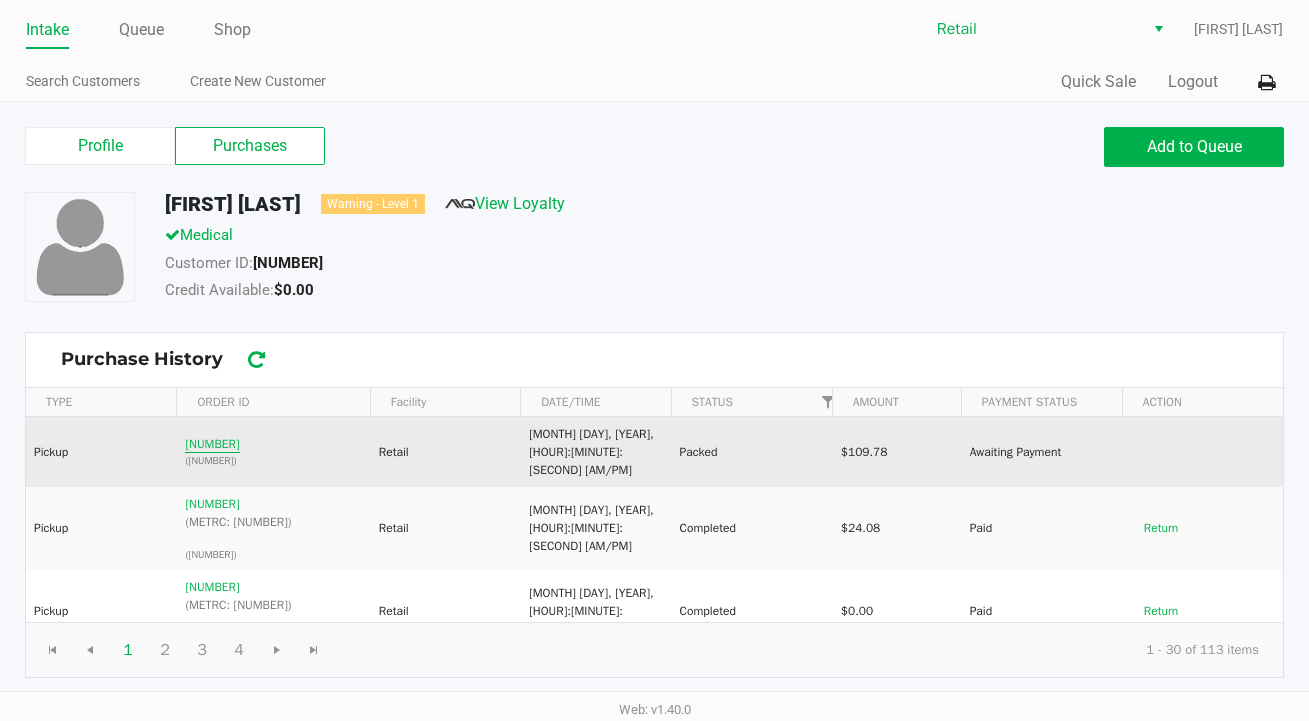 click on "01586070" 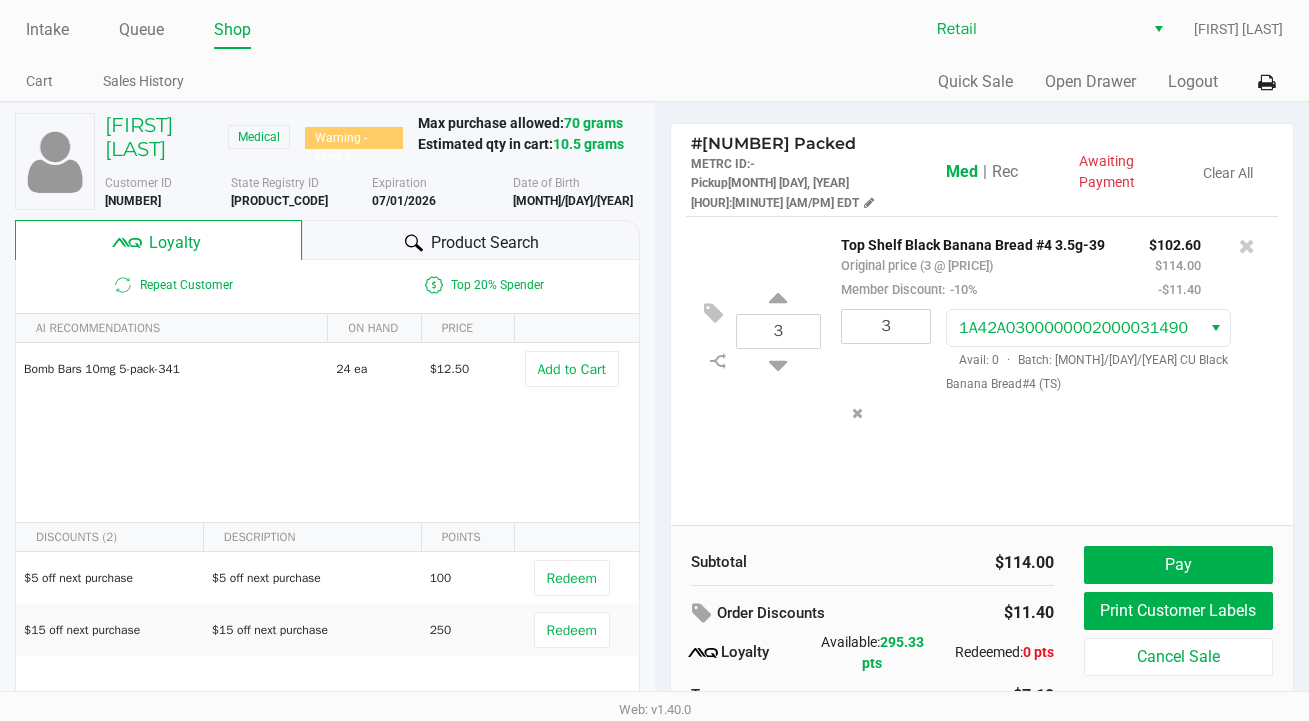 scroll, scrollTop: 0, scrollLeft: 0, axis: both 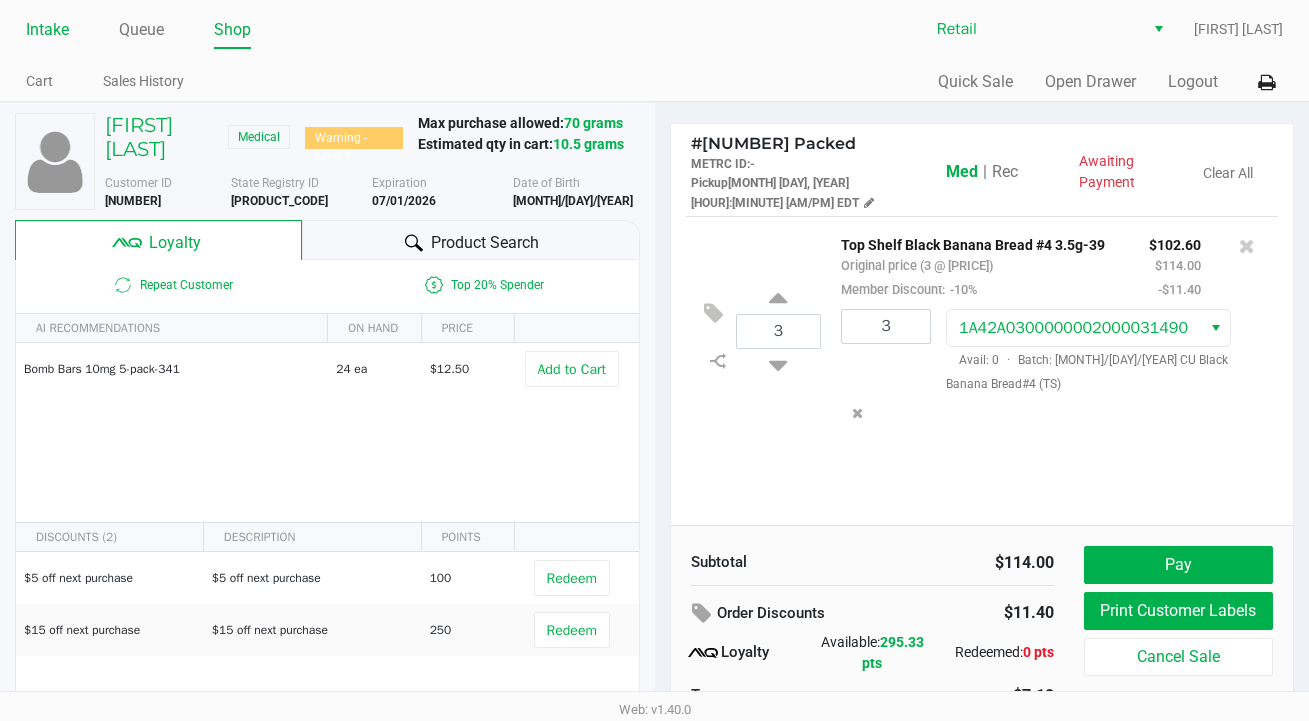 click on "Intake" 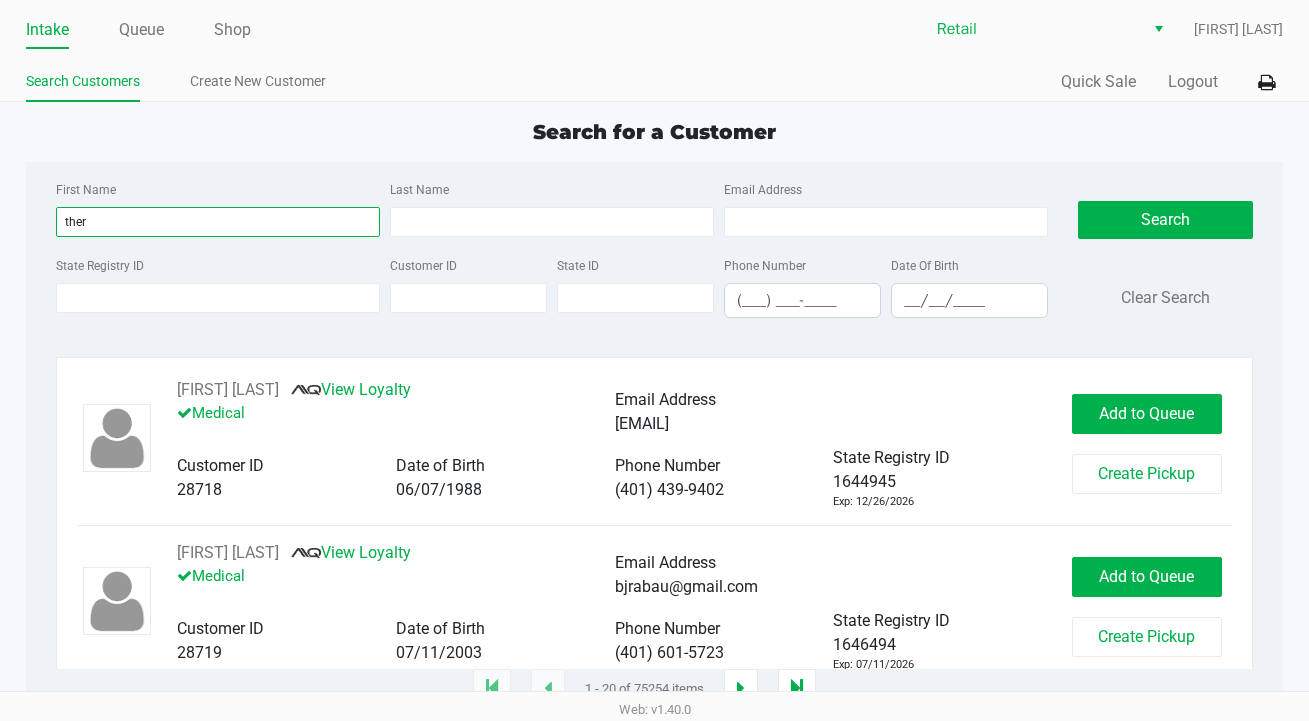 type on "ther" 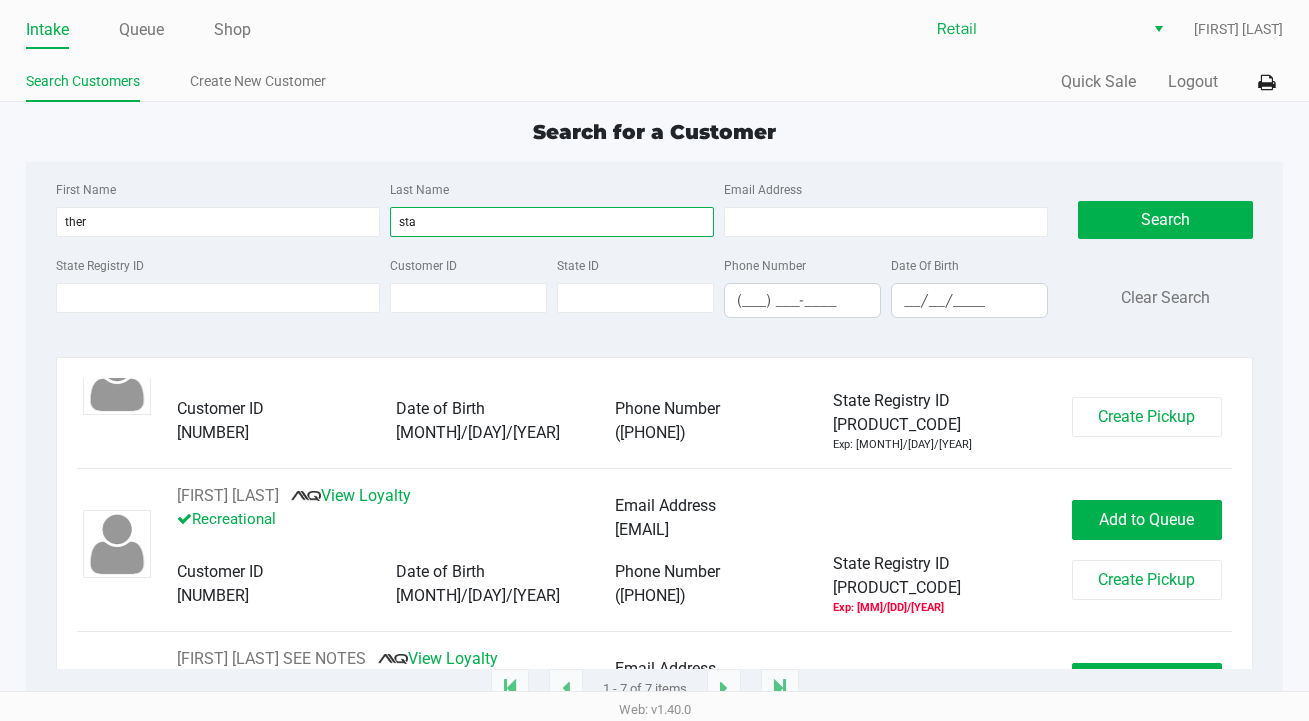 scroll, scrollTop: 78, scrollLeft: 0, axis: vertical 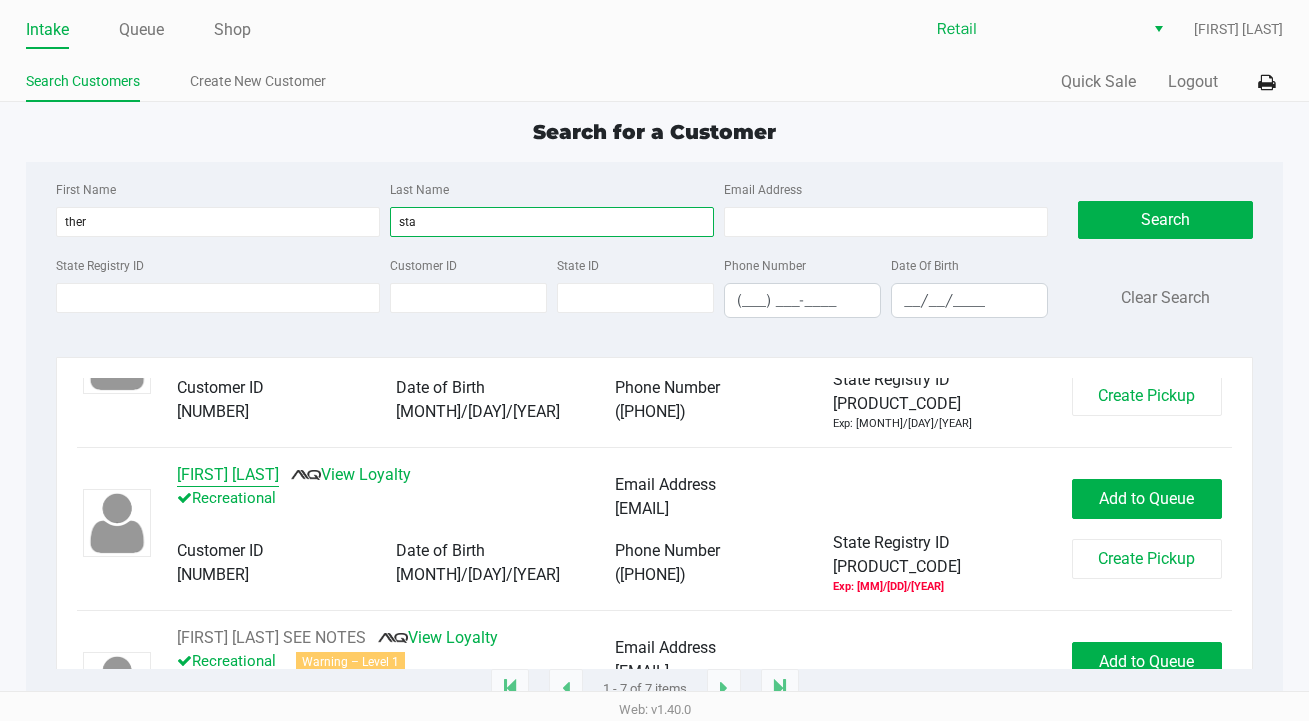 type on "sta" 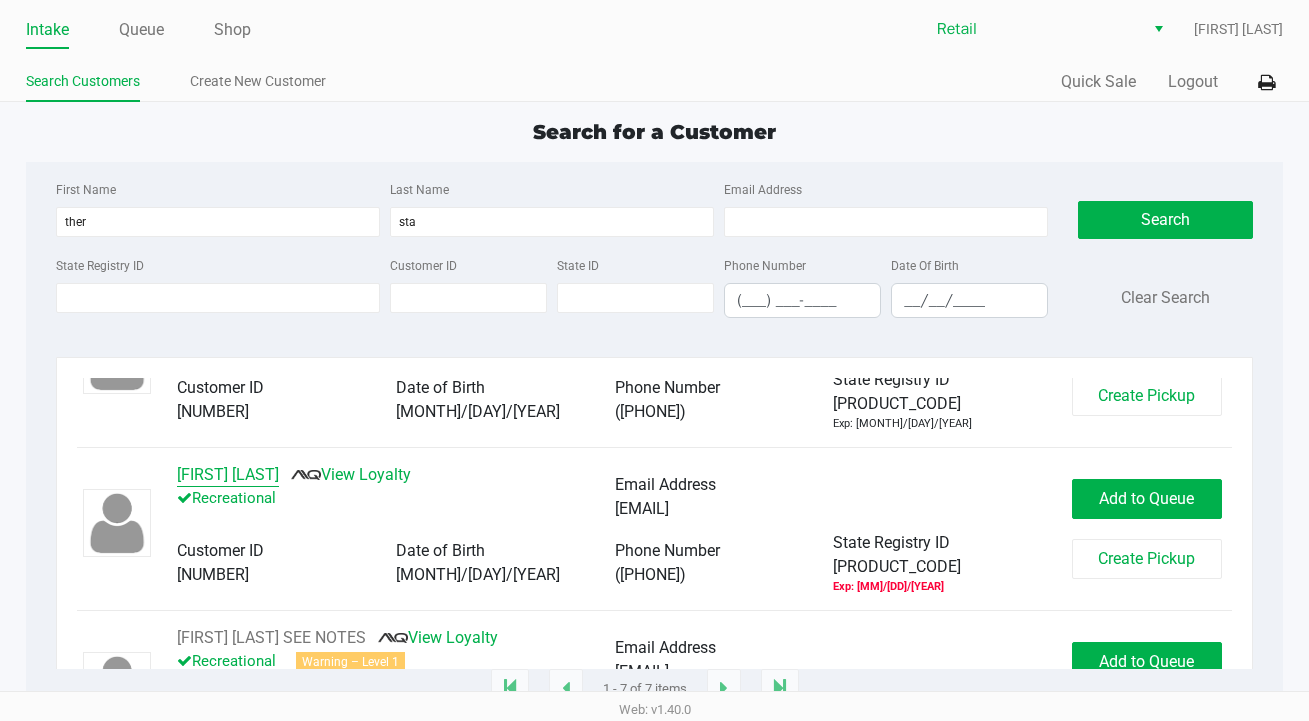 click on "Theresa Stasiukiewicz" 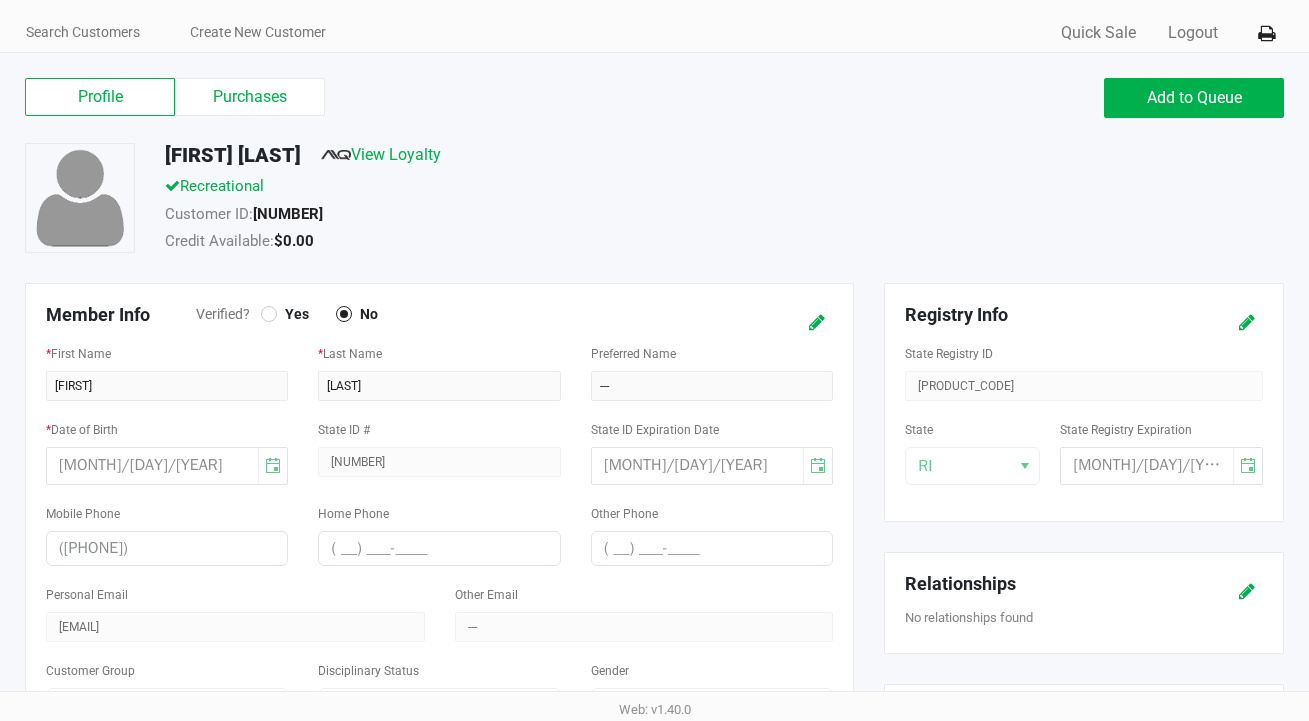 scroll, scrollTop: 64, scrollLeft: 0, axis: vertical 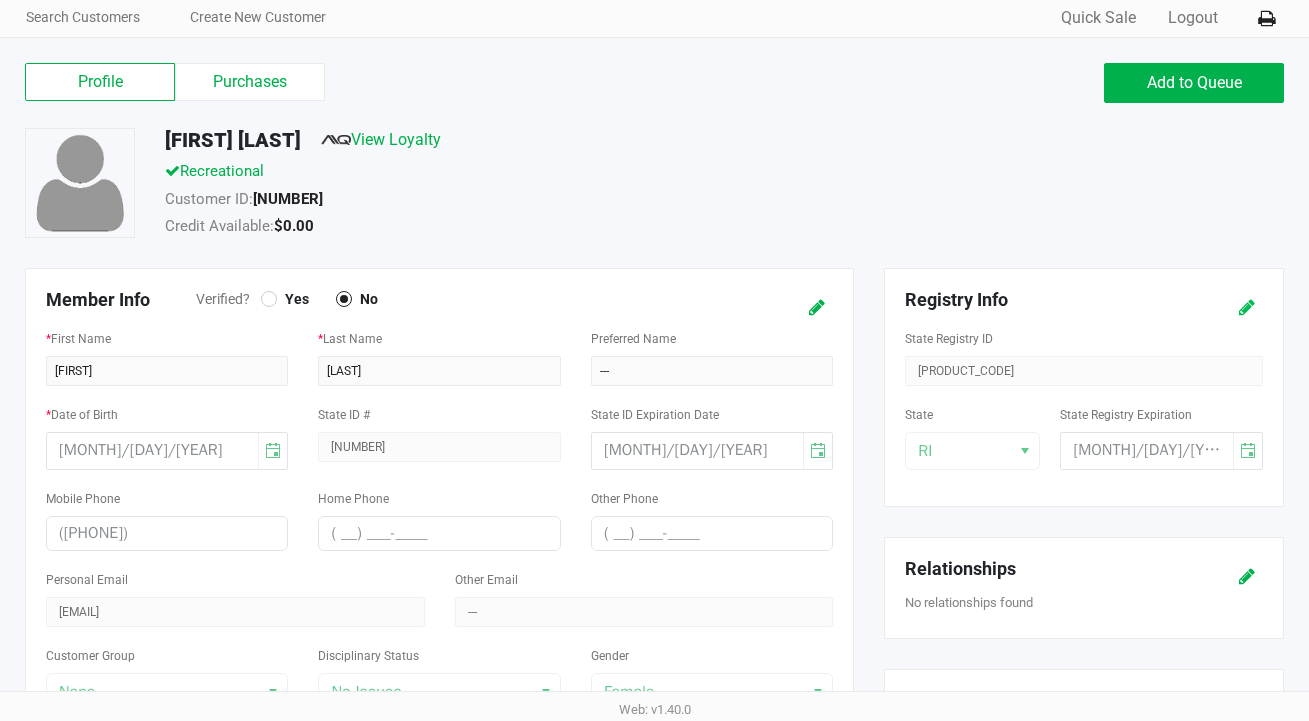 click 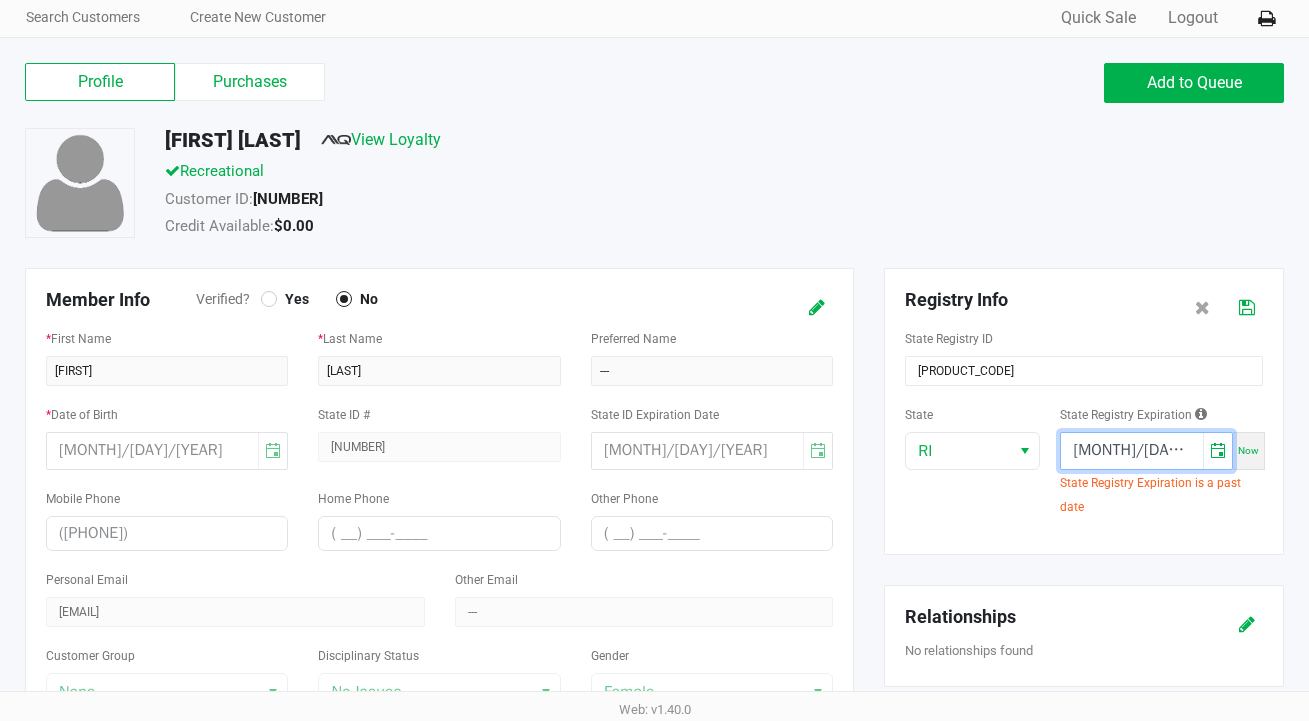 click on "03/02/2024" at bounding box center [1132, 451] 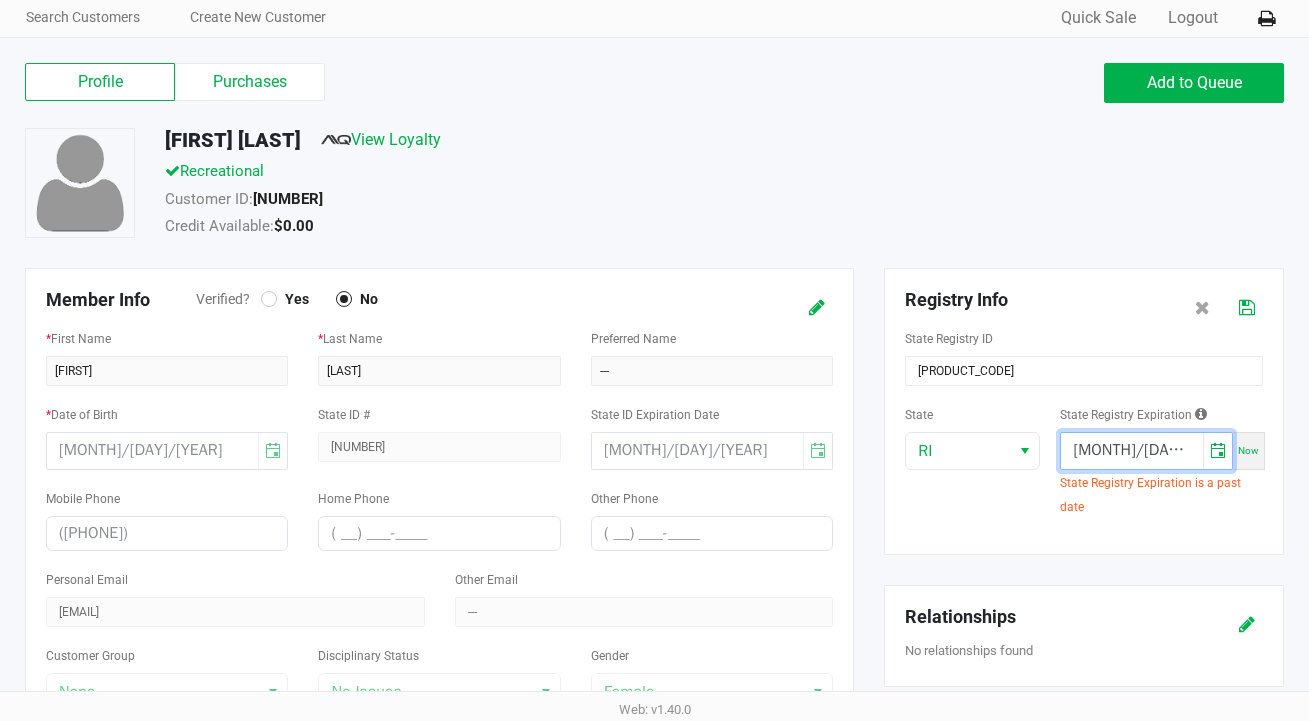 type on "07/31/2026" 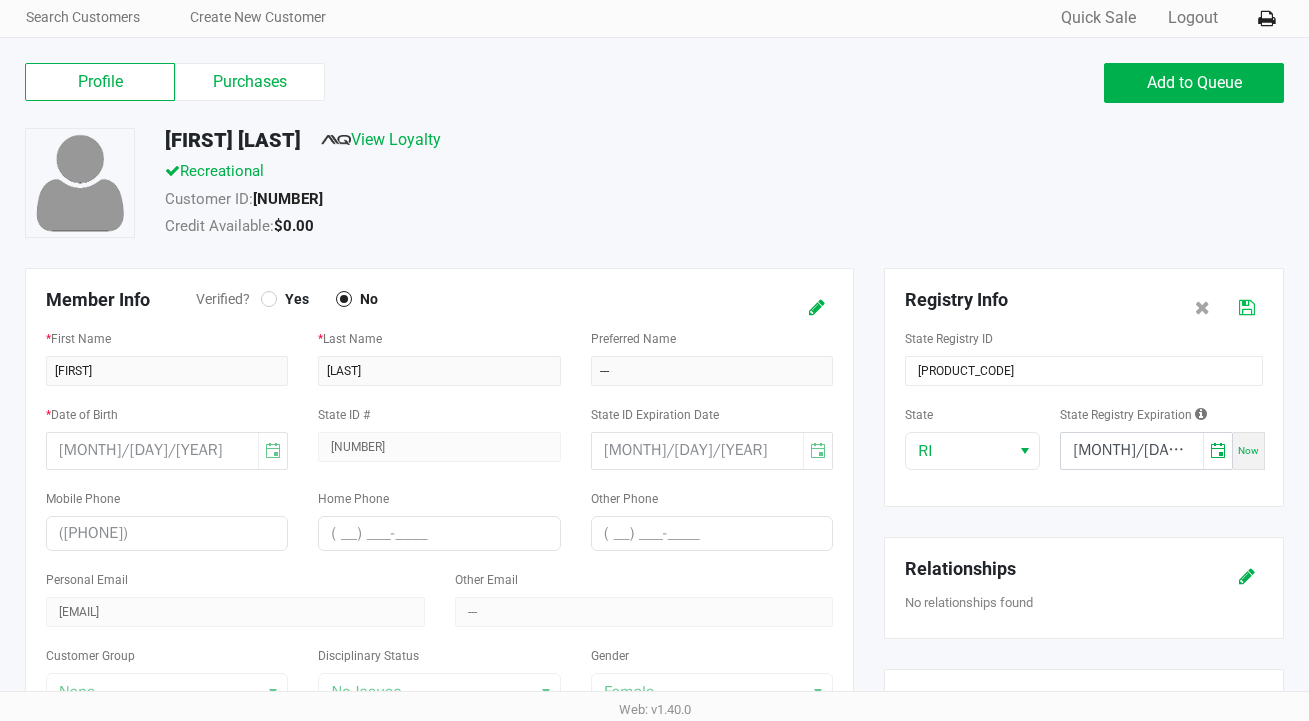 click 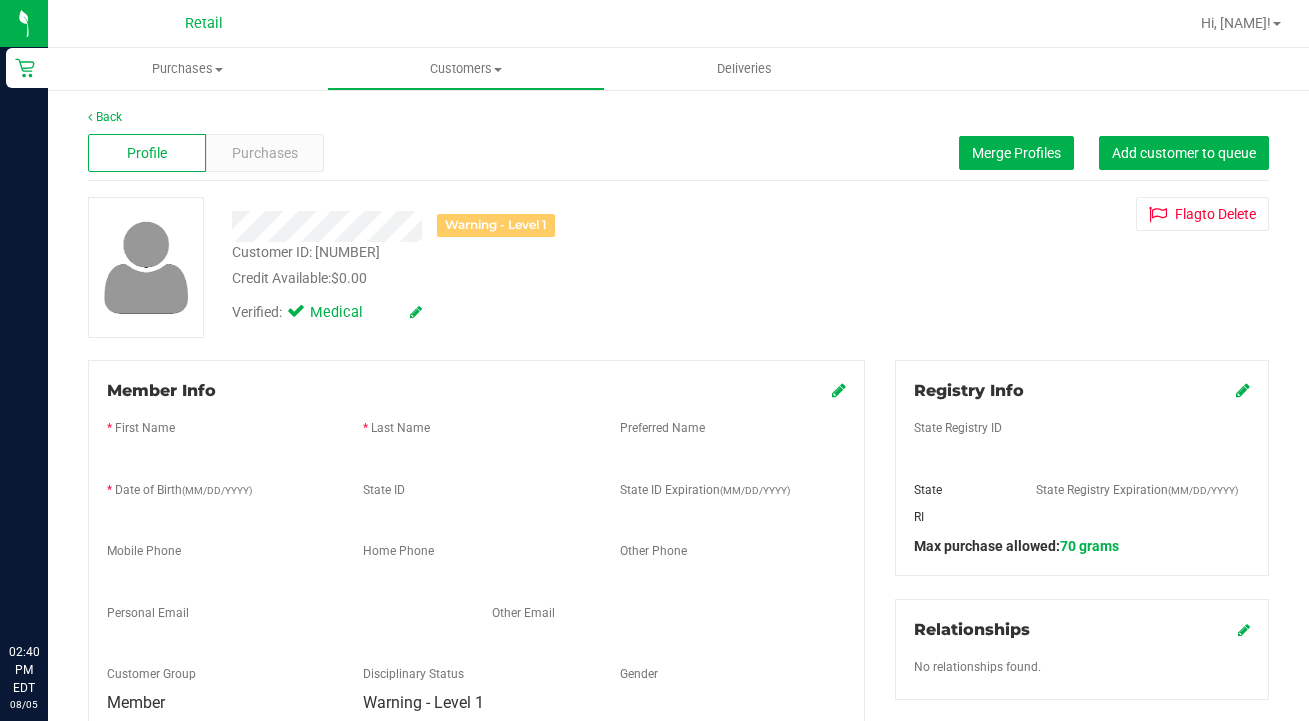 scroll, scrollTop: 0, scrollLeft: 0, axis: both 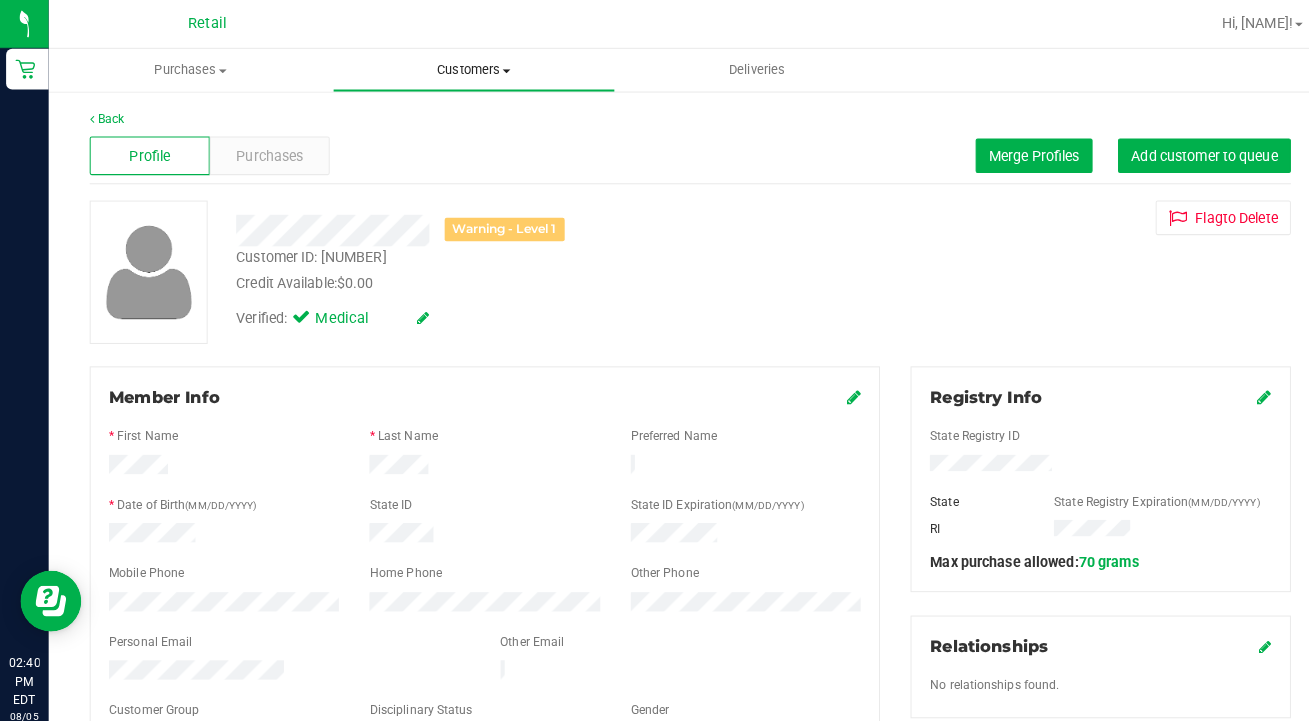 drag, startPoint x: 377, startPoint y: 190, endPoint x: 476, endPoint y: 66, distance: 158.67262 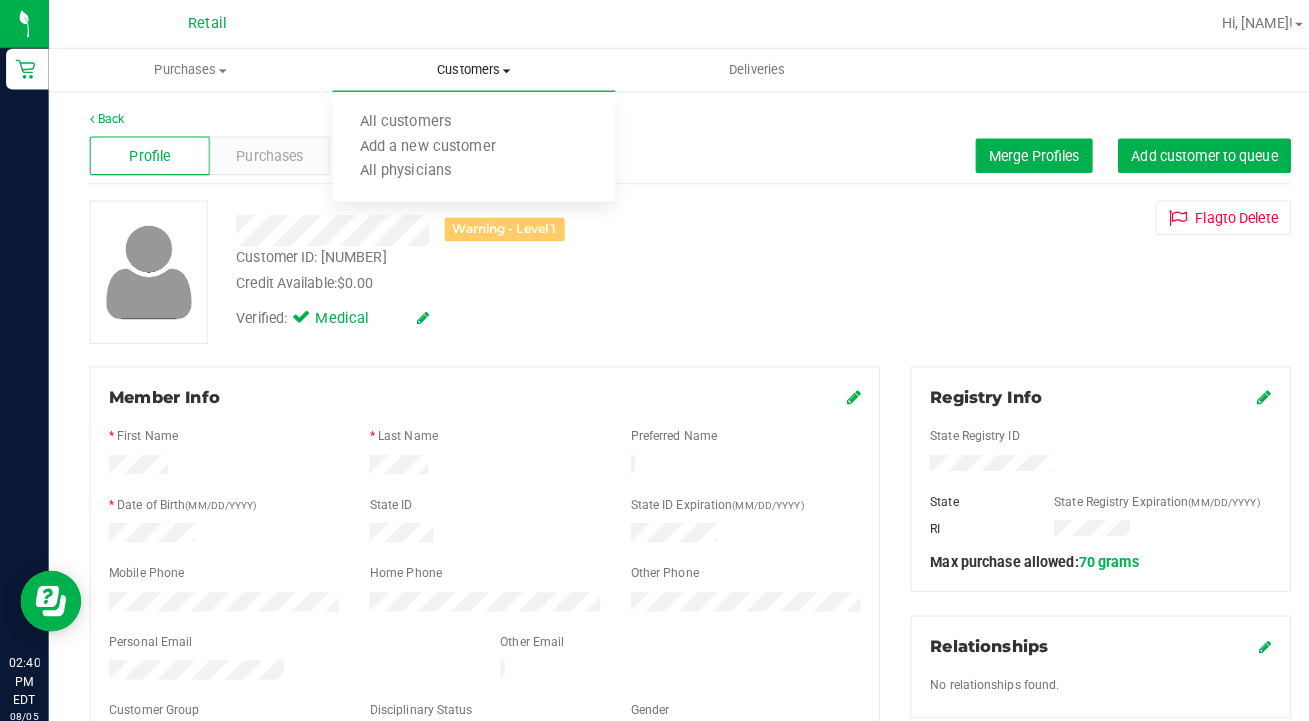 click on "All customers" at bounding box center [399, 120] 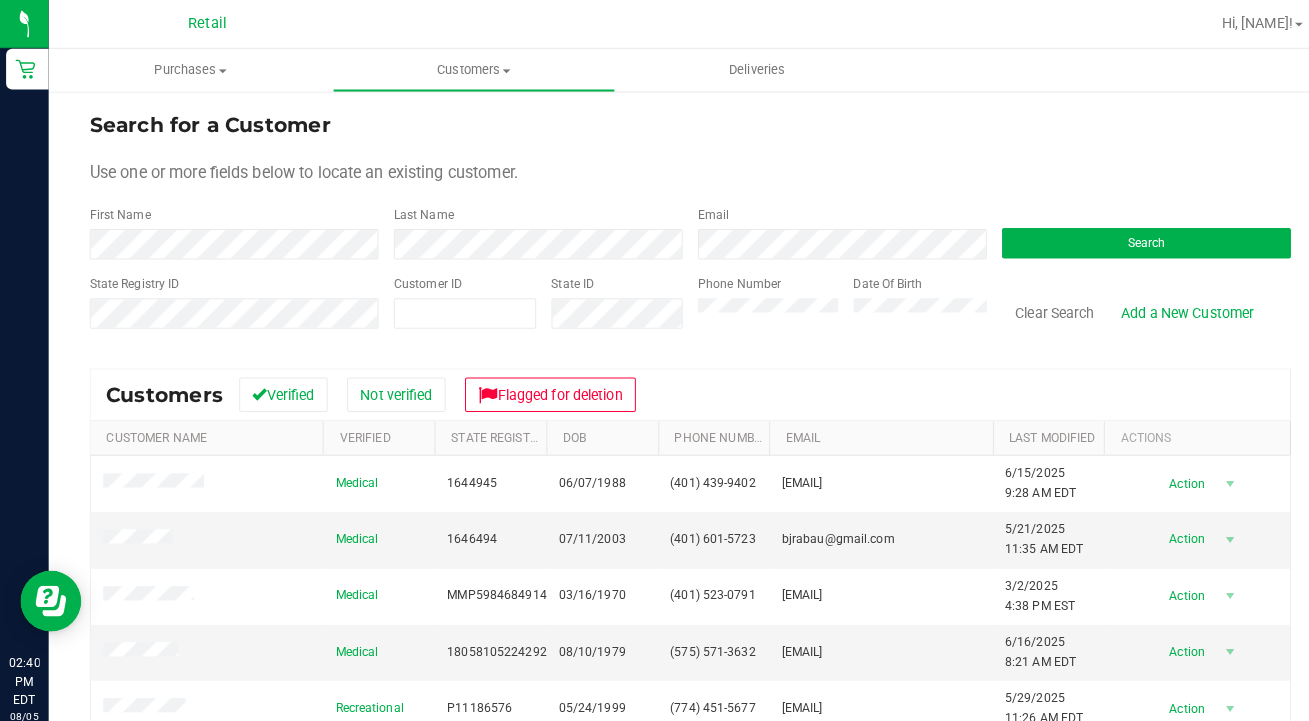 click on "Purchases" at bounding box center [187, 69] 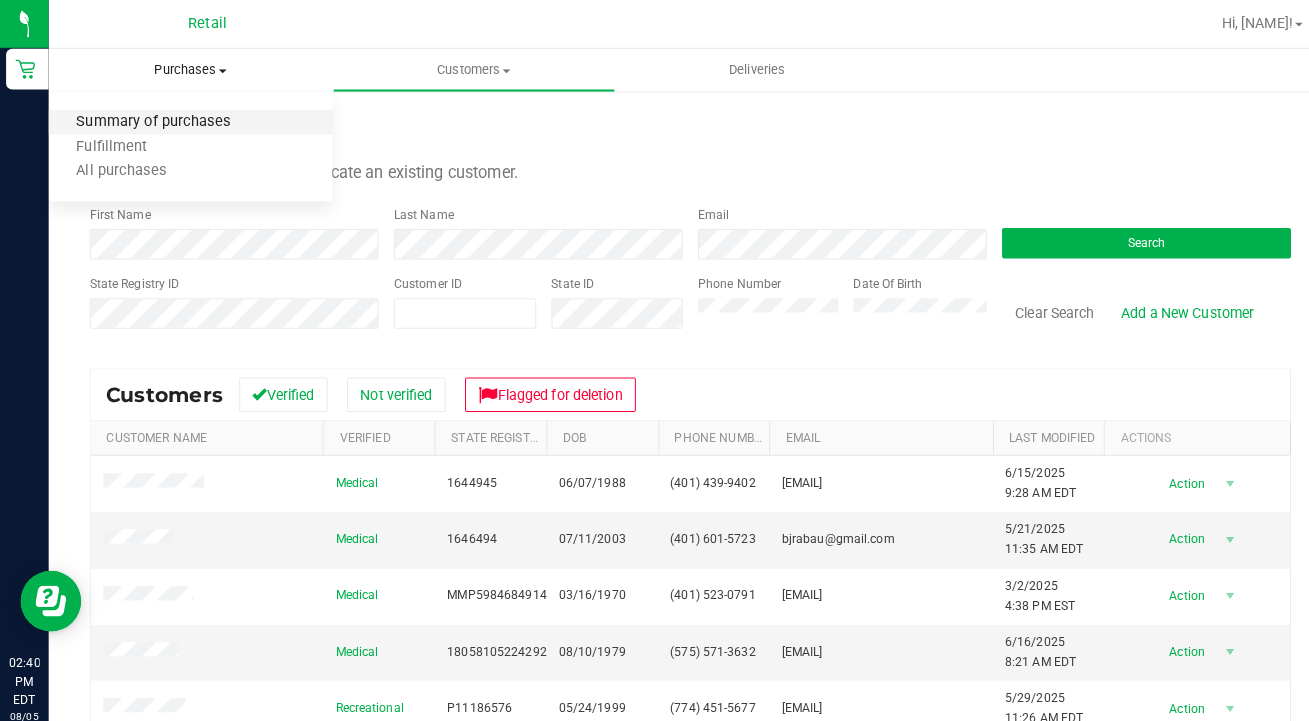 drag, startPoint x: 476, startPoint y: 66, endPoint x: 214, endPoint y: 121, distance: 267.71066 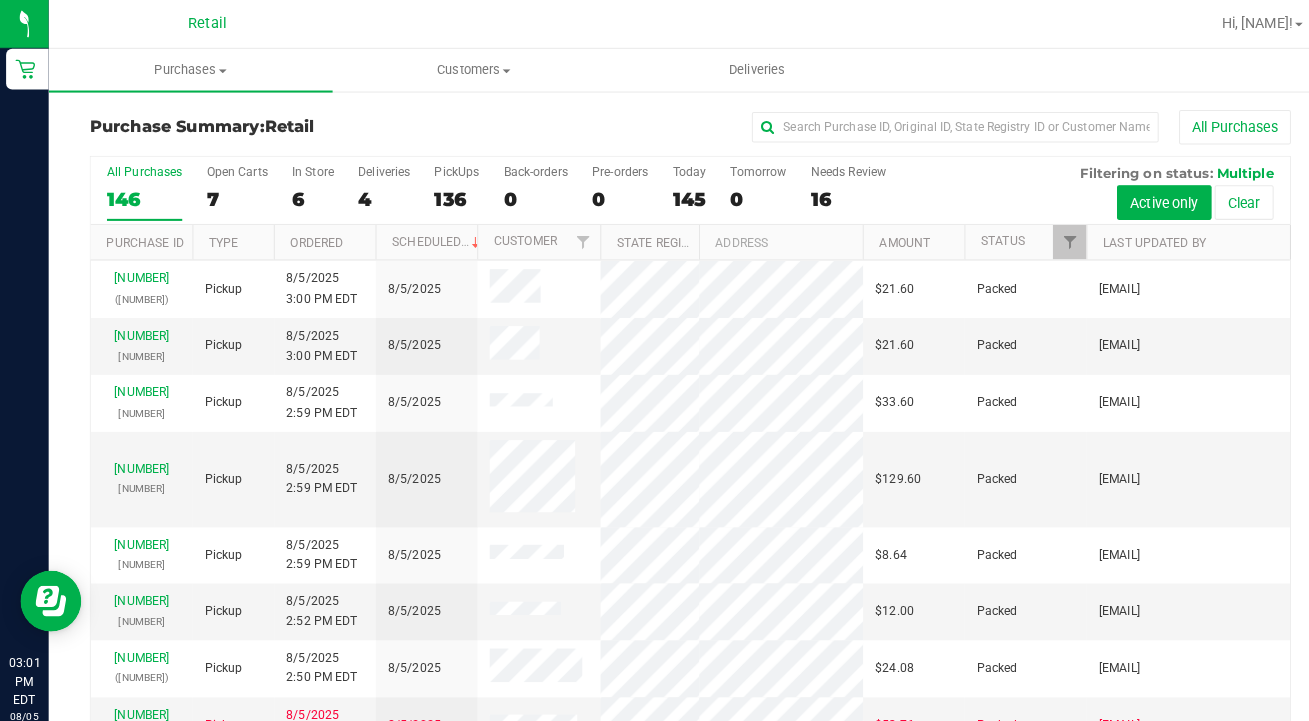 click on "Customers" at bounding box center [466, 69] 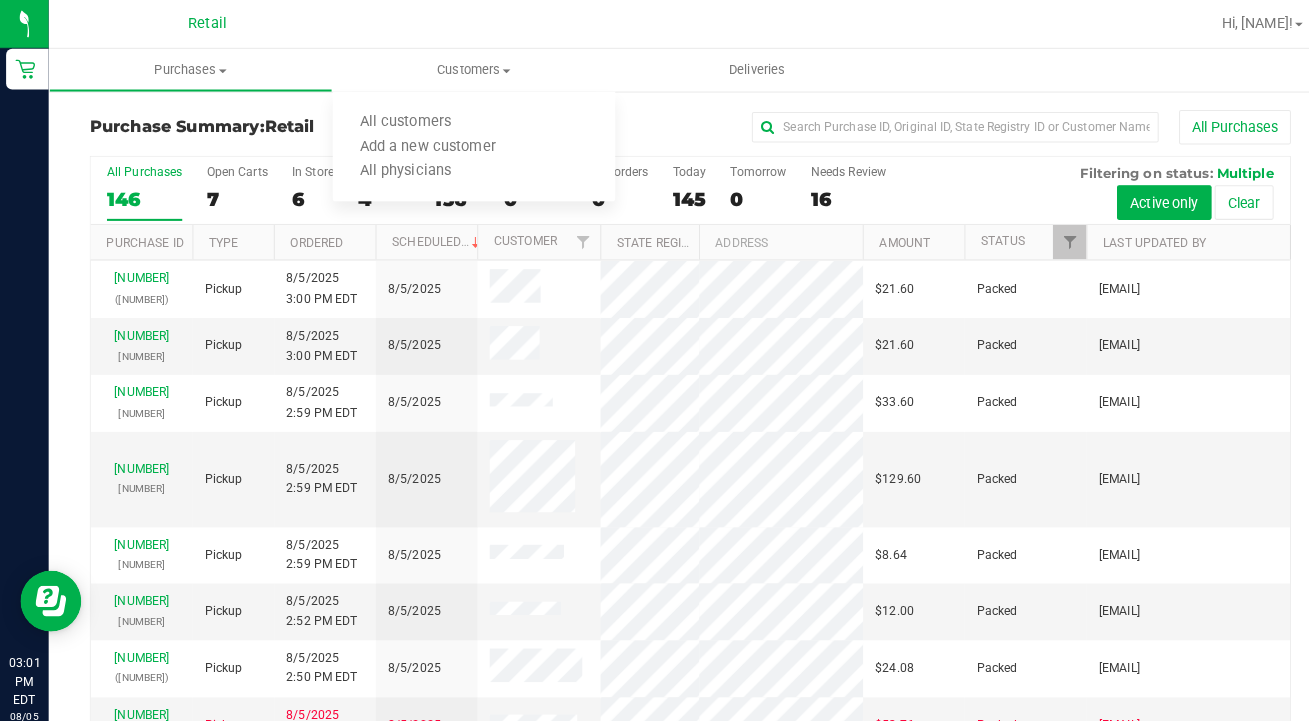 click on "All customers" at bounding box center [399, 120] 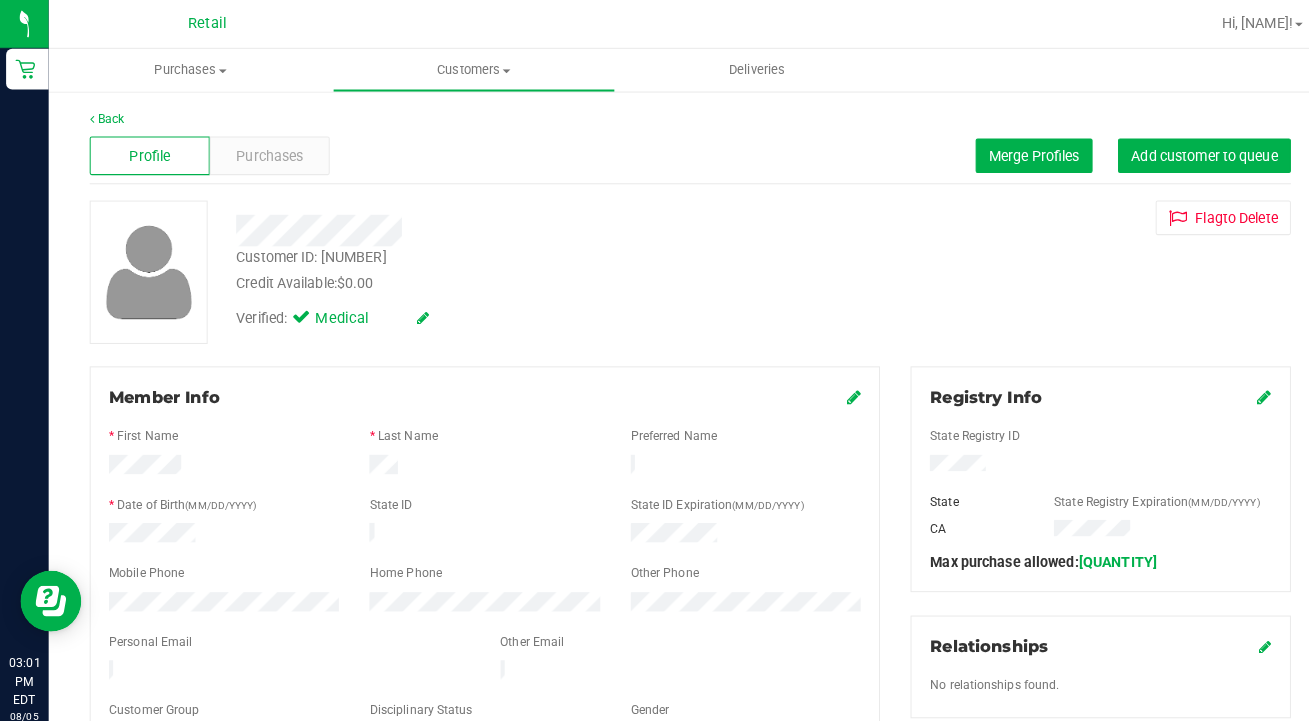 click on "Add customer to queue" at bounding box center (1184, 153) 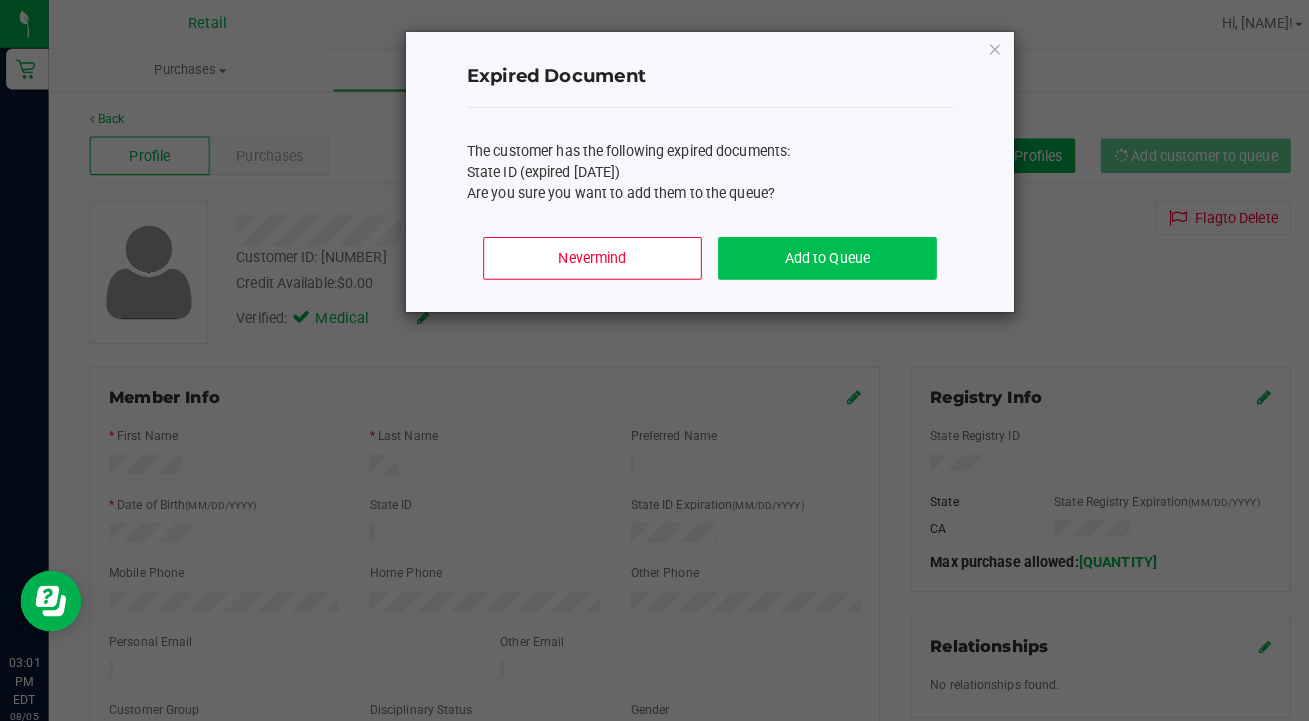 drag, startPoint x: 214, startPoint y: 121, endPoint x: 760, endPoint y: 249, distance: 560.803 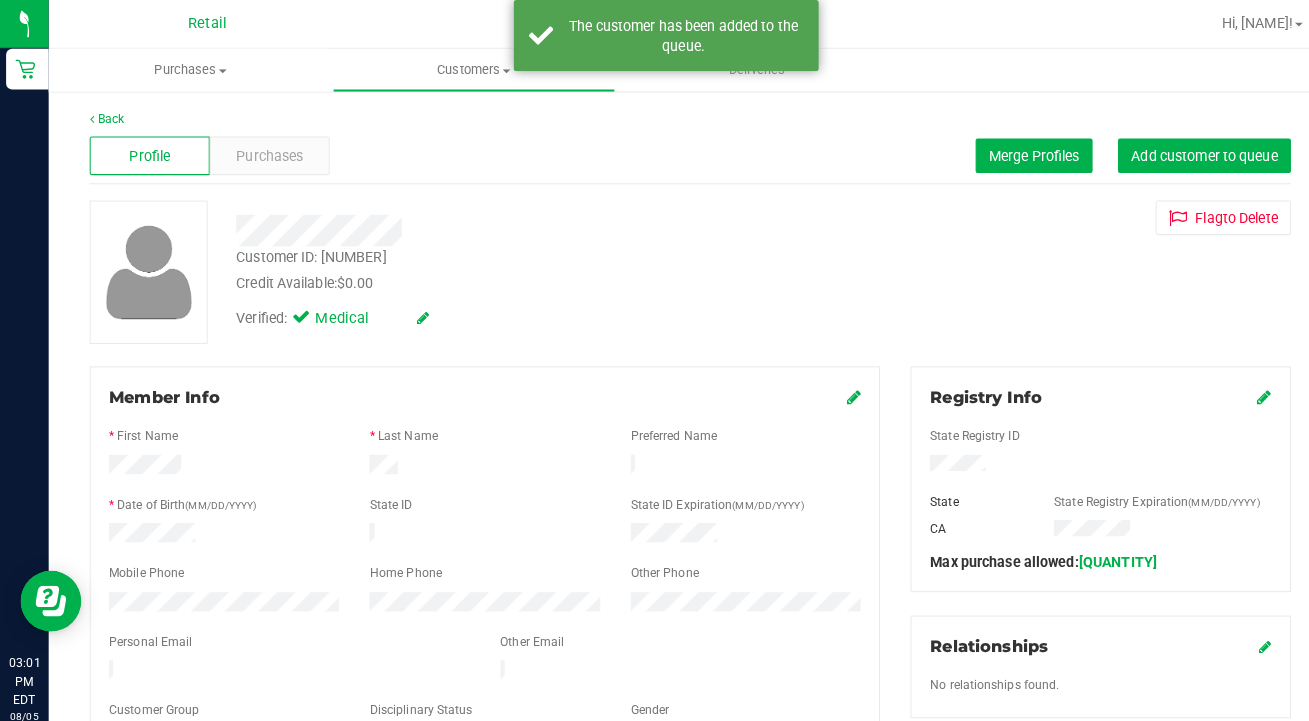 scroll, scrollTop: 0, scrollLeft: 0, axis: both 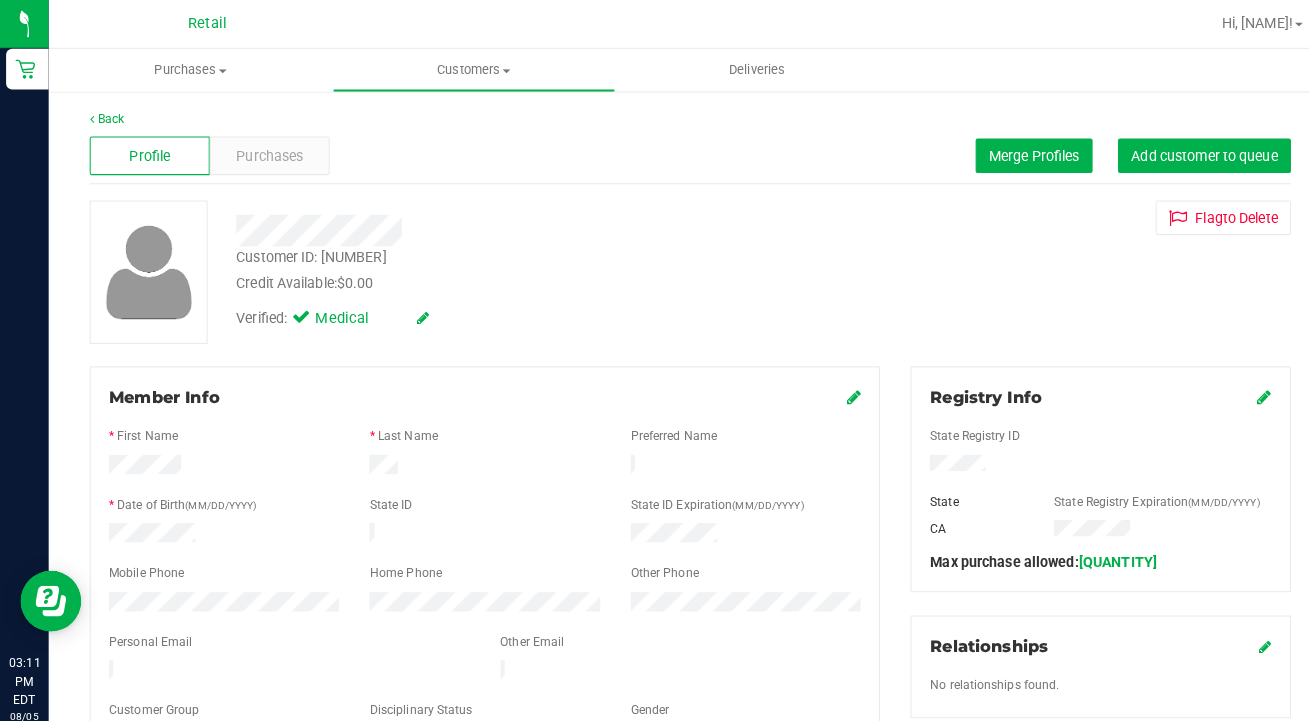click on "Customers" at bounding box center (466, 69) 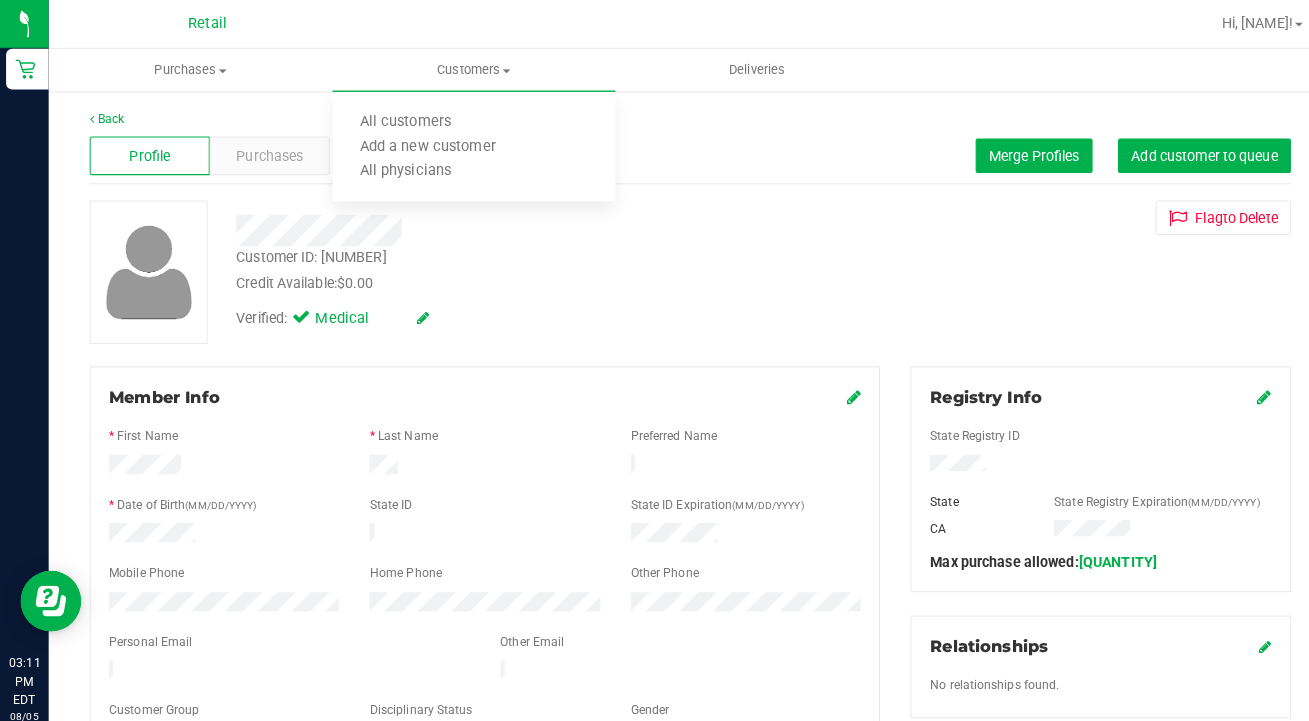 click on "All customers" at bounding box center (399, 120) 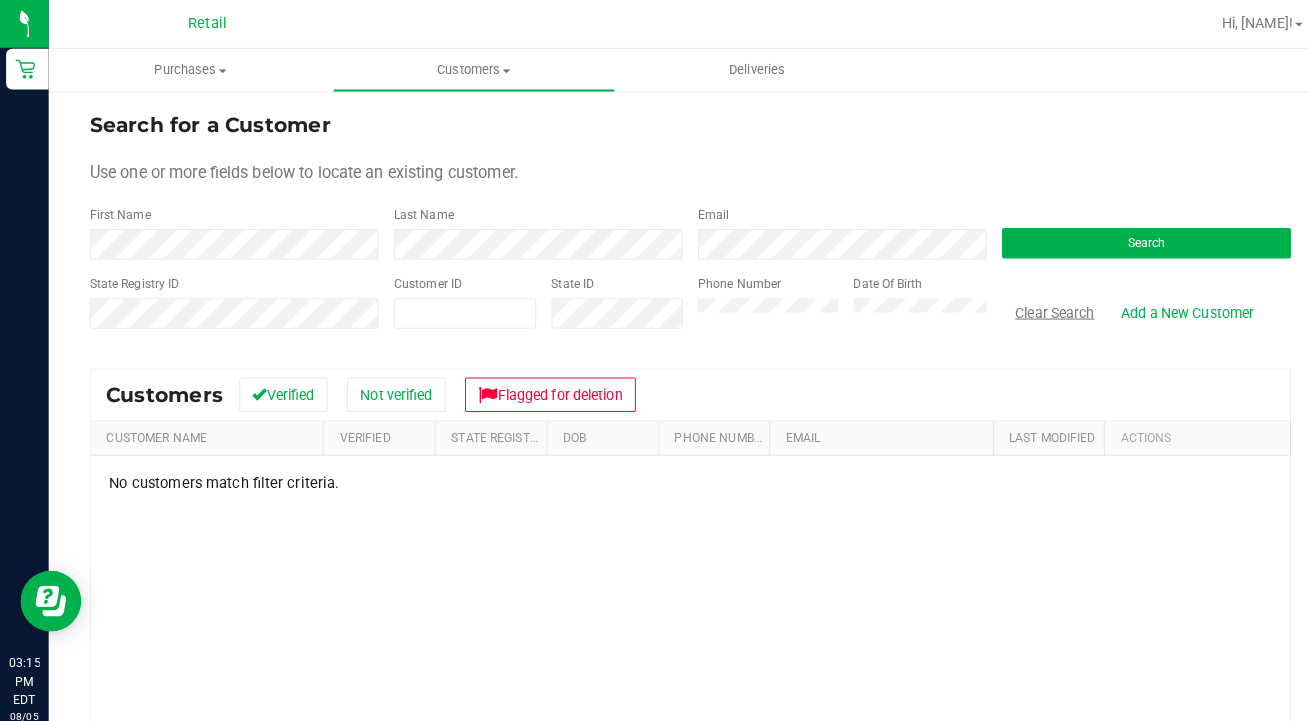 drag, startPoint x: 458, startPoint y: 220, endPoint x: 1042, endPoint y: 312, distance: 591.20215 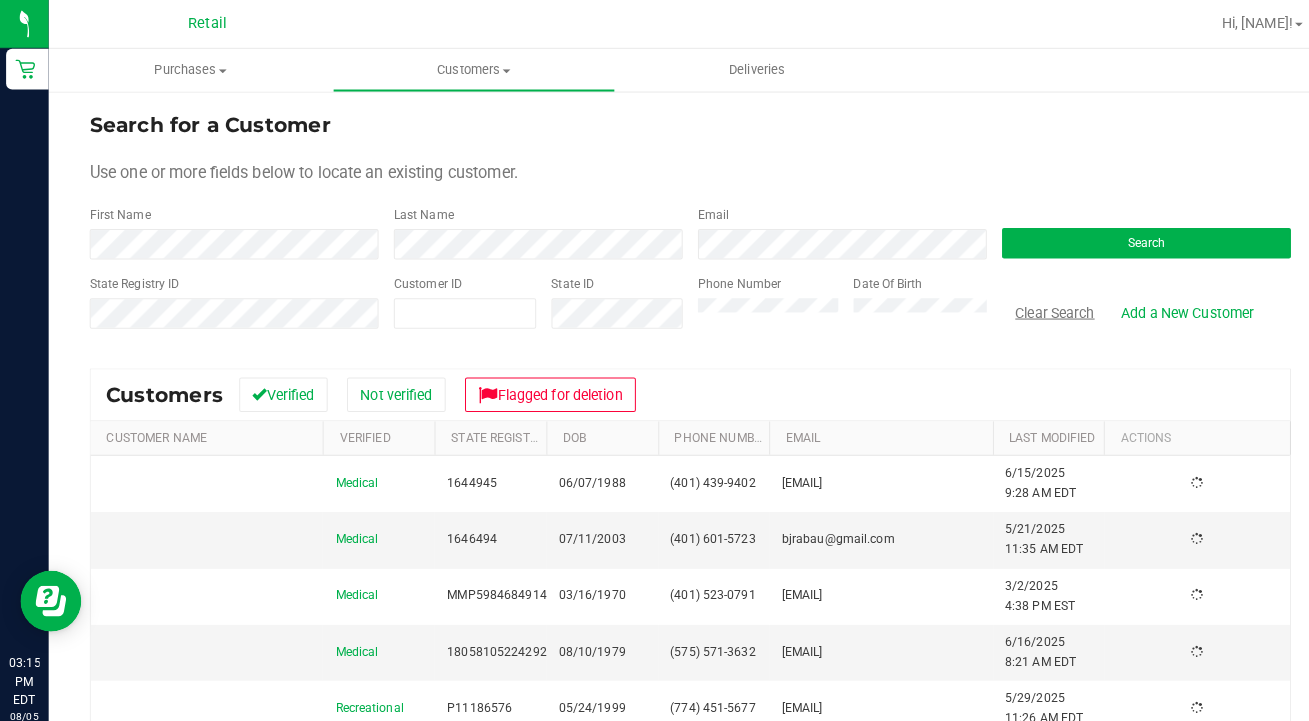 click on "Clear Search" at bounding box center [1037, 307] 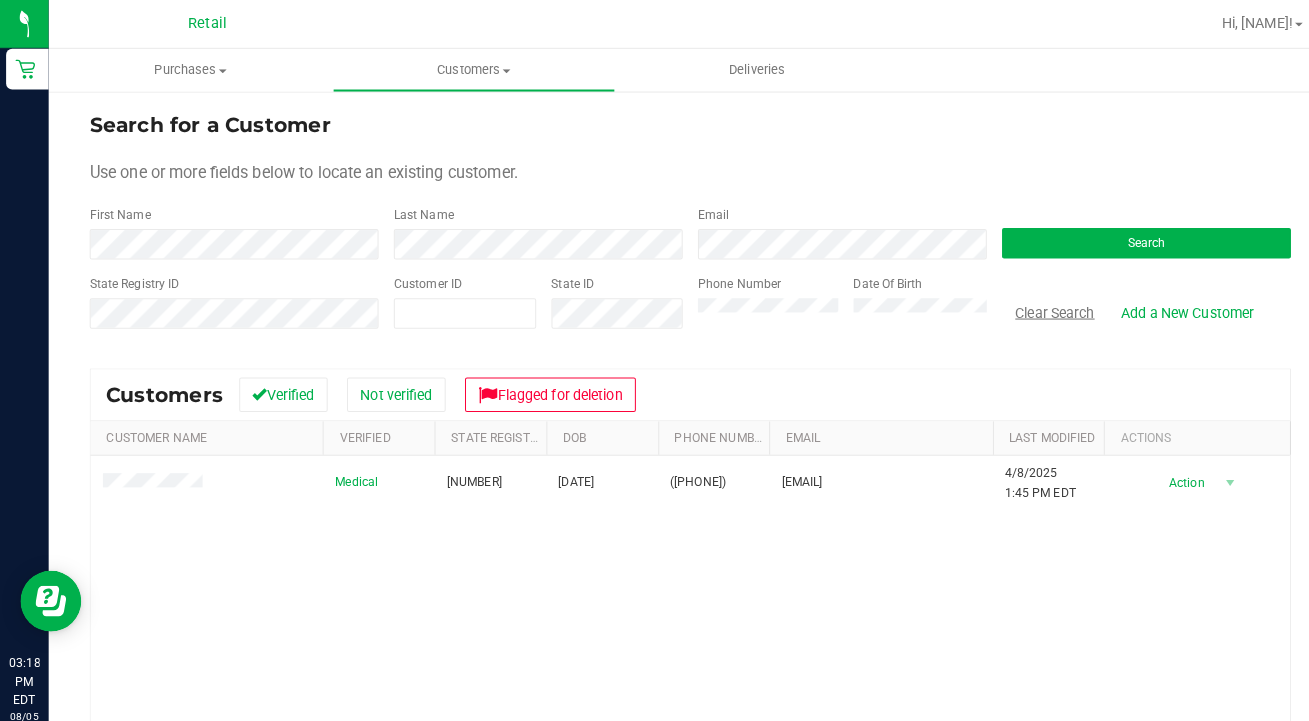 click on "Clear Search" at bounding box center [1037, 307] 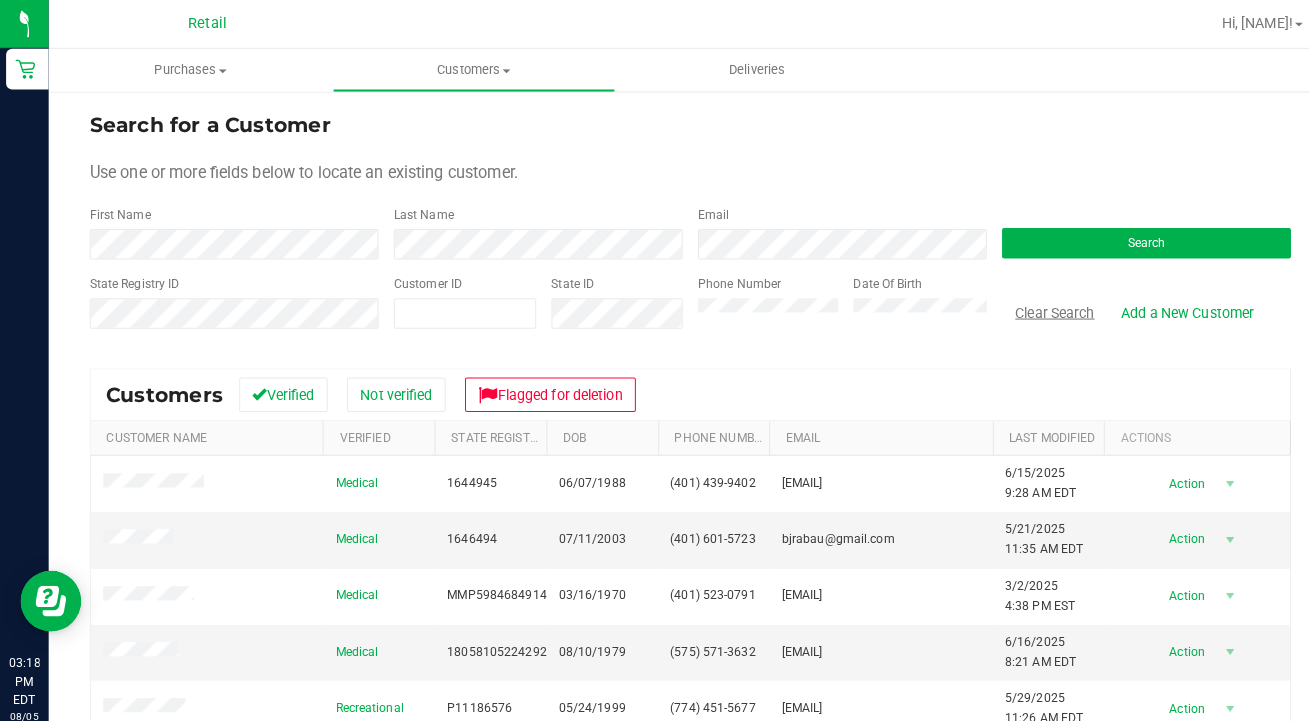 click on "Clear Search" at bounding box center [1037, 307] 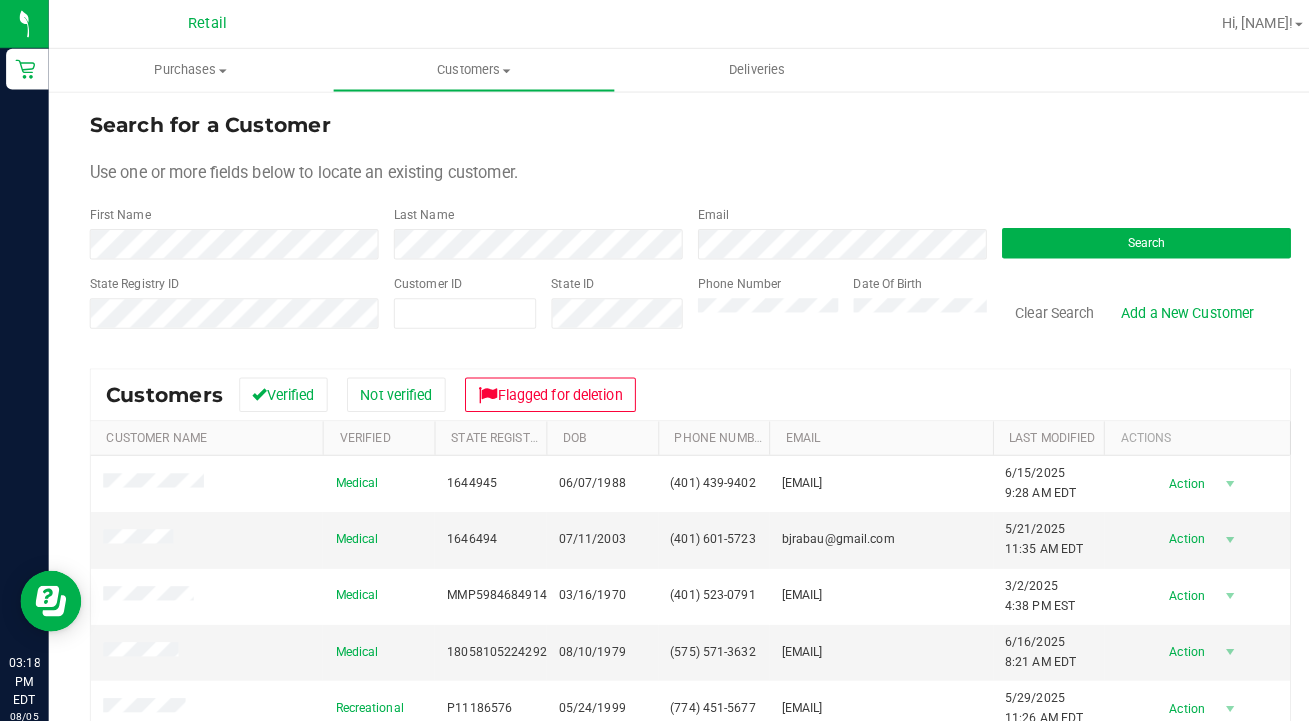 drag, startPoint x: 1042, startPoint y: 312, endPoint x: 327, endPoint y: 218, distance: 721.1525 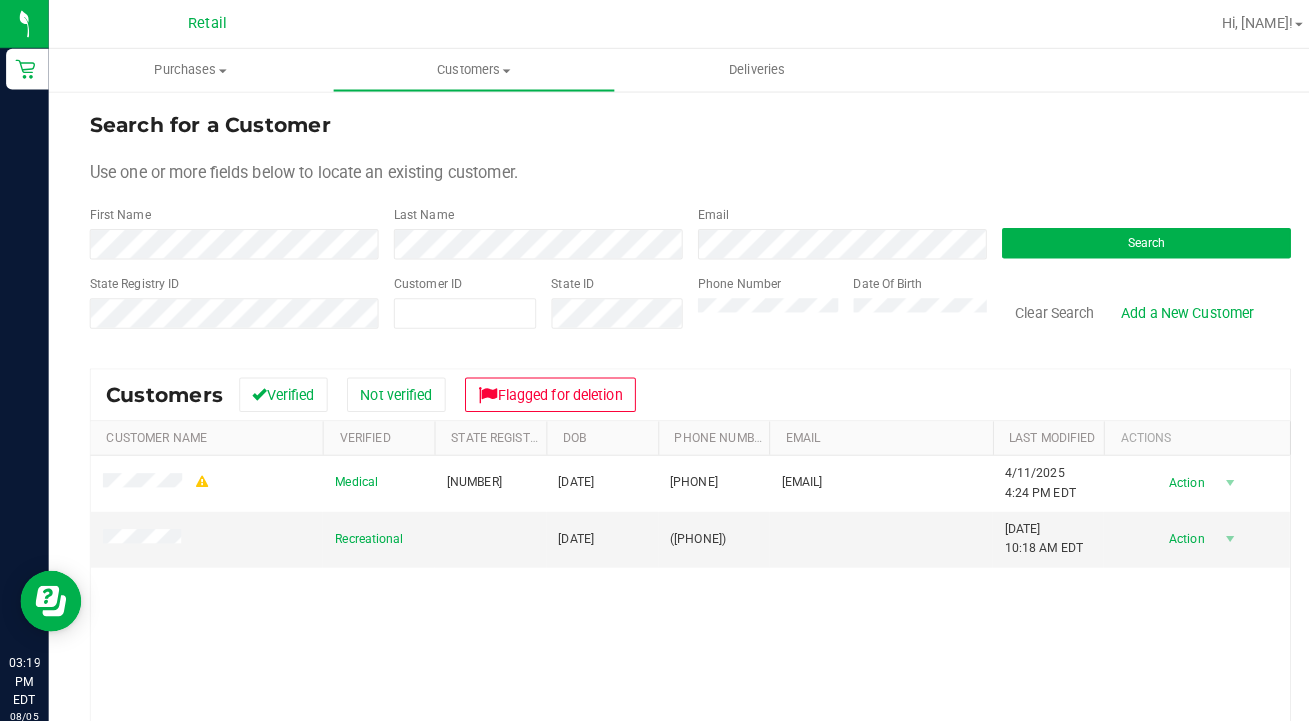 click on "Clear Search" at bounding box center (1037, 307) 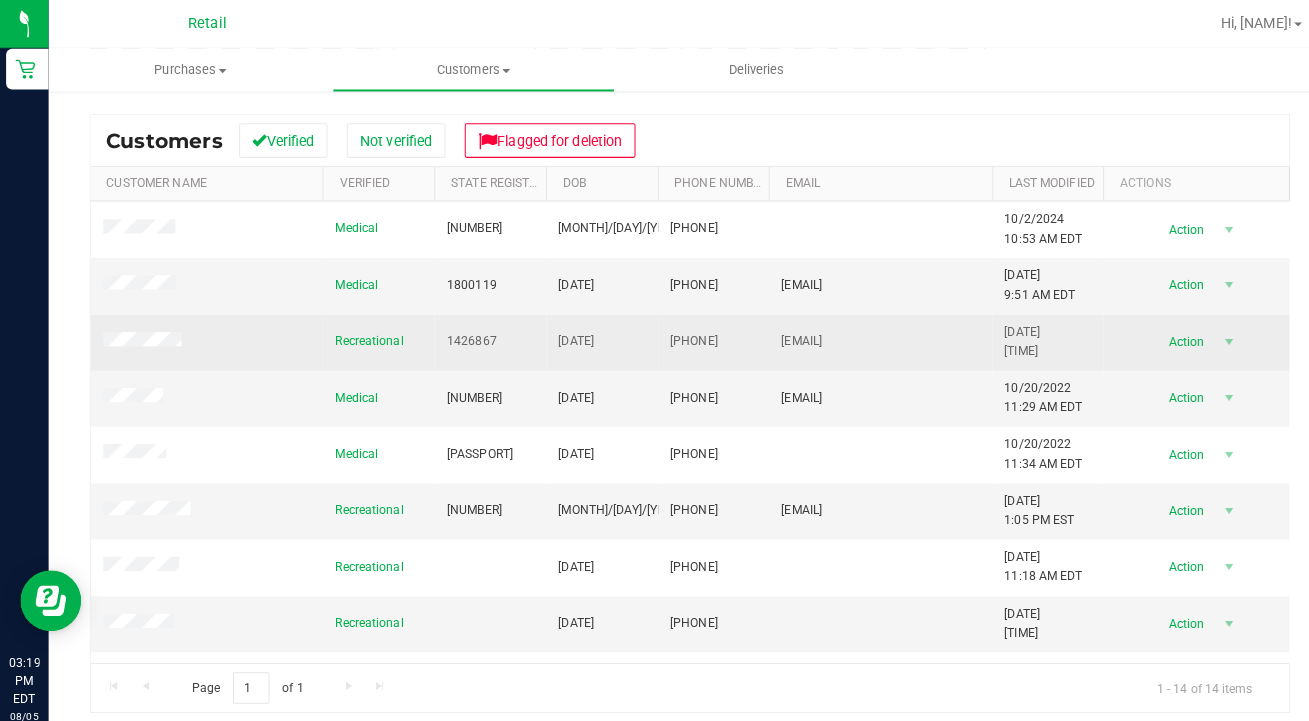 scroll, scrollTop: 250, scrollLeft: 0, axis: vertical 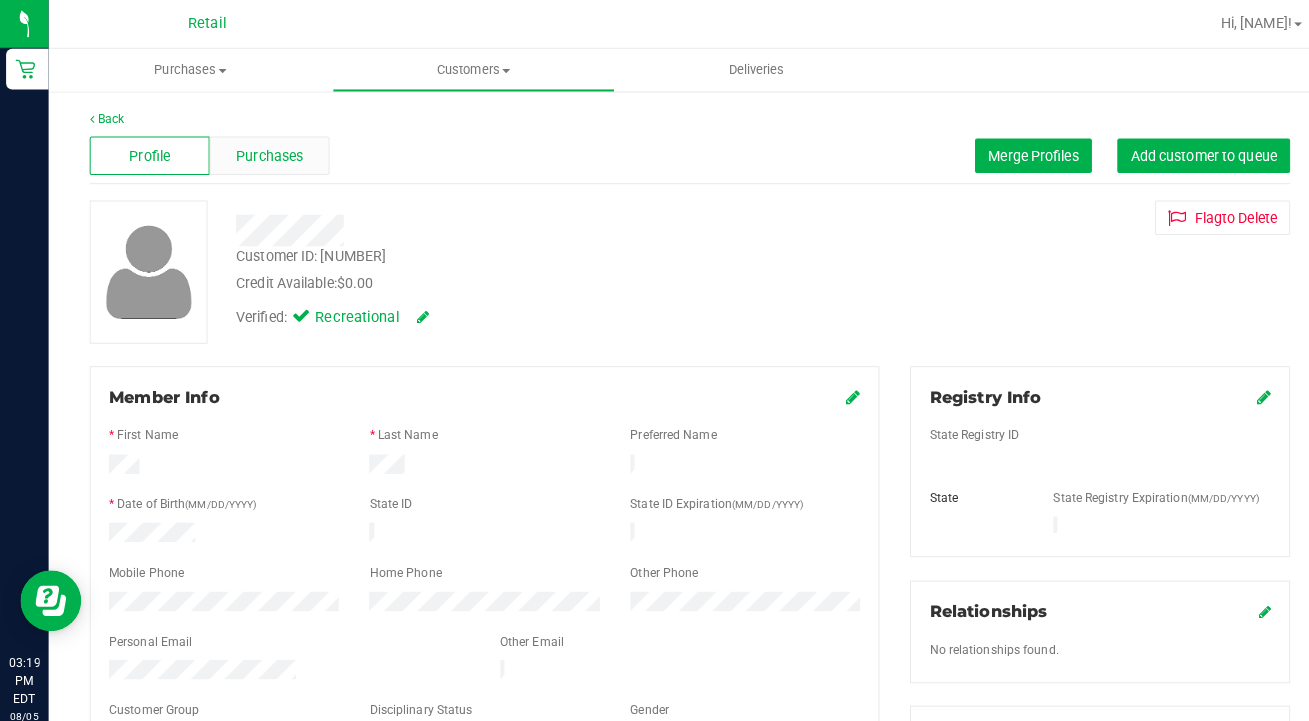 click on "Purchases" at bounding box center (265, 153) 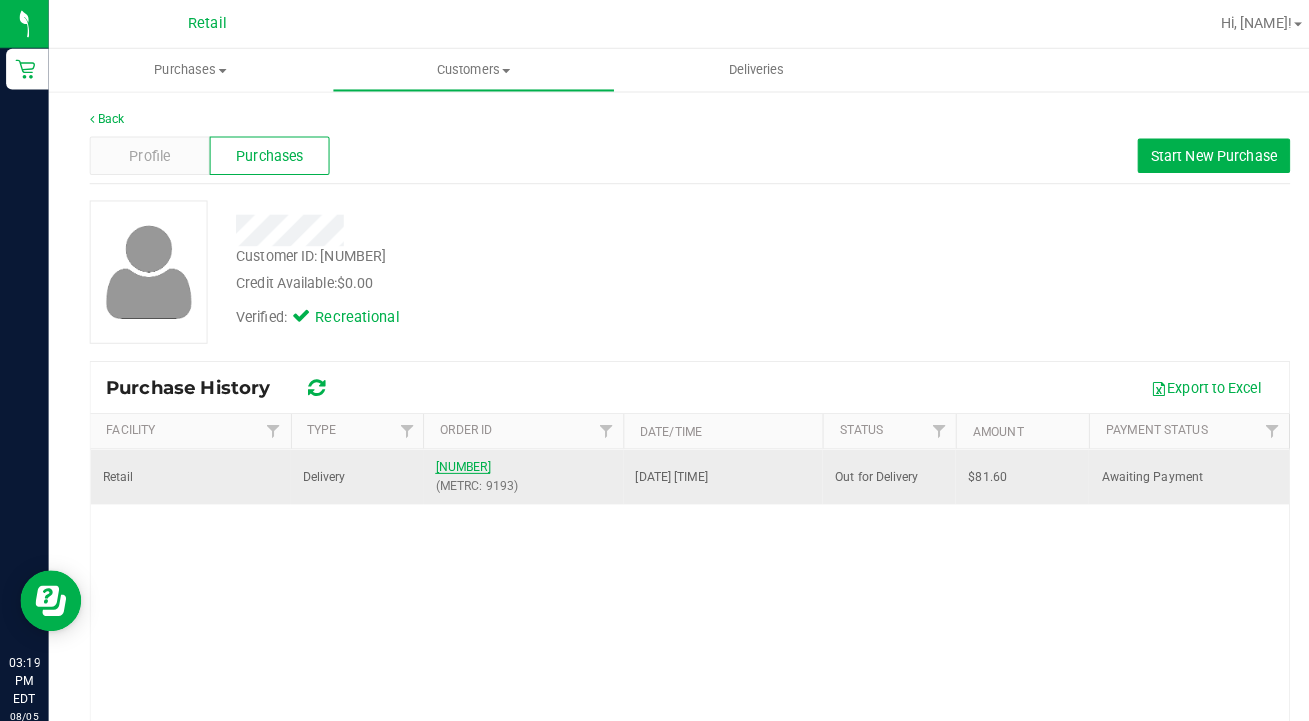 drag, startPoint x: 253, startPoint y: 152, endPoint x: 456, endPoint y: 459, distance: 368.0462 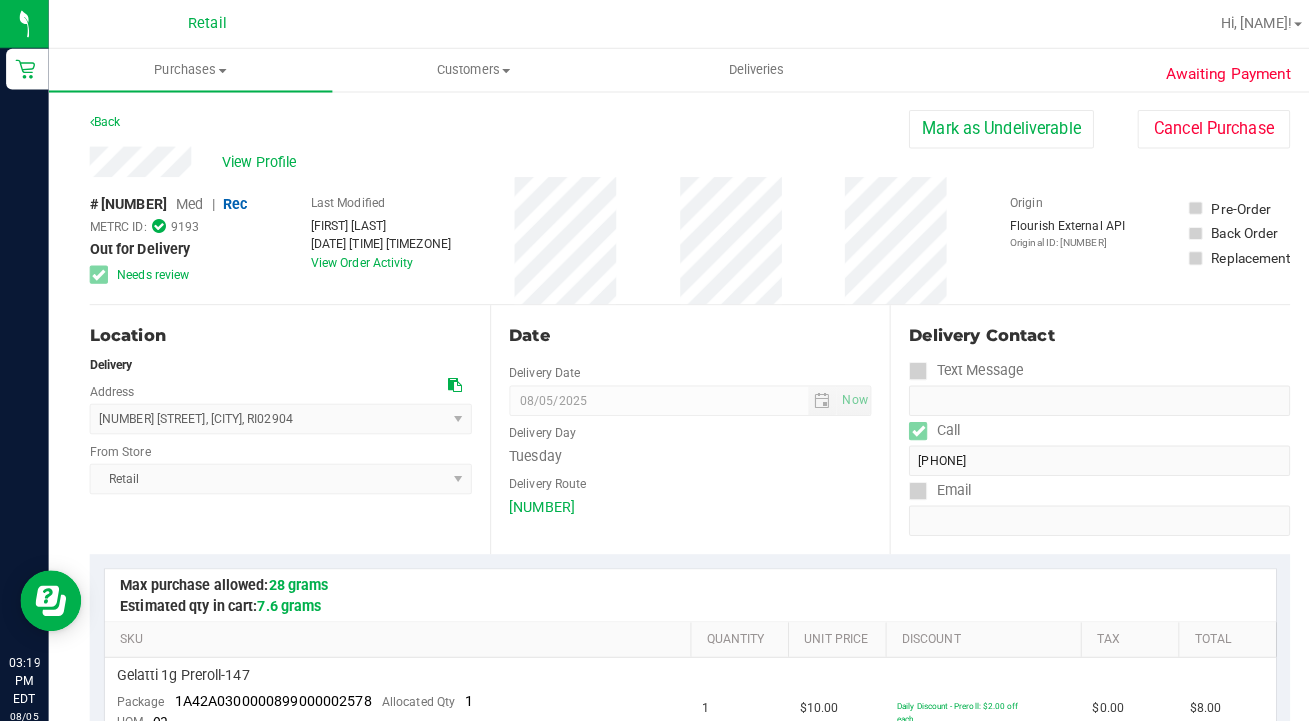 click on "View Order Activity" at bounding box center (356, 258) 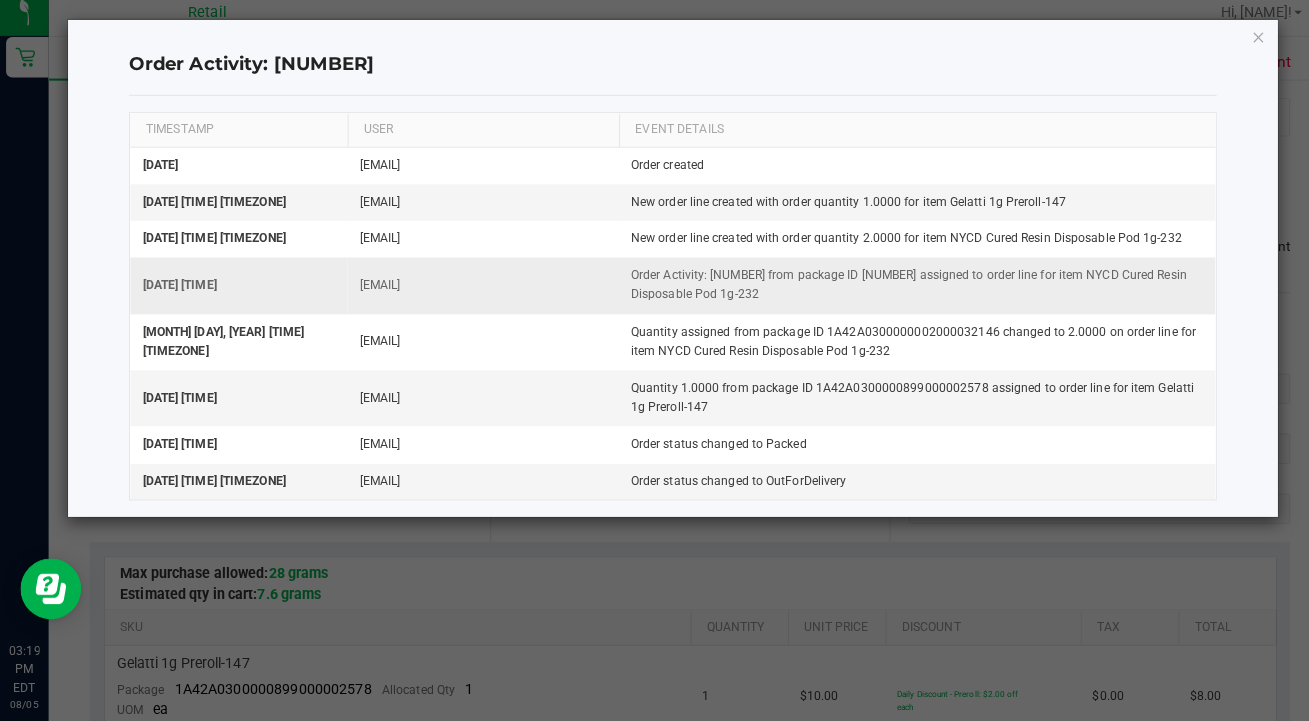 scroll, scrollTop: 0, scrollLeft: 0, axis: both 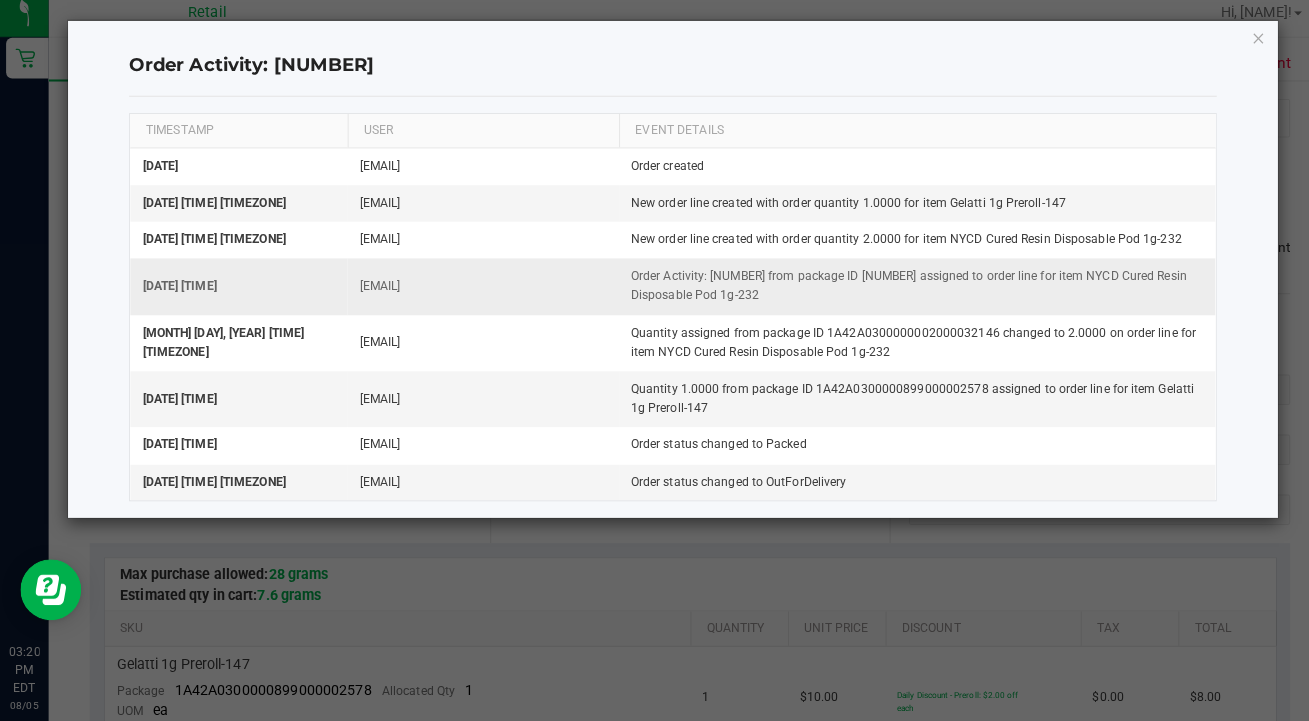 click 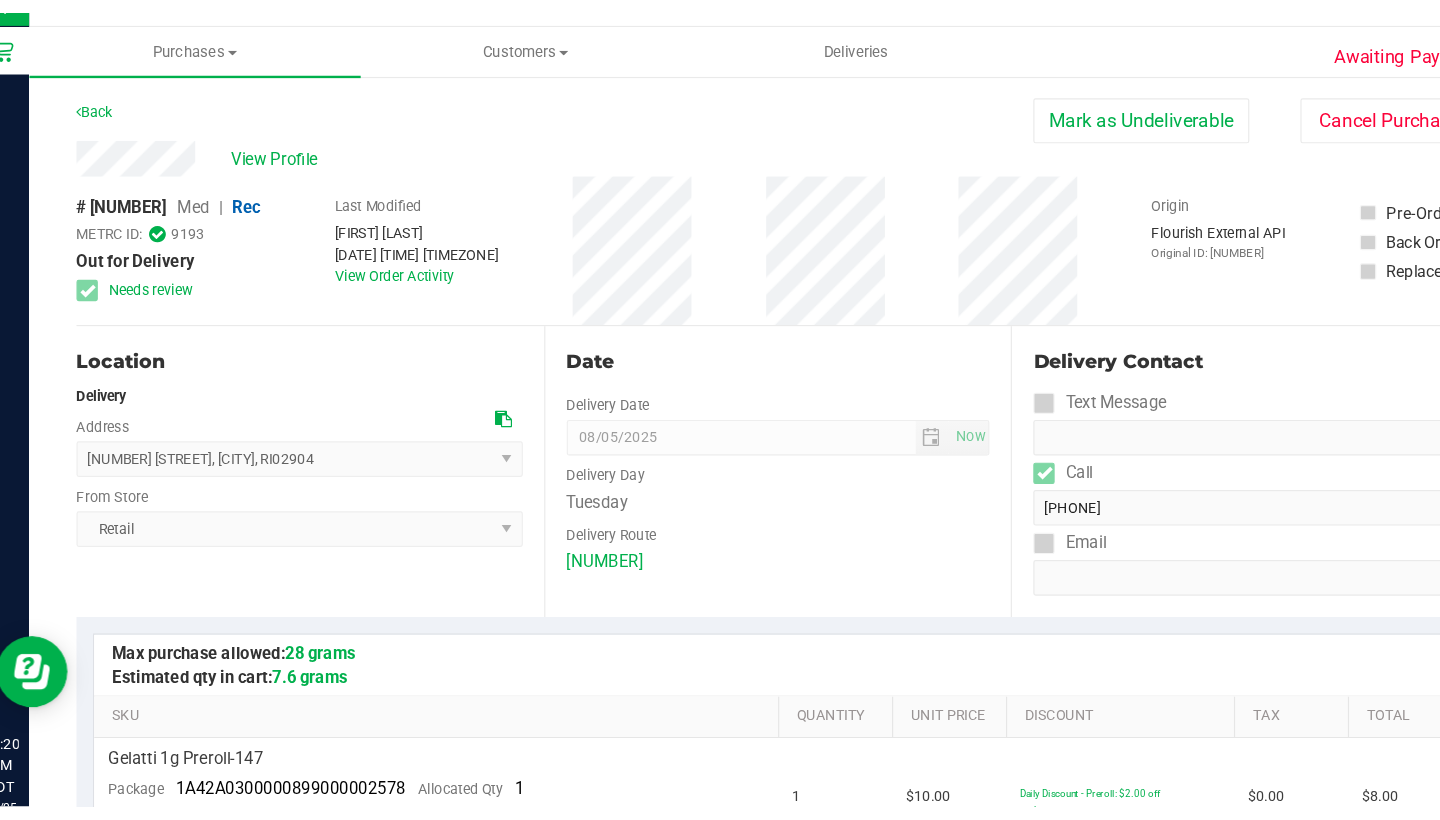 scroll, scrollTop: 0, scrollLeft: 0, axis: both 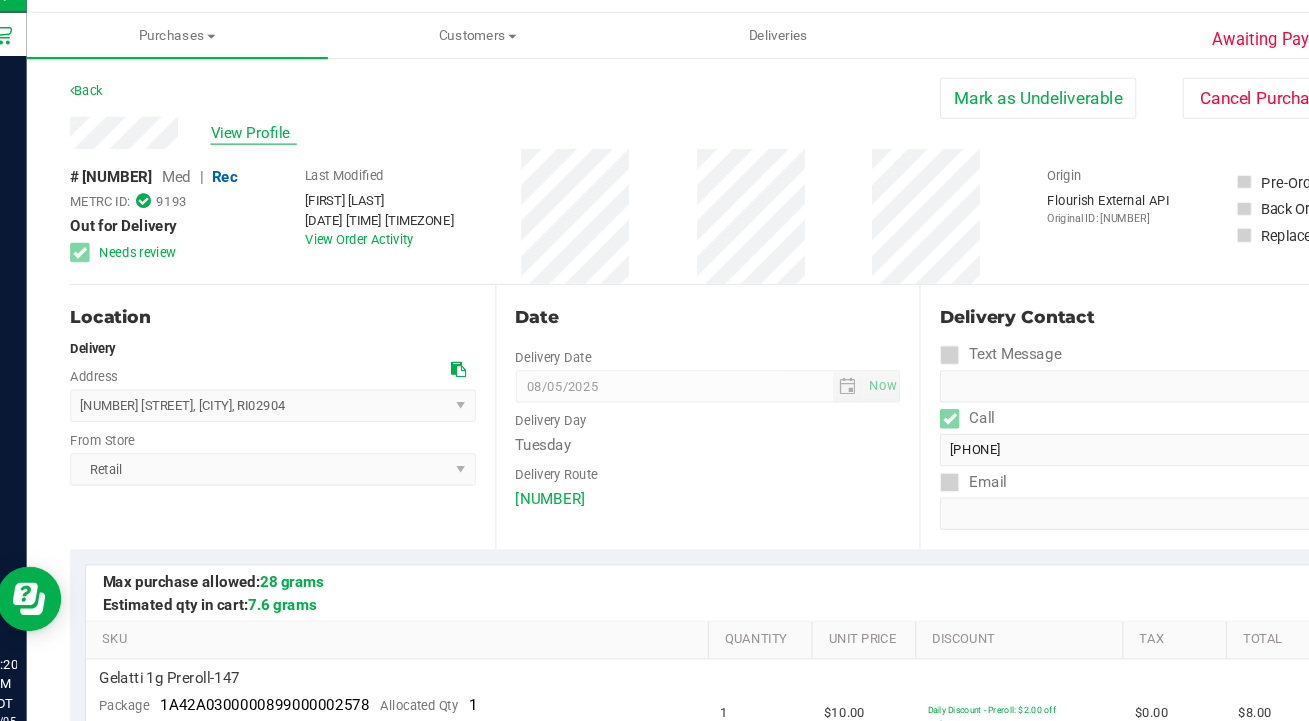 drag, startPoint x: 379, startPoint y: 416, endPoint x: 243, endPoint y: 125, distance: 321.21176 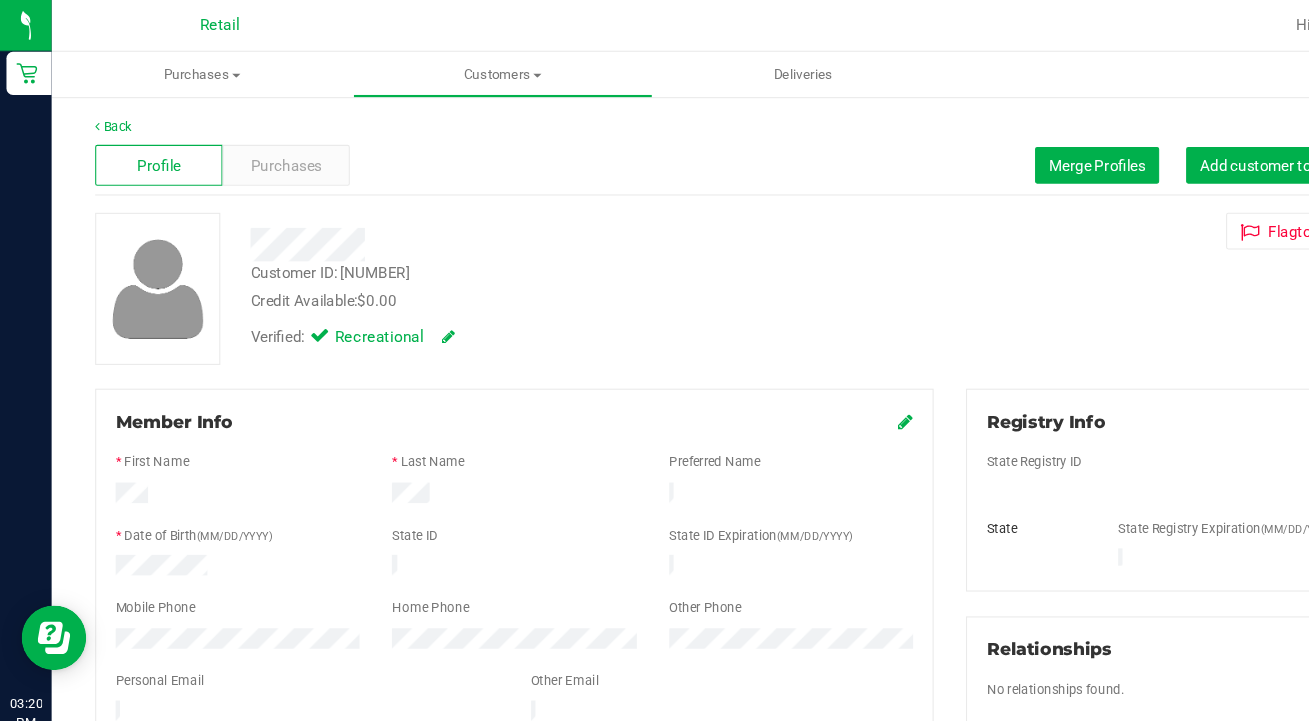 click on "Purchases" at bounding box center [265, 153] 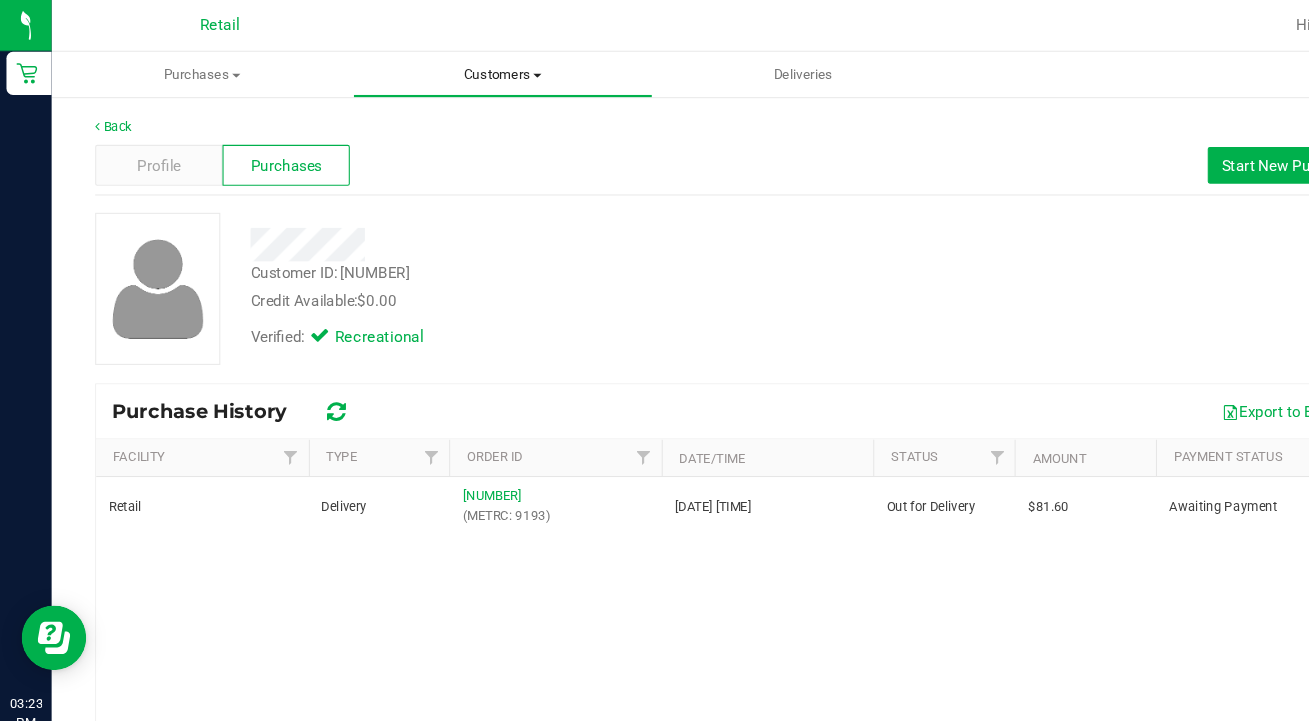 drag, startPoint x: 243, startPoint y: 125, endPoint x: 459, endPoint y: 73, distance: 222.17111 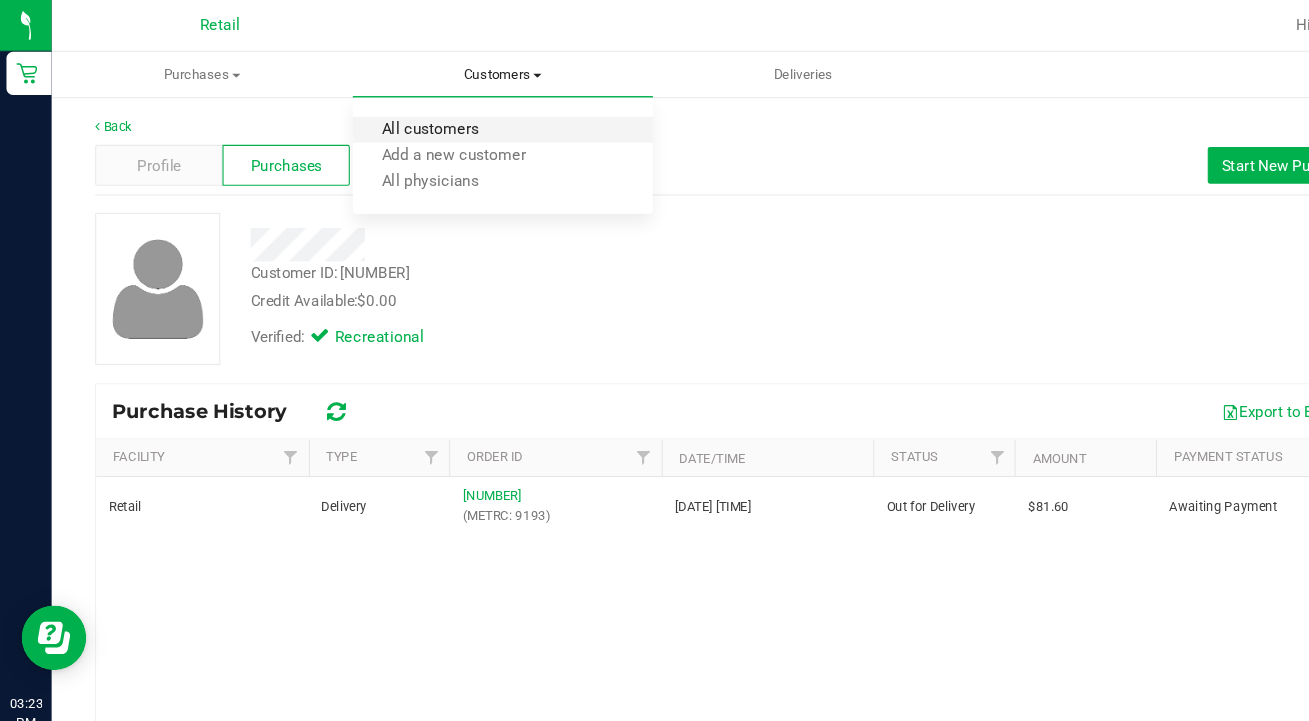drag, startPoint x: 459, startPoint y: 73, endPoint x: 431, endPoint y: 121, distance: 55.569775 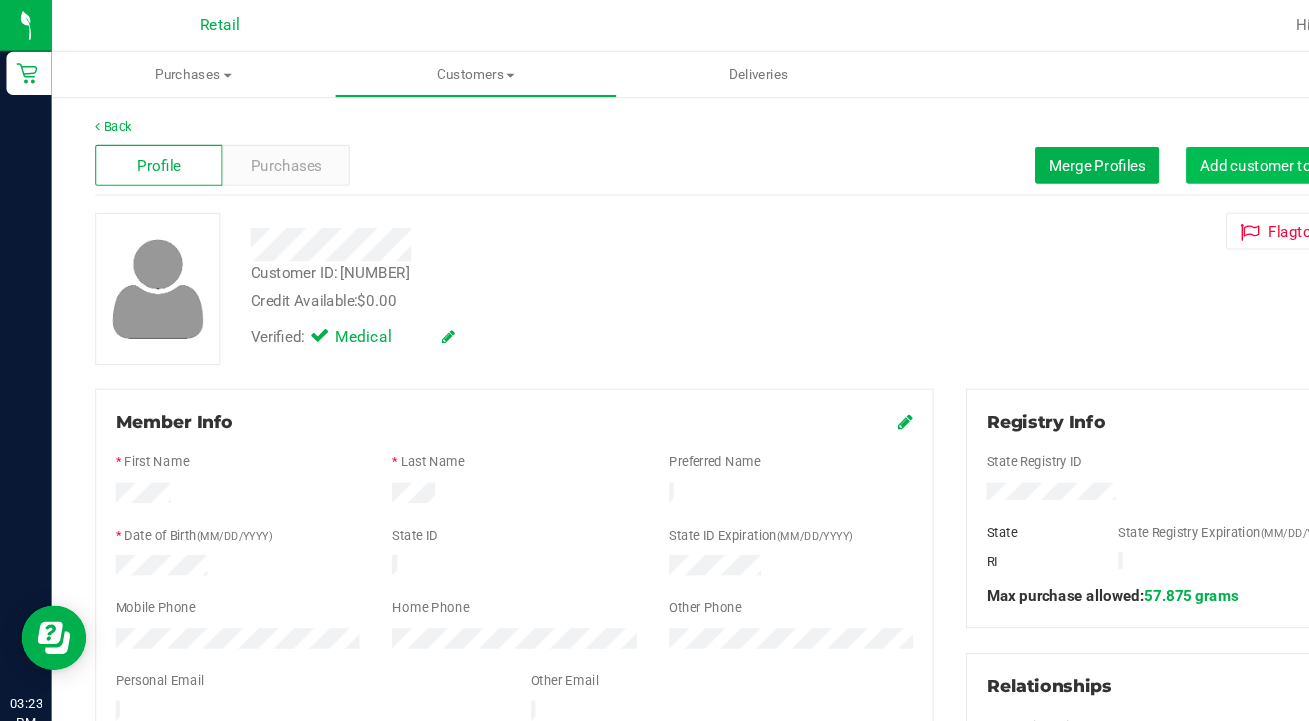 drag, startPoint x: 431, startPoint y: 121, endPoint x: 1130, endPoint y: 161, distance: 700.14355 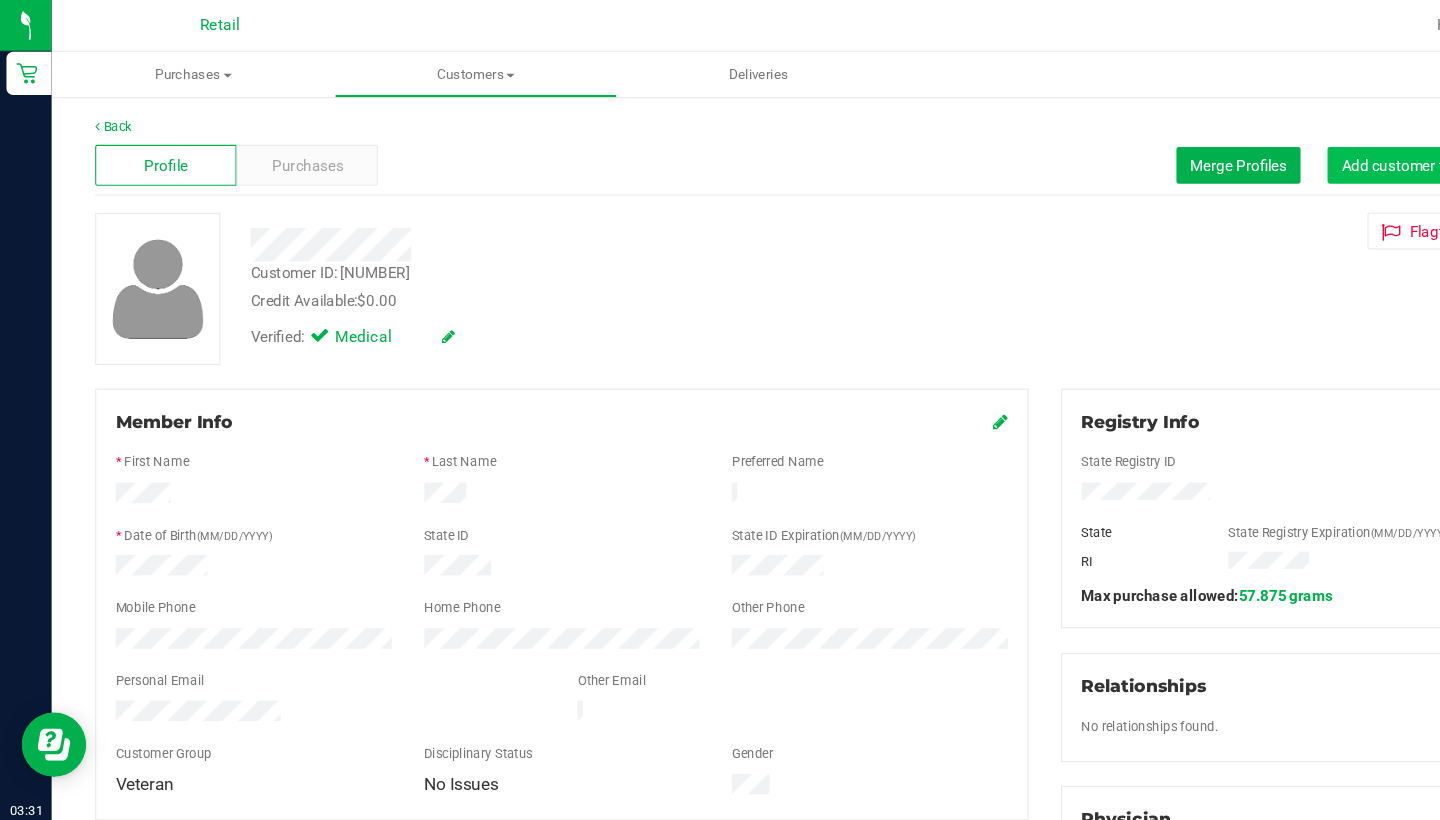 click on "Customers" at bounding box center (441, 69) 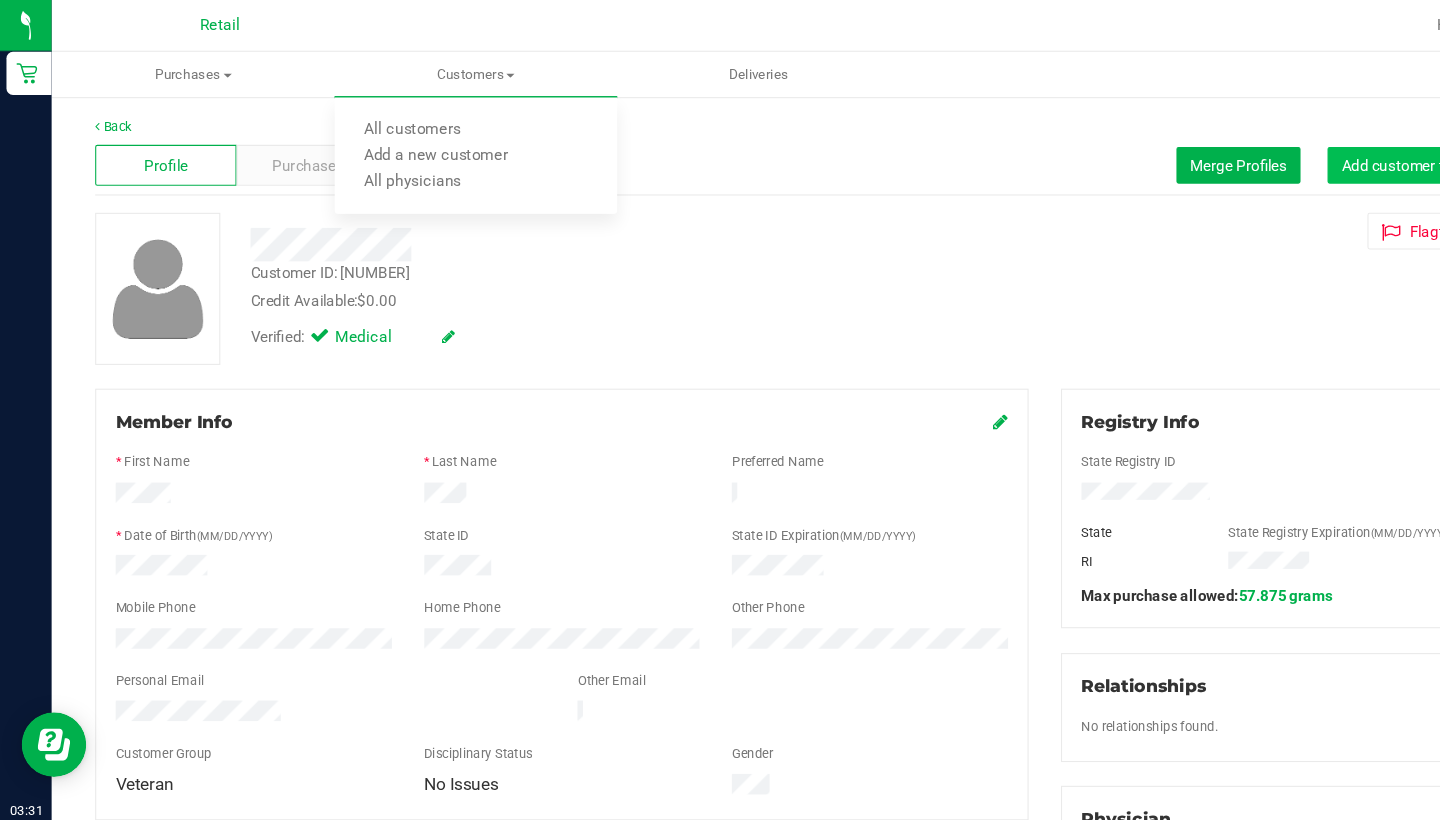 click on "All customers" at bounding box center (382, 120) 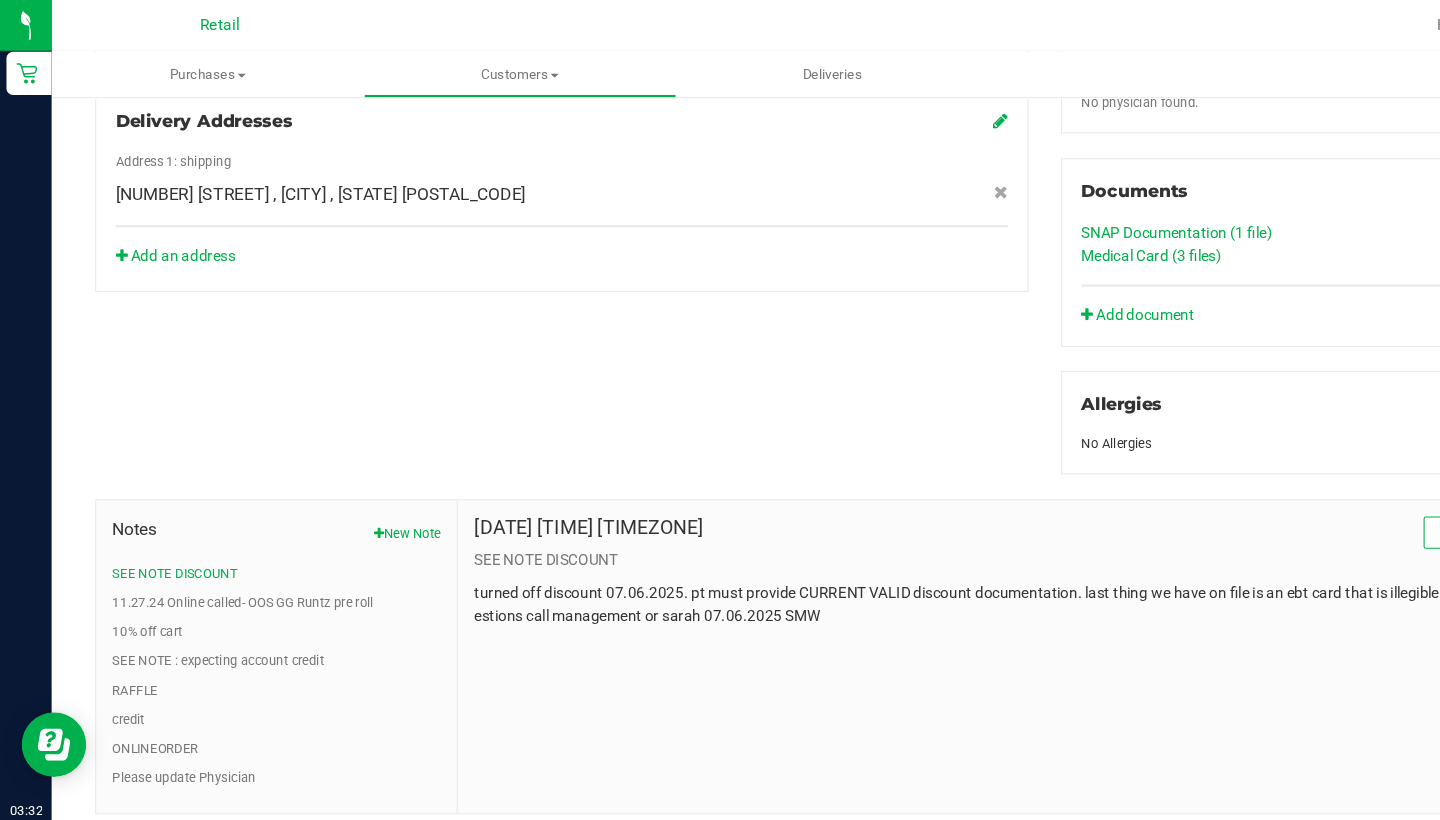 scroll, scrollTop: 700, scrollLeft: 0, axis: vertical 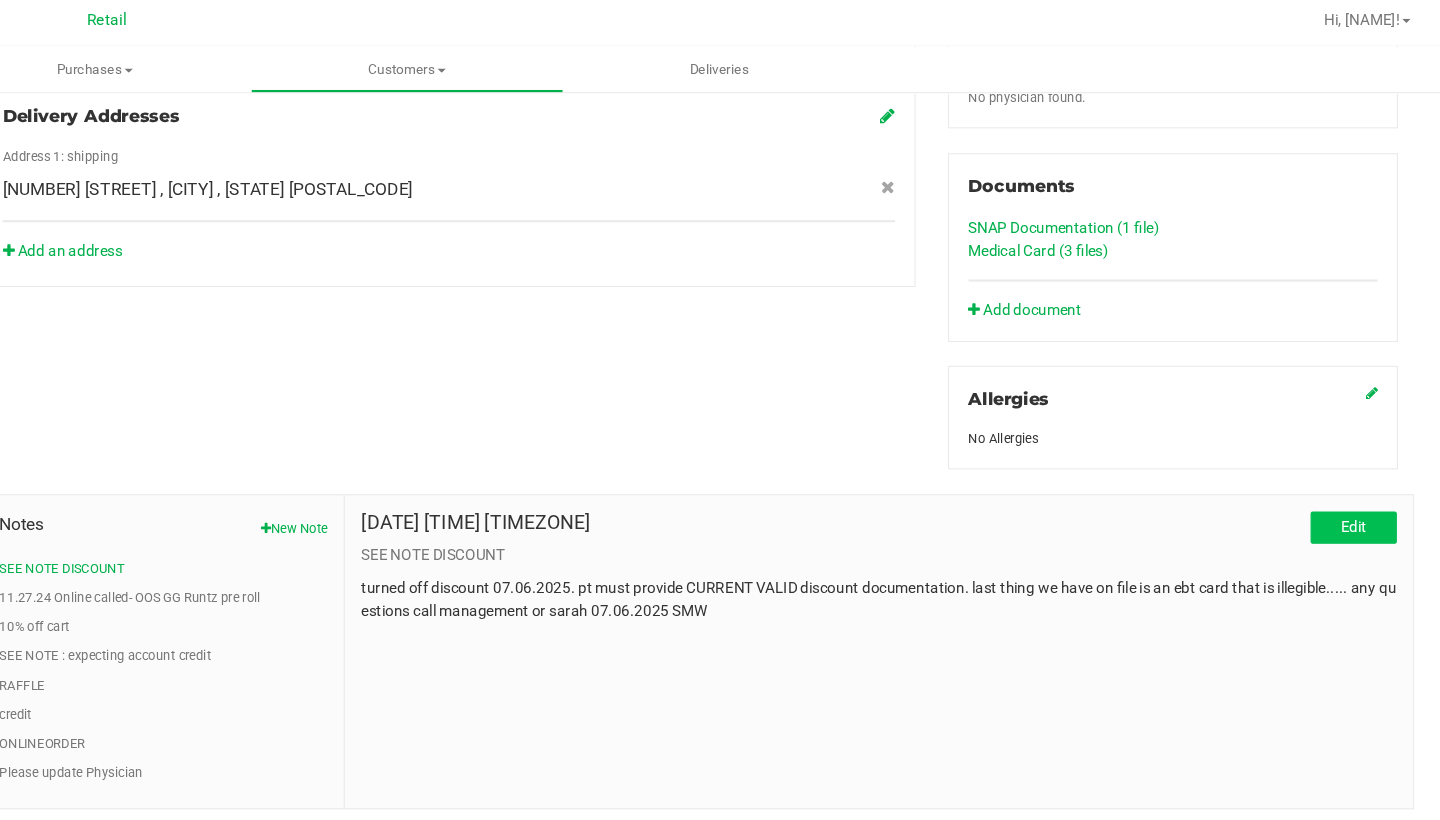 click on "Edit" at bounding box center [1359, 494] 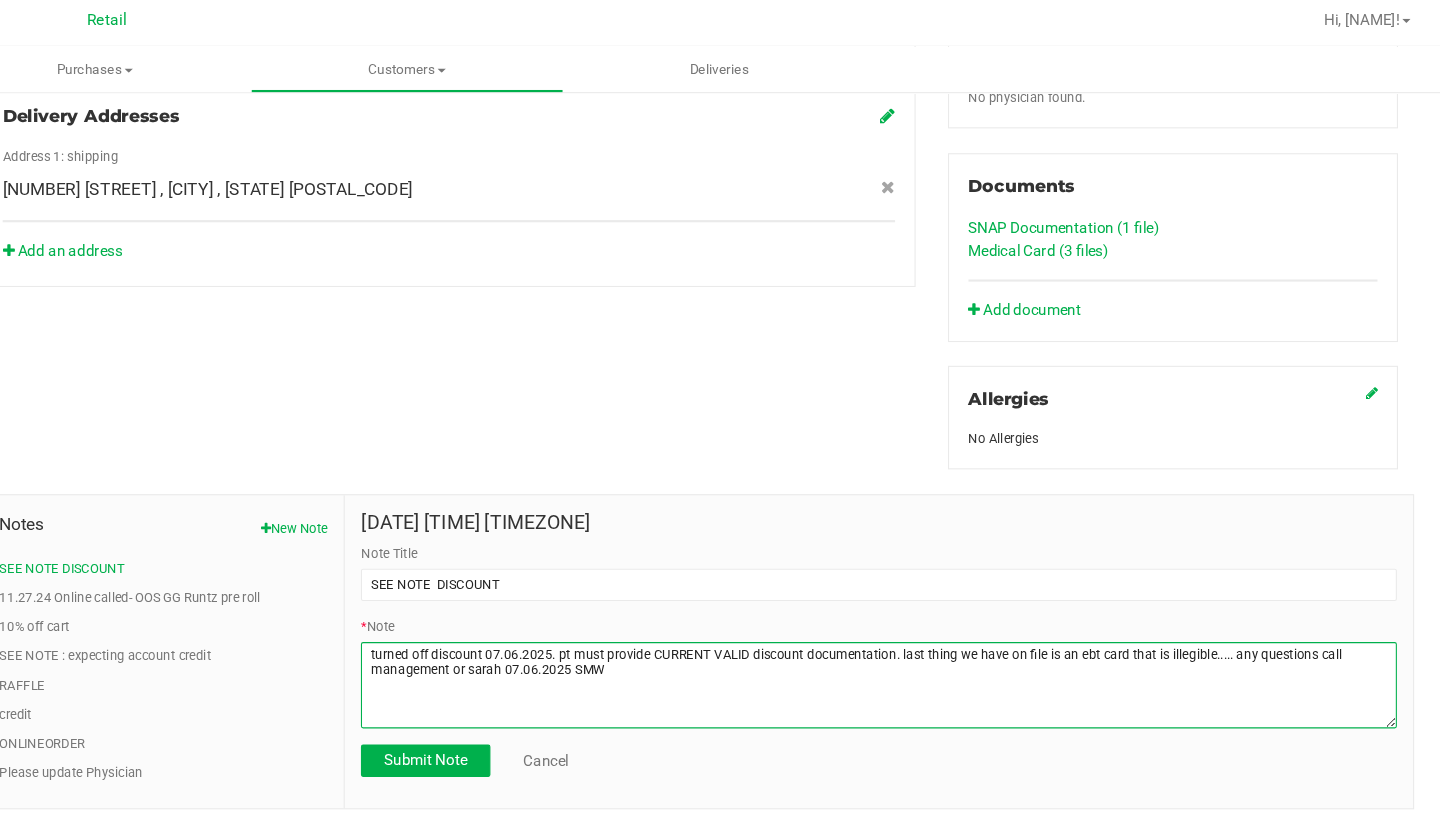 drag, startPoint x: 1231, startPoint y: 490, endPoint x: 724, endPoint y: 631, distance: 526.2414 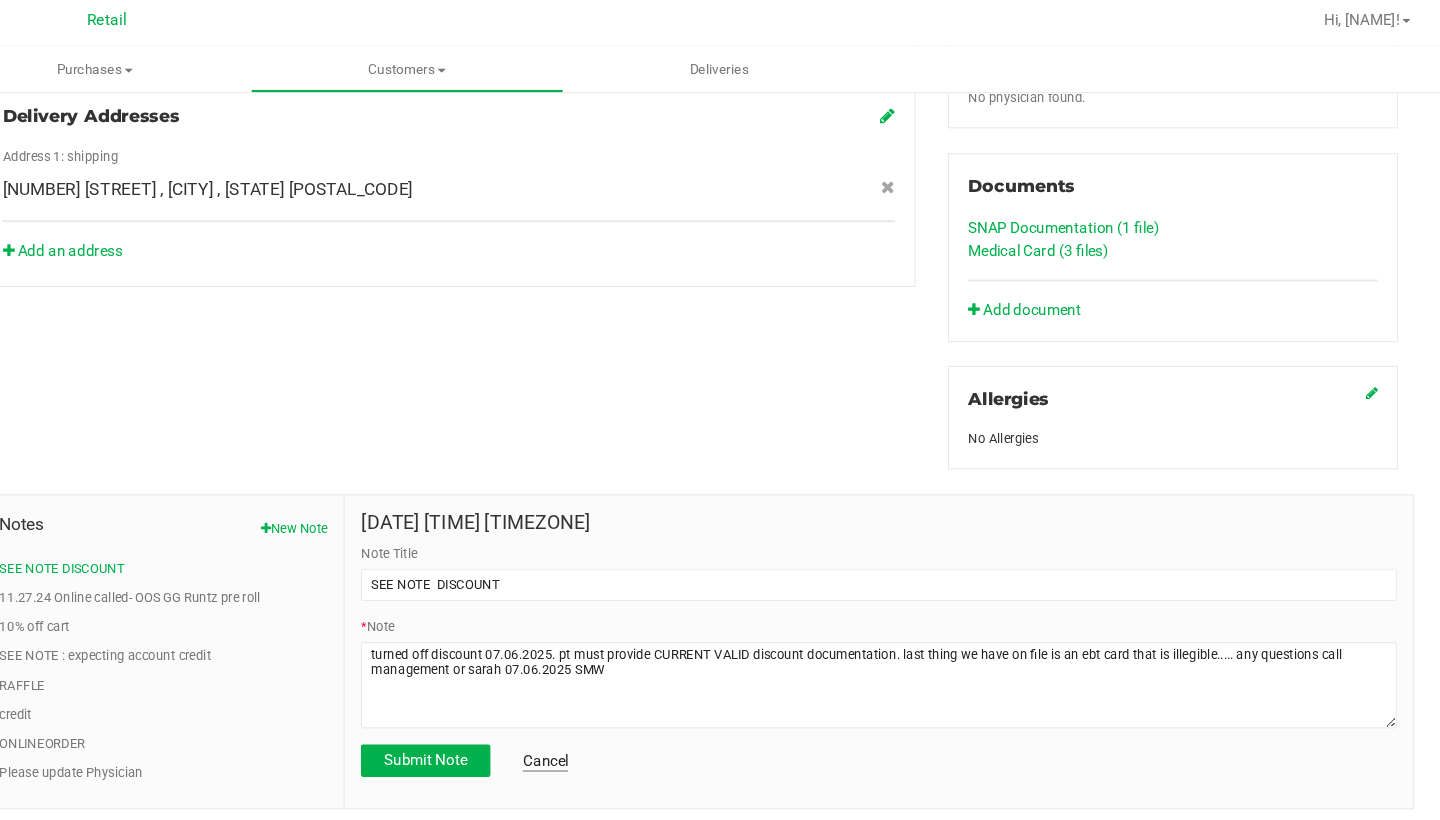drag, startPoint x: 724, startPoint y: 631, endPoint x: 492, endPoint y: 700, distance: 242.04338 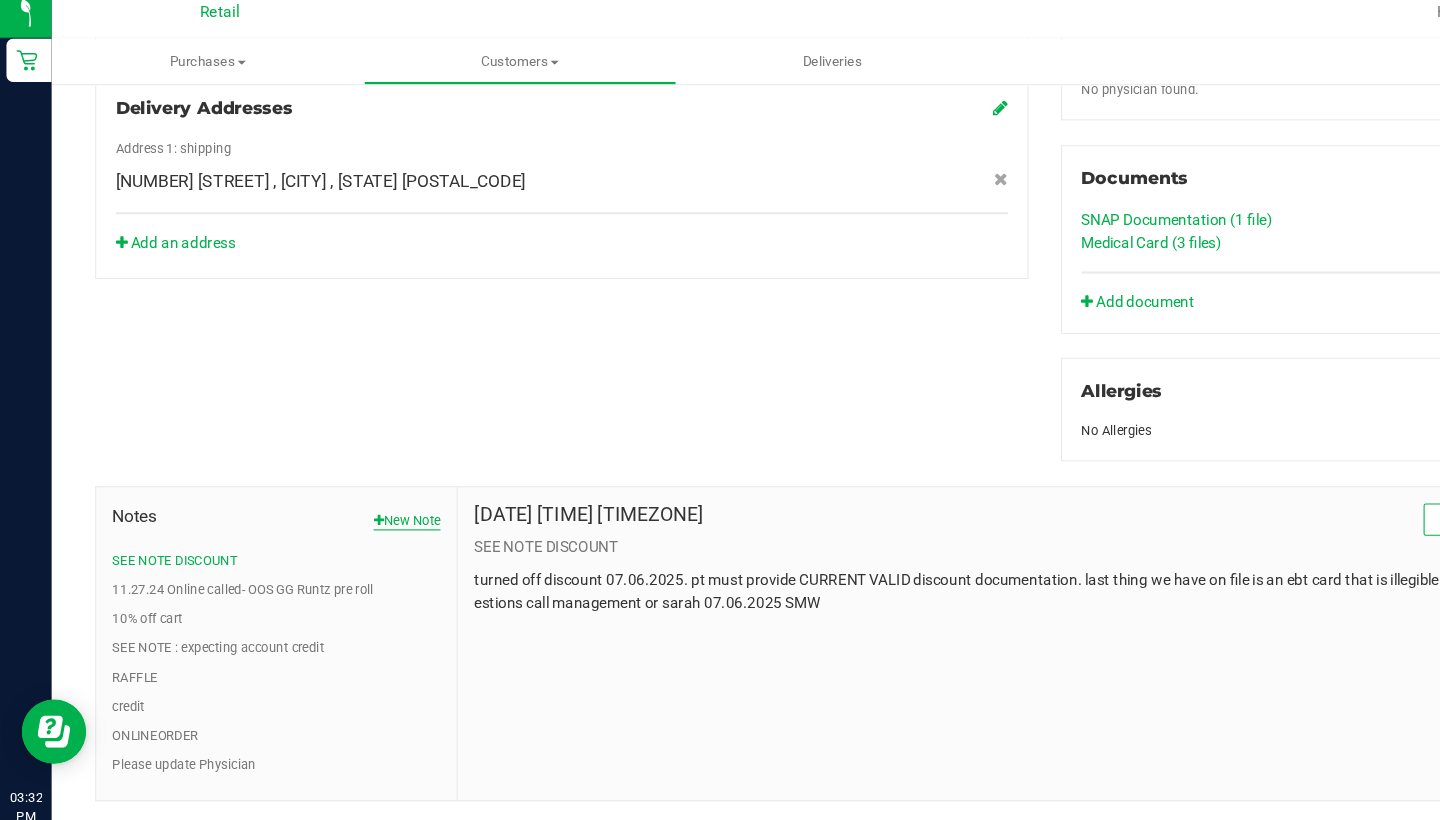 drag, startPoint x: 252, startPoint y: 488, endPoint x: 381, endPoint y: 480, distance: 129.24782 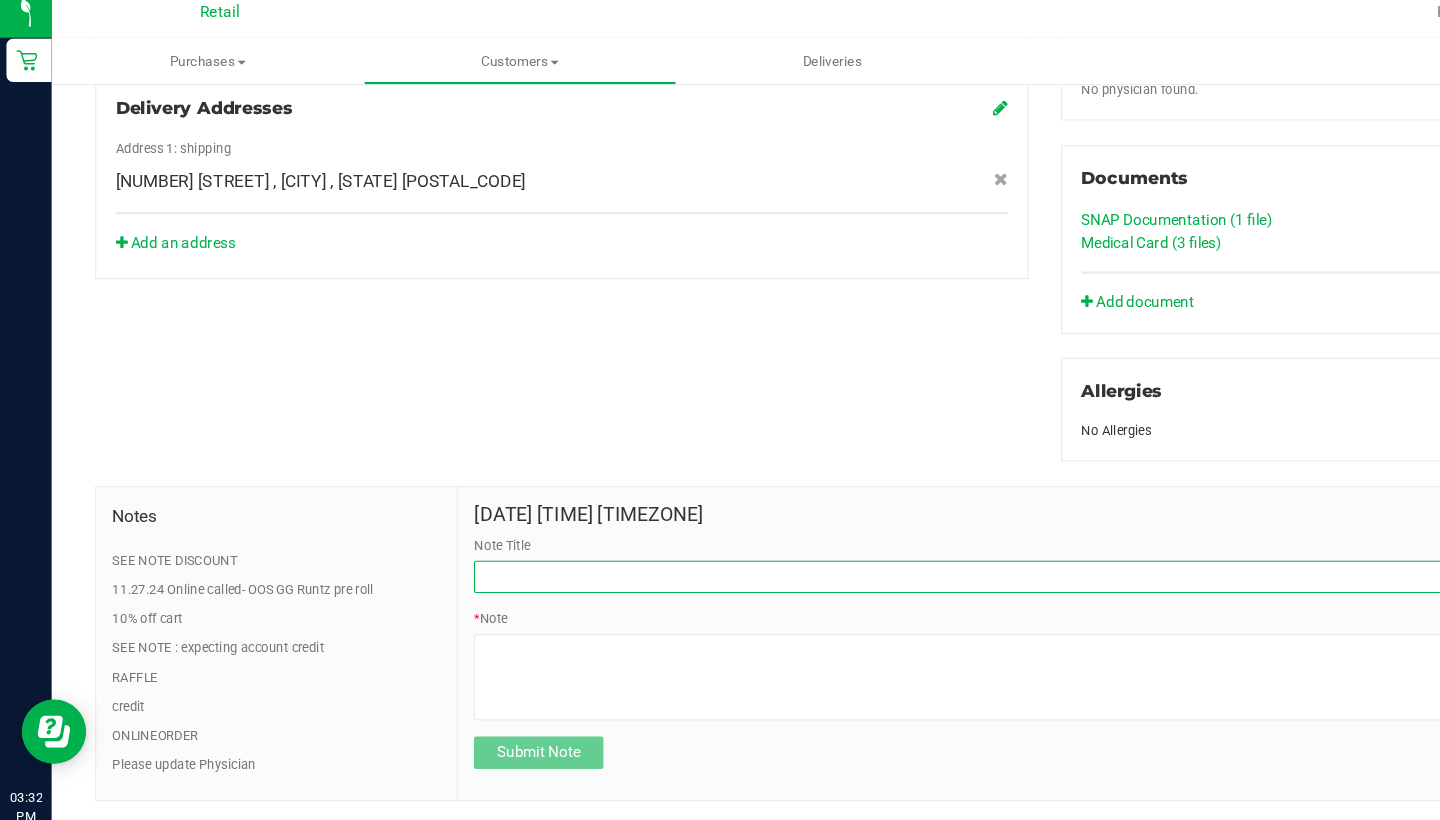 drag, startPoint x: 381, startPoint y: 480, endPoint x: 480, endPoint y: 527, distance: 109.59015 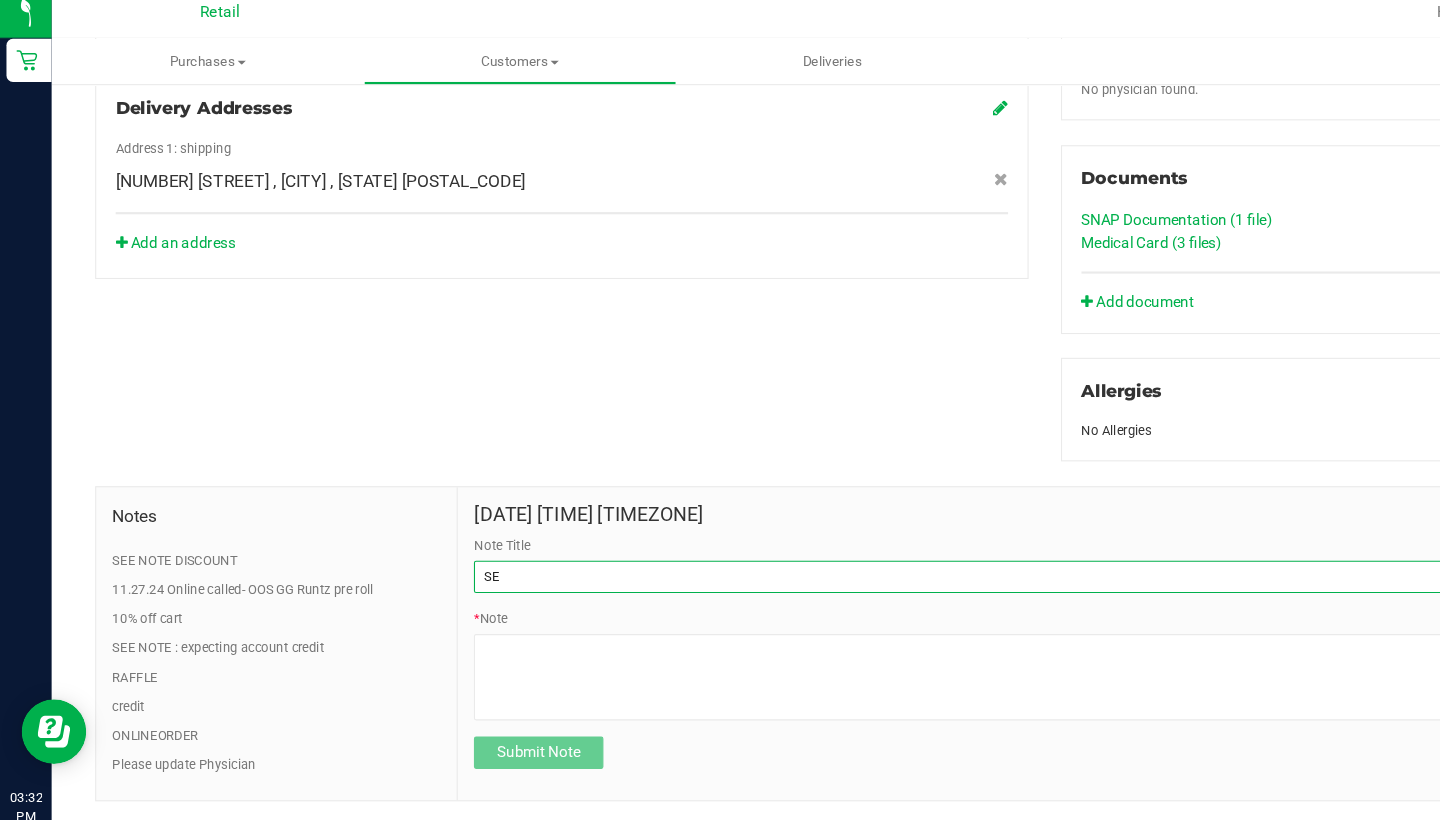 type on "S" 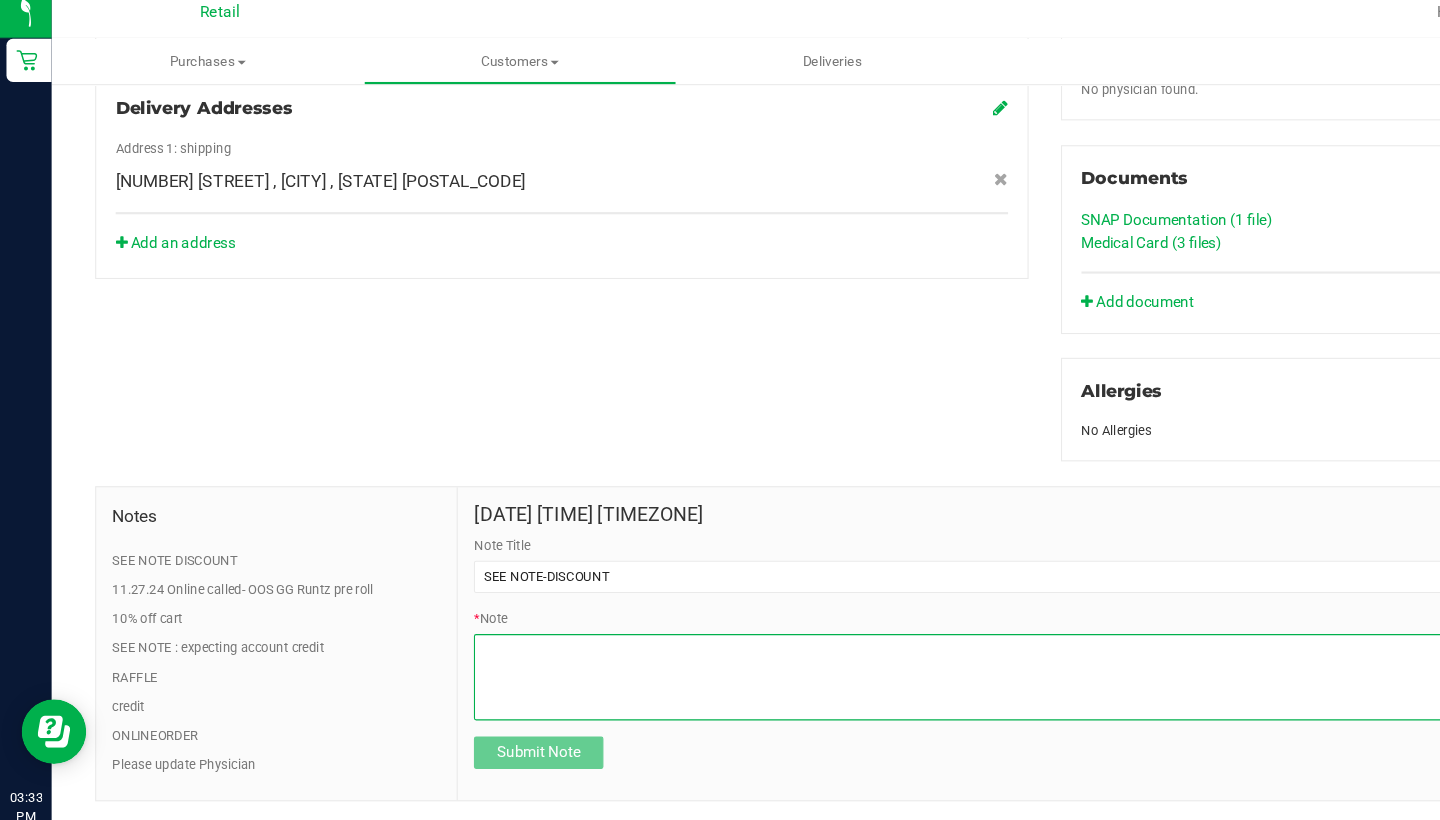 drag, startPoint x: 480, startPoint y: 527, endPoint x: 481, endPoint y: 606, distance: 79.00633 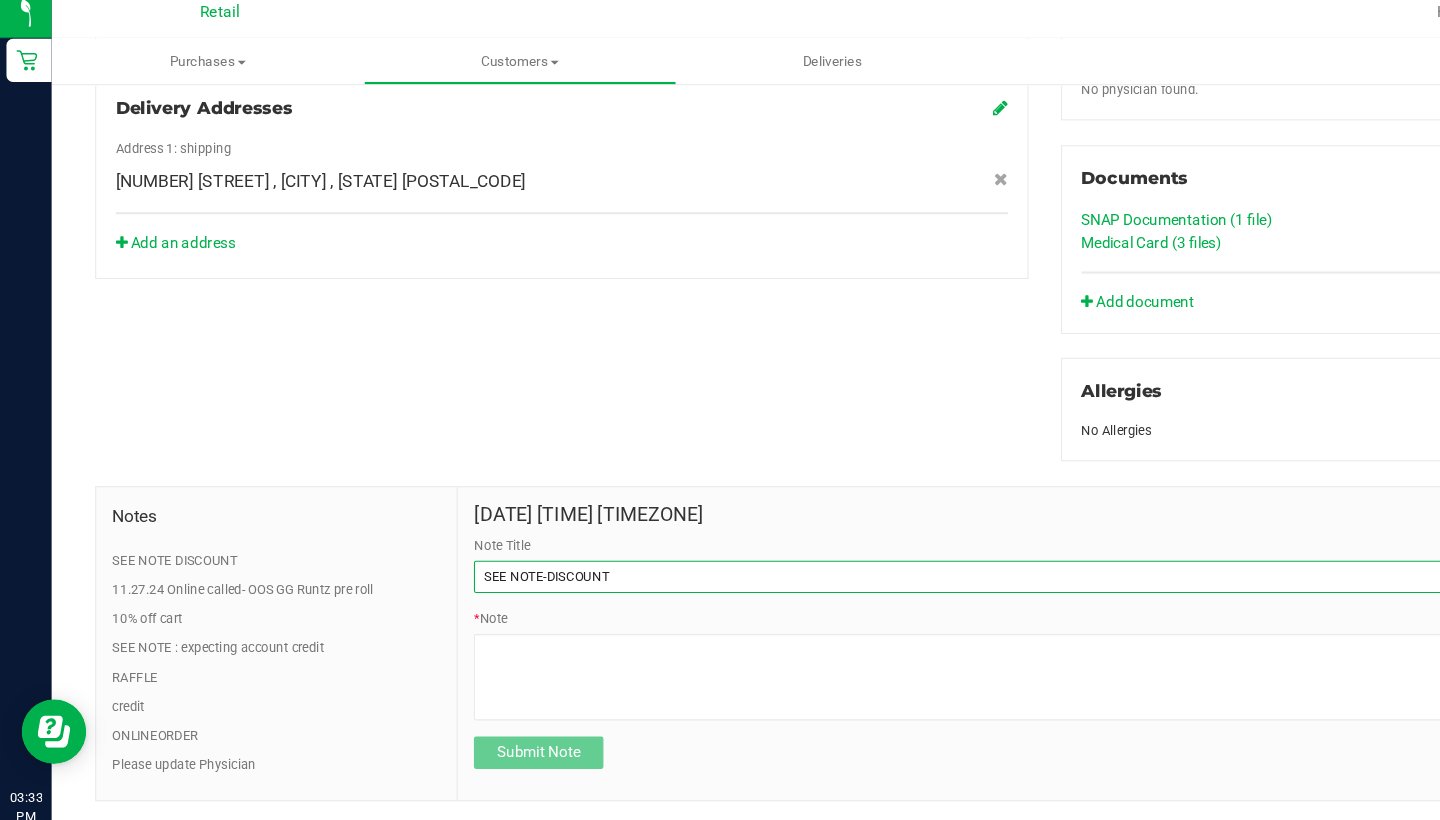 drag, startPoint x: 481, startPoint y: 606, endPoint x: 581, endPoint y: 543, distance: 118.19052 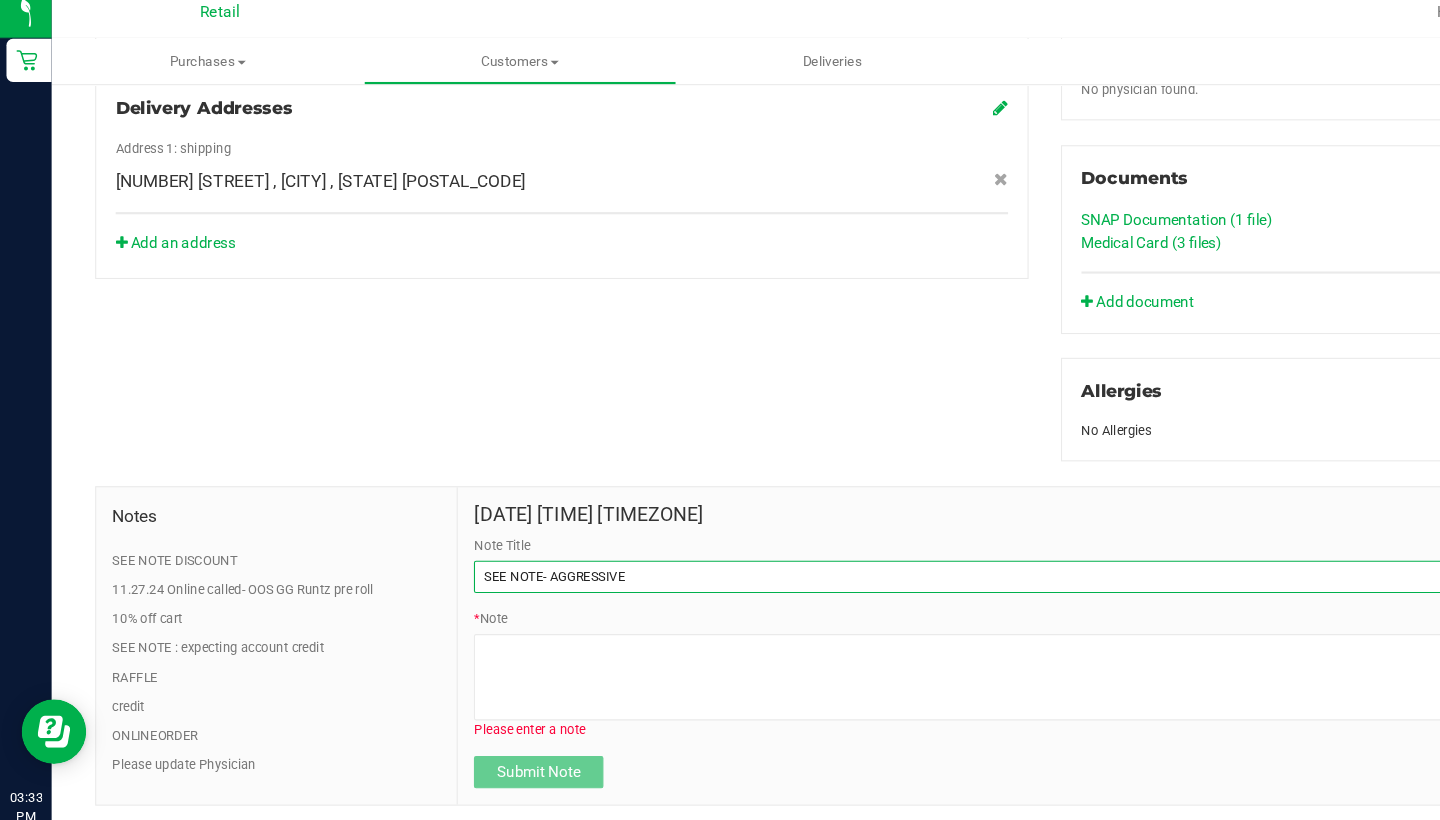 type on "SEE NOTE- AGGRESSIVE" 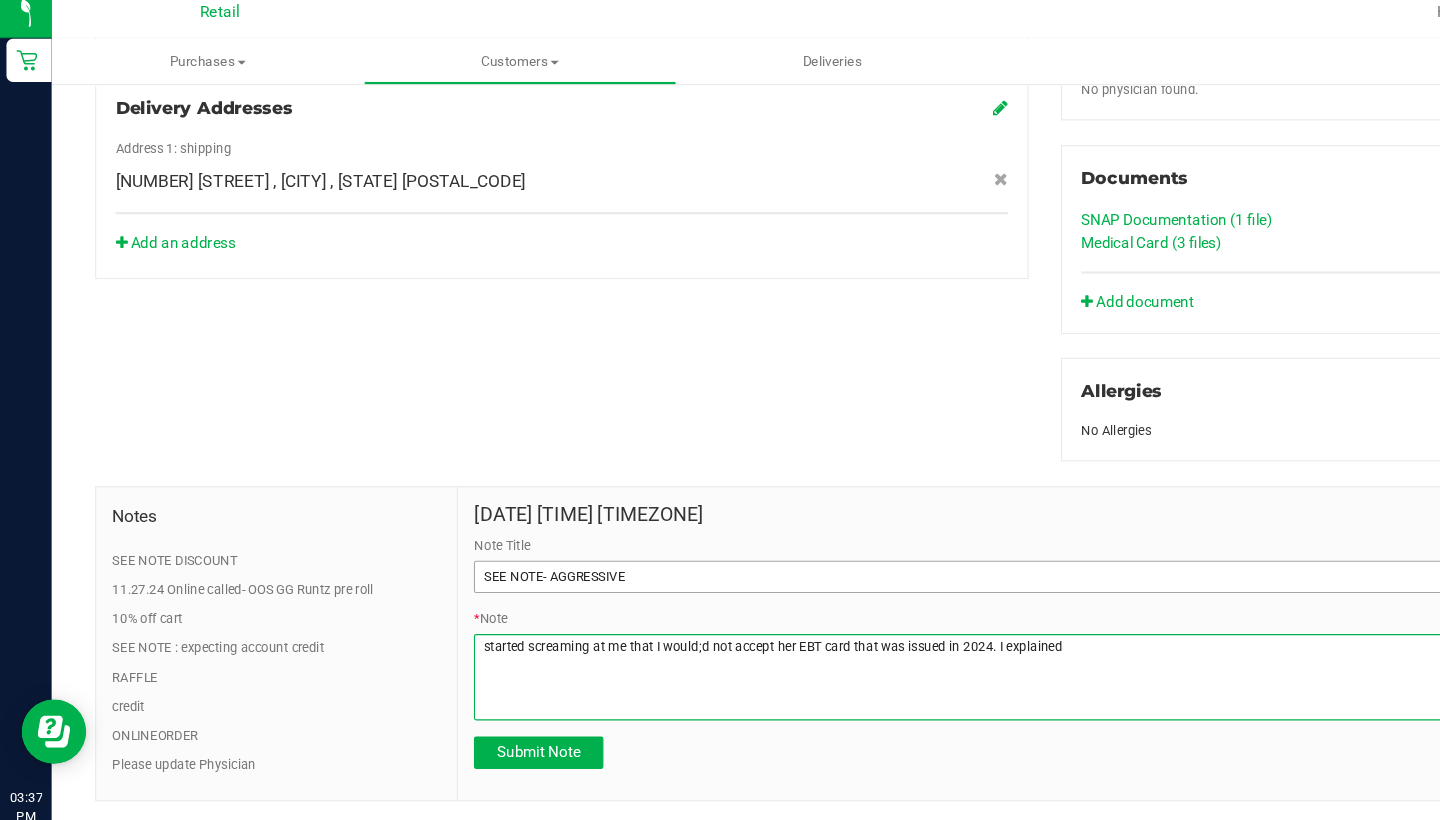 click on "*
Note" at bounding box center [919, 640] 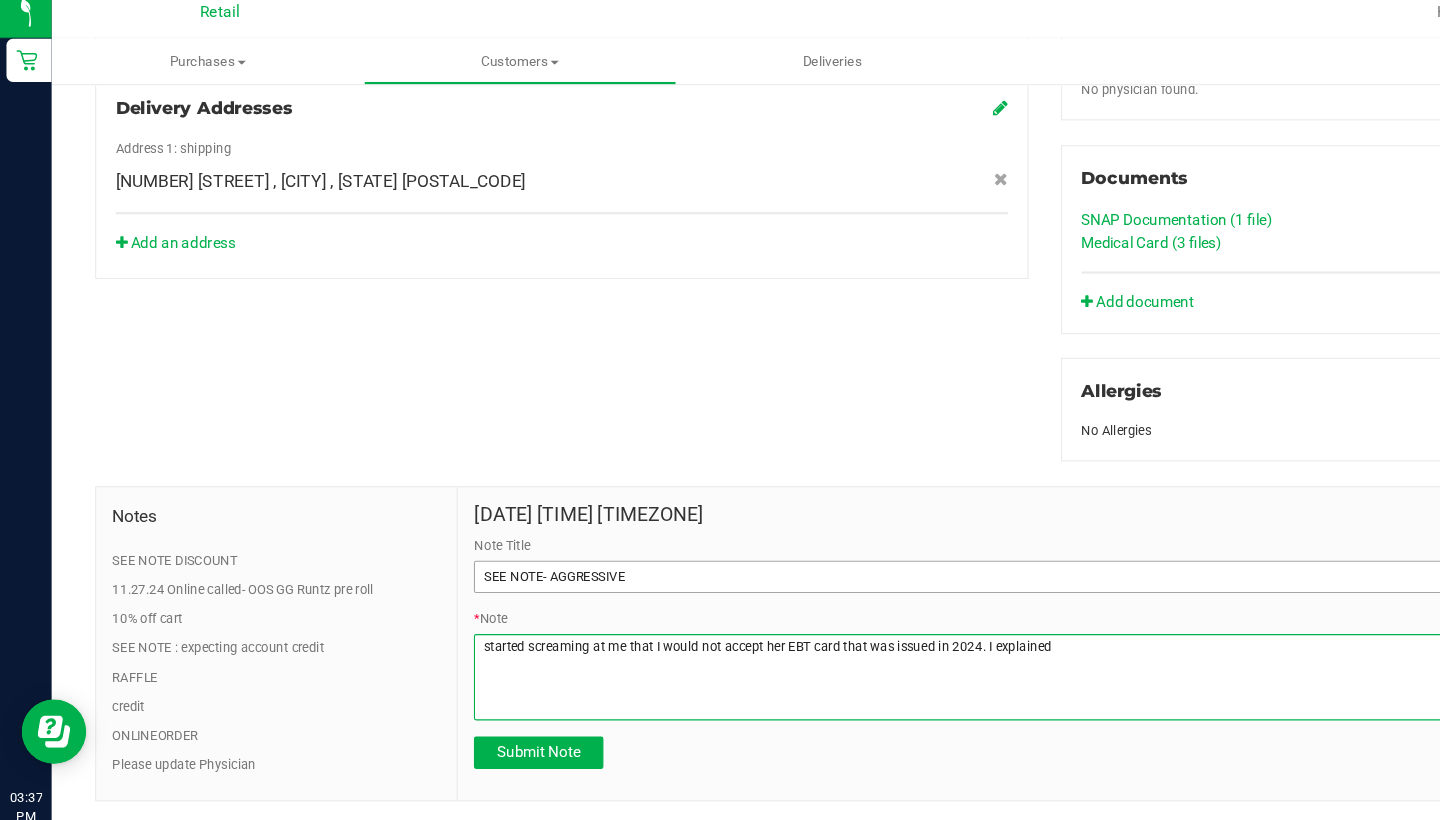click on "*
Note" at bounding box center [919, 640] 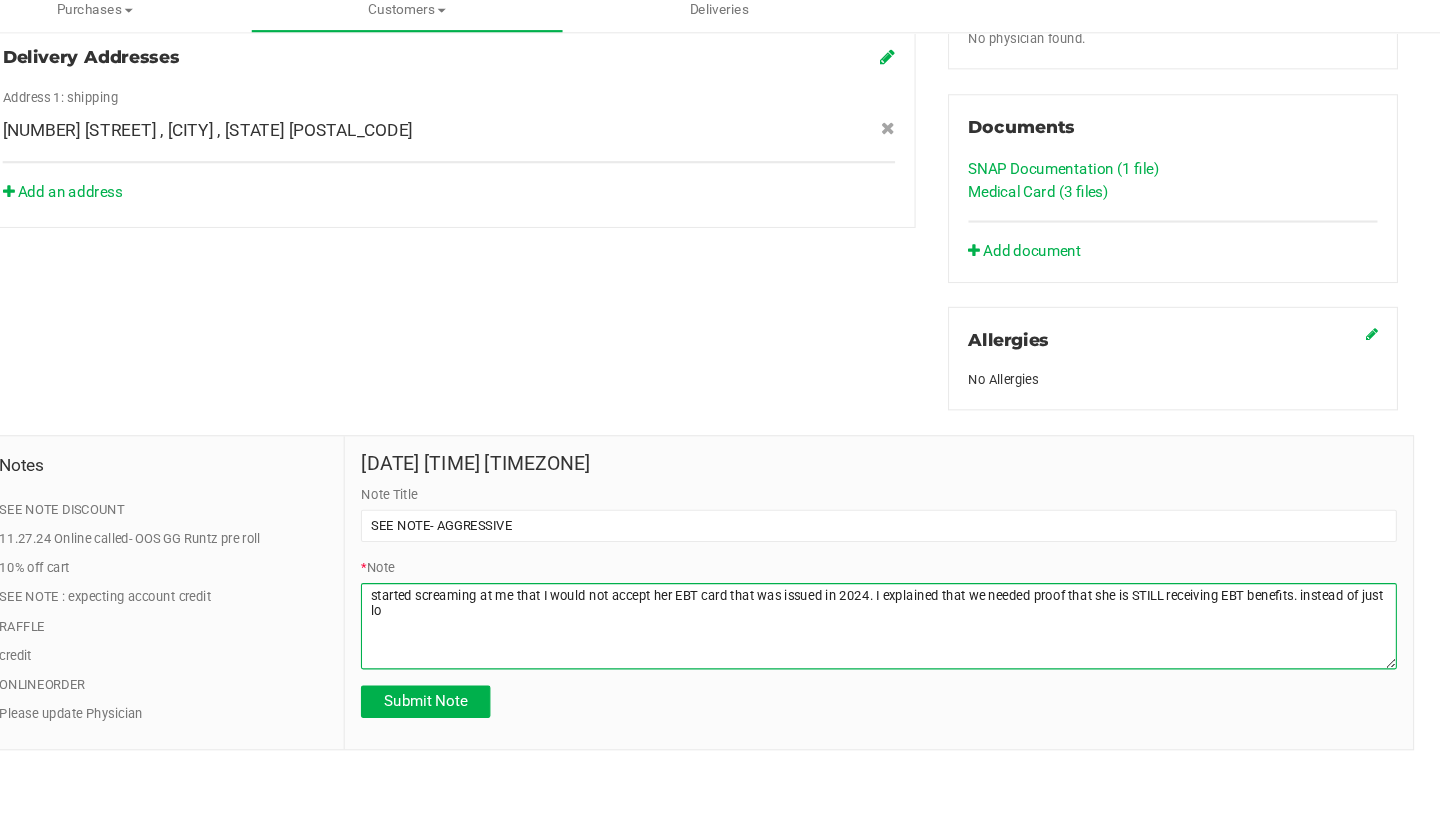 scroll, scrollTop: 0, scrollLeft: 0, axis: both 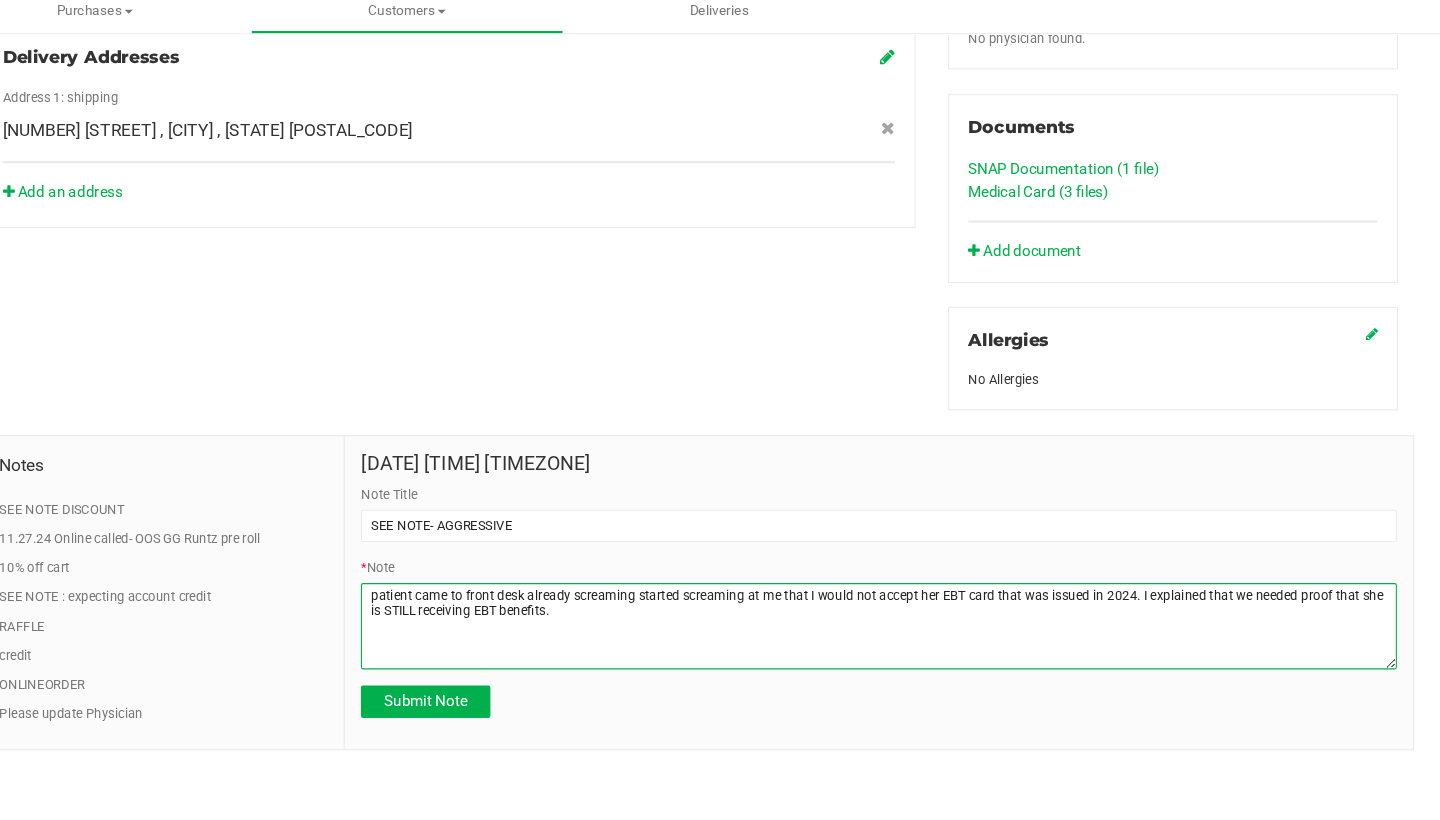 click on "*
Note" at bounding box center [919, 640] 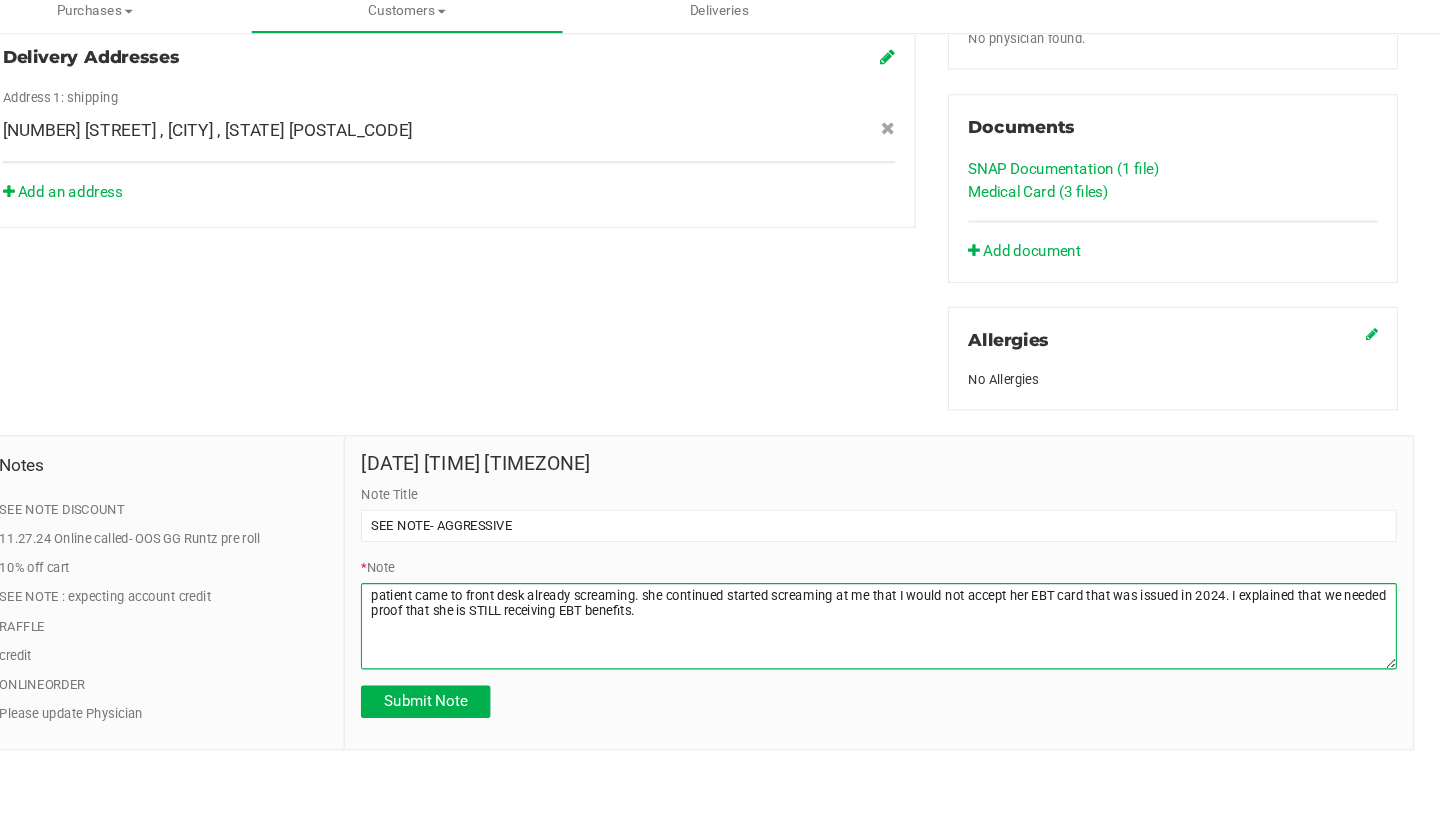 drag, startPoint x: 866, startPoint y: 634, endPoint x: 706, endPoint y: 547, distance: 182.12358 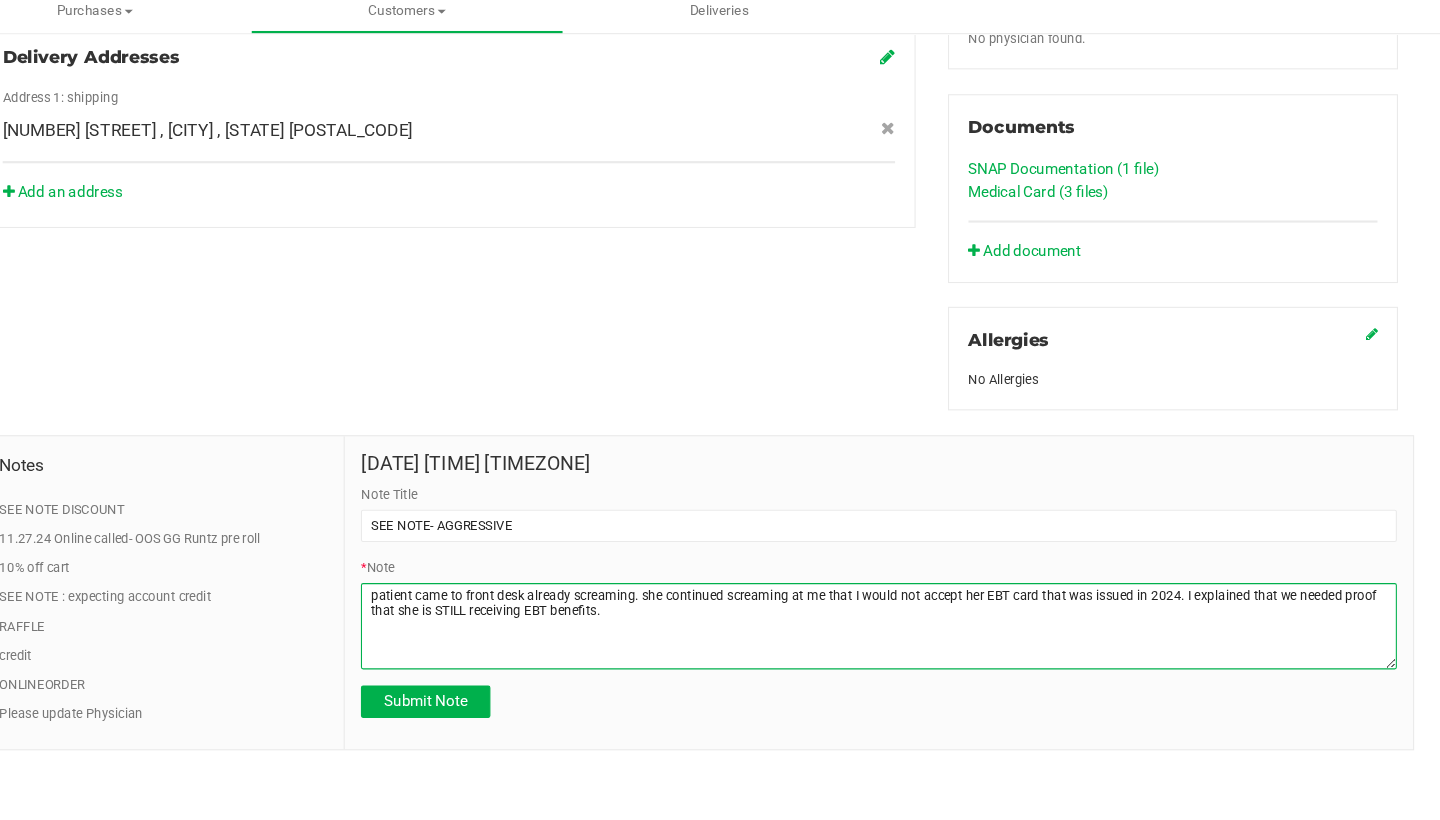 click on "*
Note" at bounding box center [919, 640] 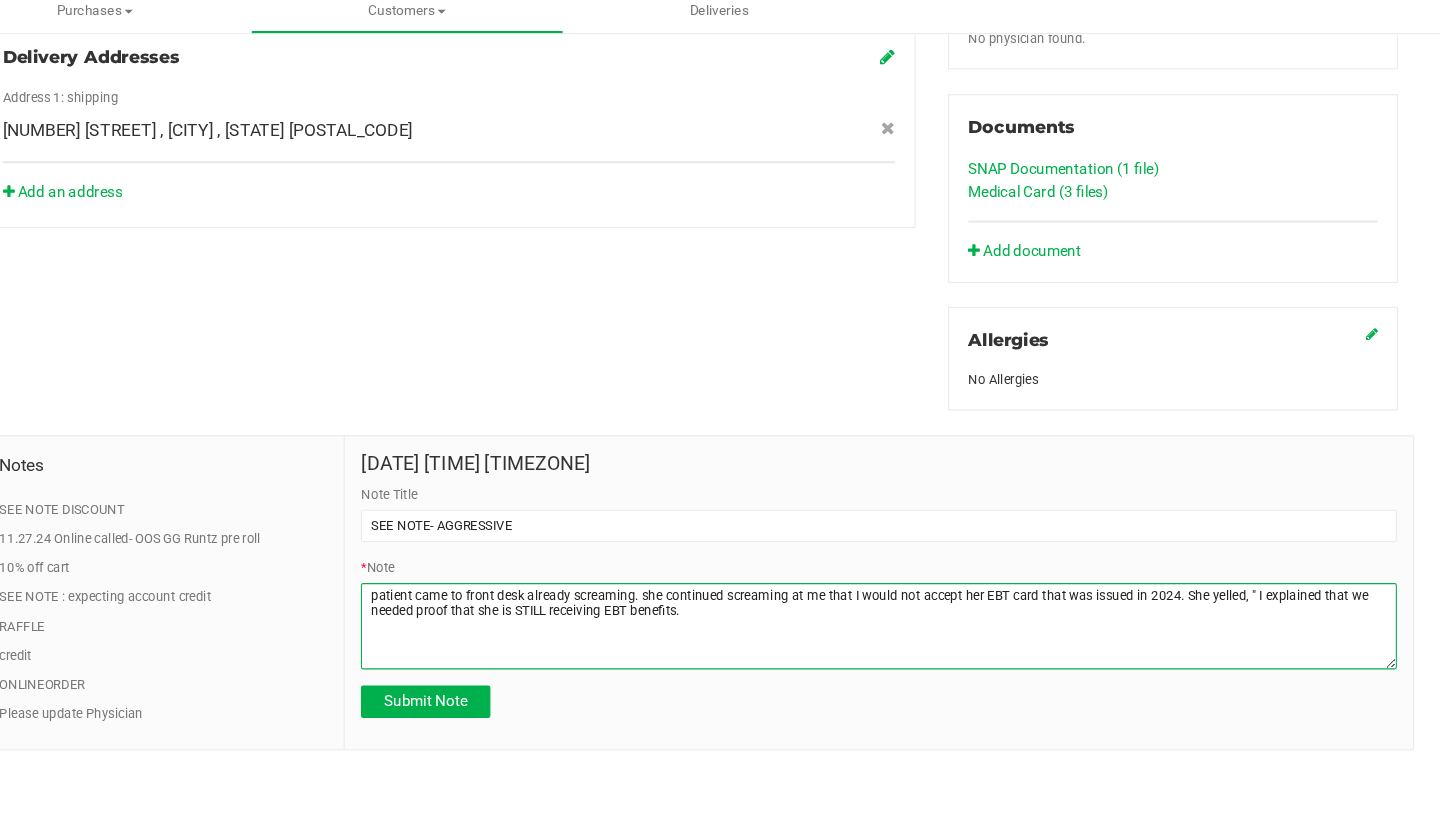 scroll, scrollTop: 700, scrollLeft: 0, axis: vertical 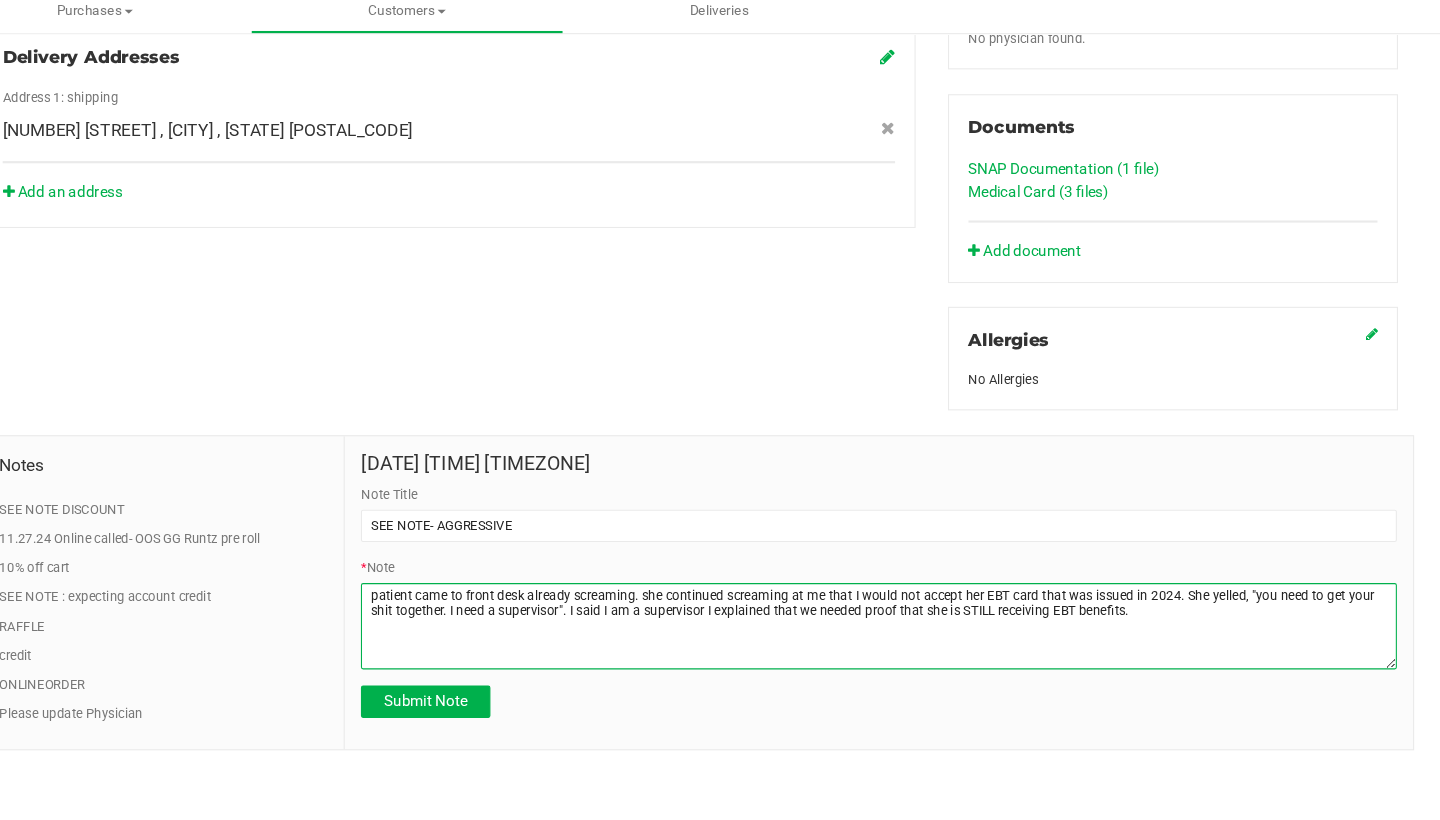 type on "patient came to front desk already screaming. she continued screaming at me that I would not accept her EBT card that was issued in 2024. She yelled, "you need to get your shit together. I need a supervisor". I said I am a supervisor. I explained that we needed proof that she is STILL receiving EBT benefits." 